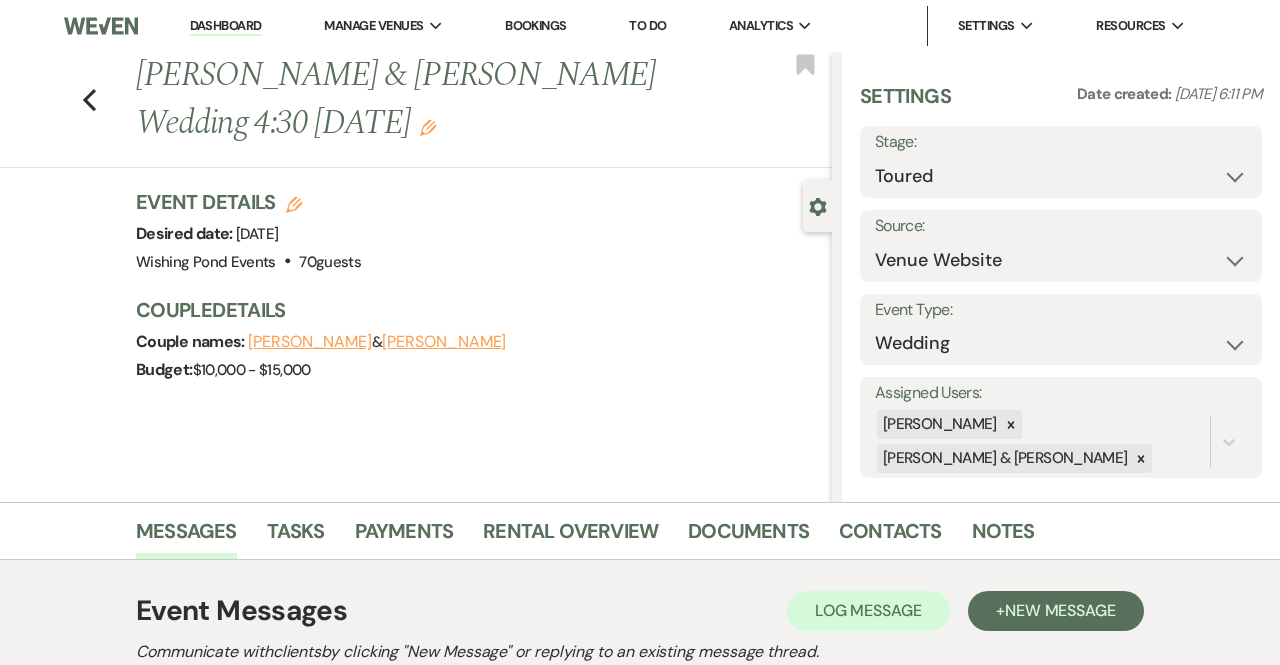 scroll, scrollTop: 4307, scrollLeft: 0, axis: vertical 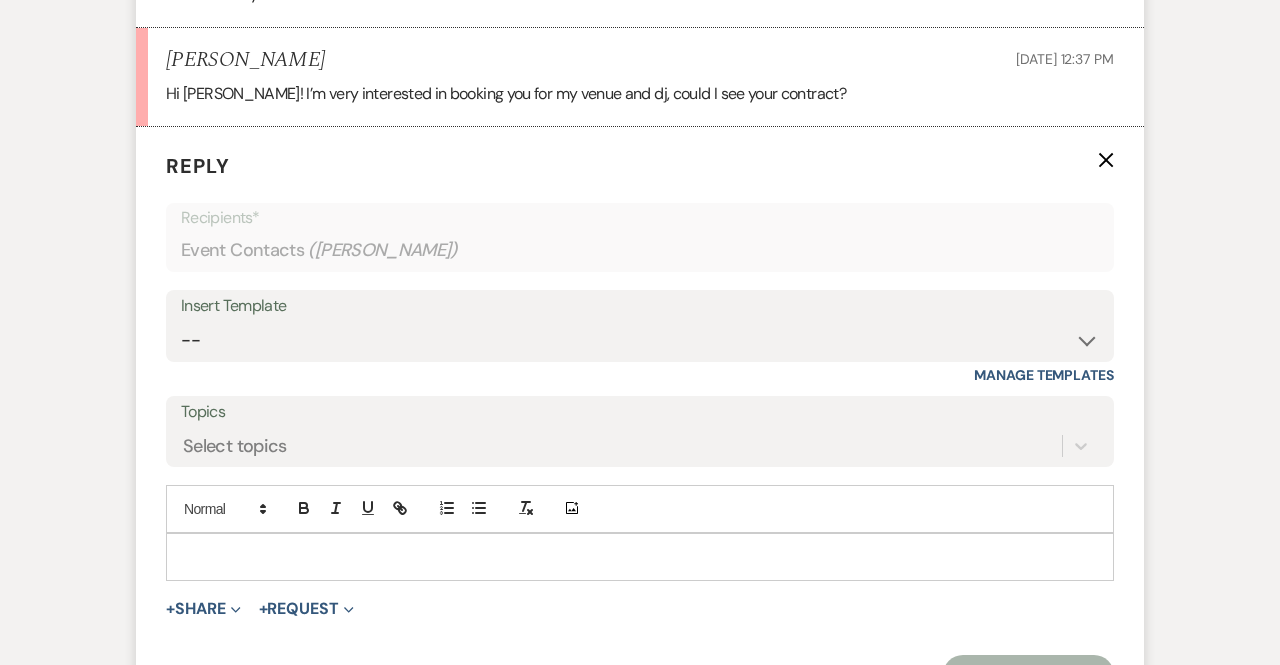 click at bounding box center [640, 557] 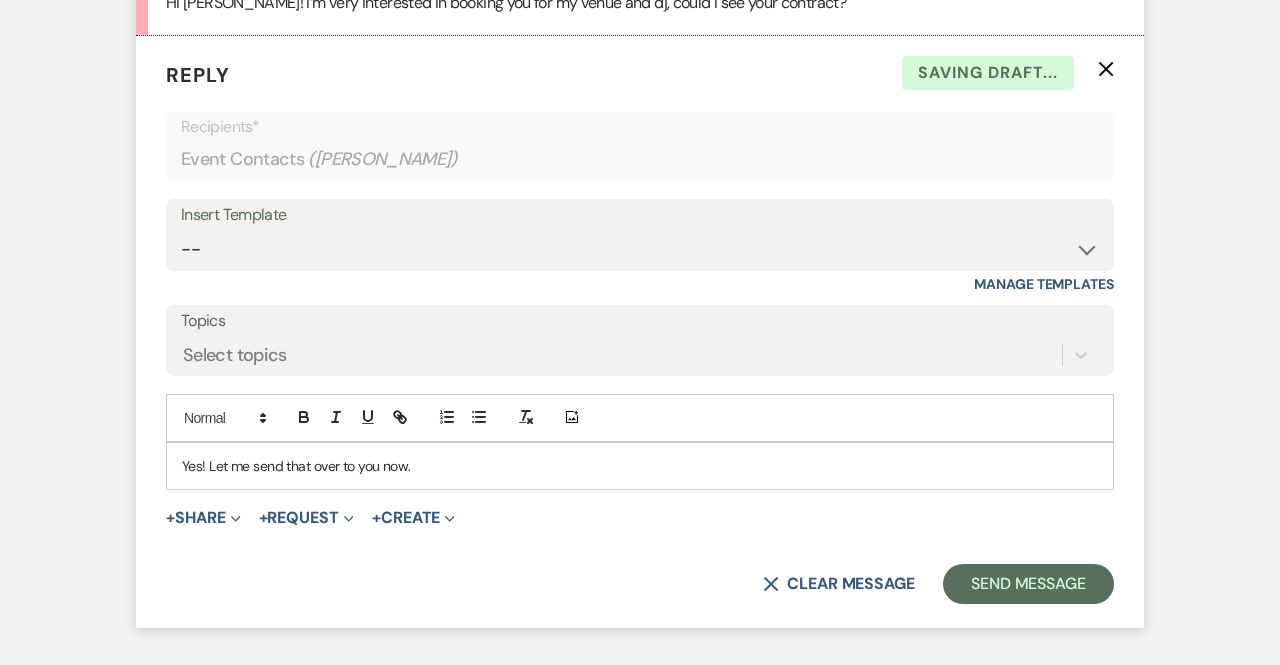 scroll, scrollTop: 4759, scrollLeft: 0, axis: vertical 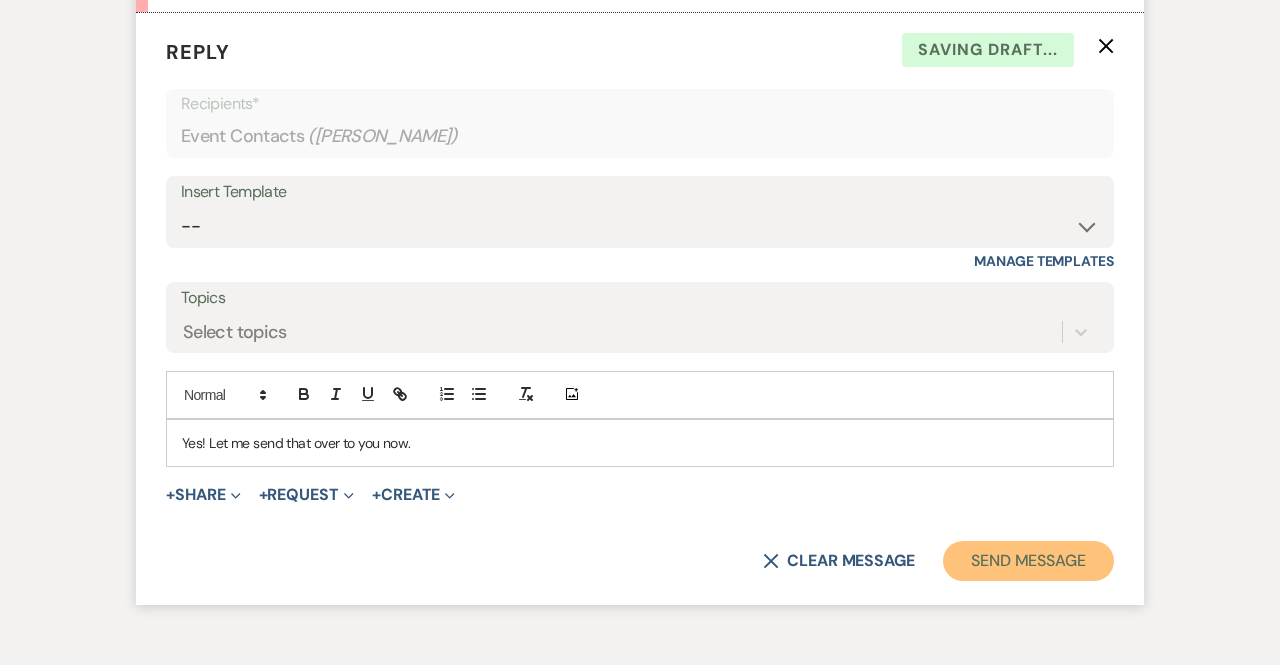 click on "Send Message" at bounding box center (1028, 561) 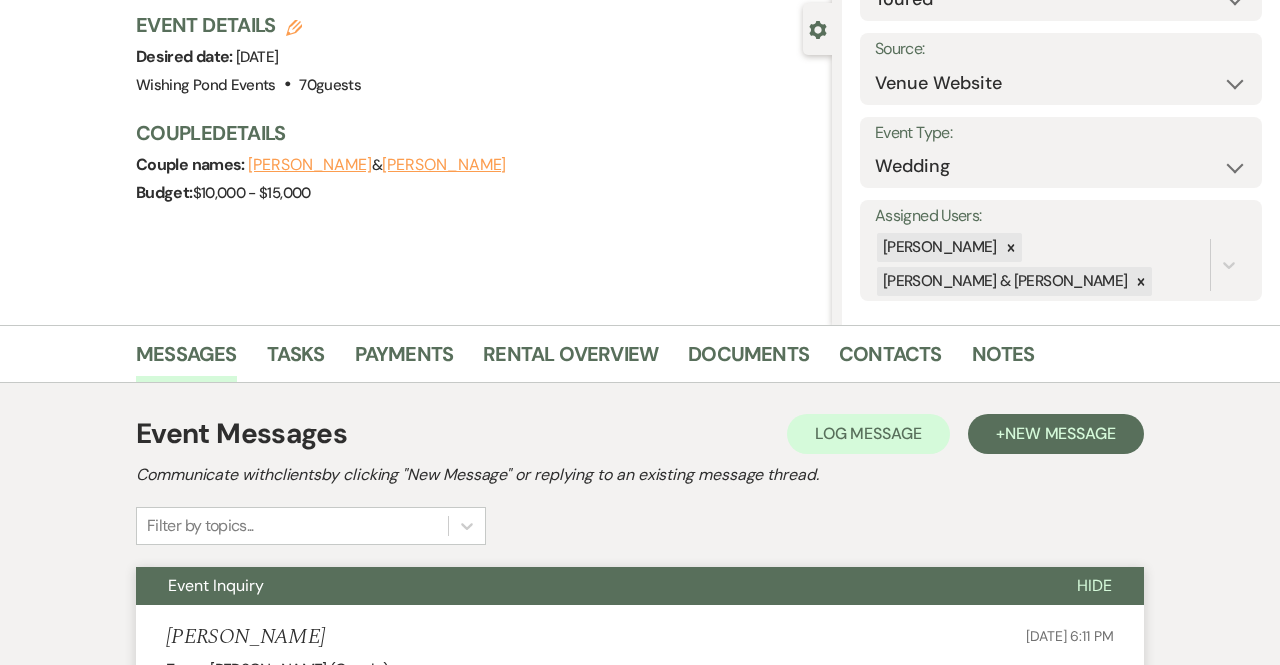 scroll, scrollTop: 210, scrollLeft: 0, axis: vertical 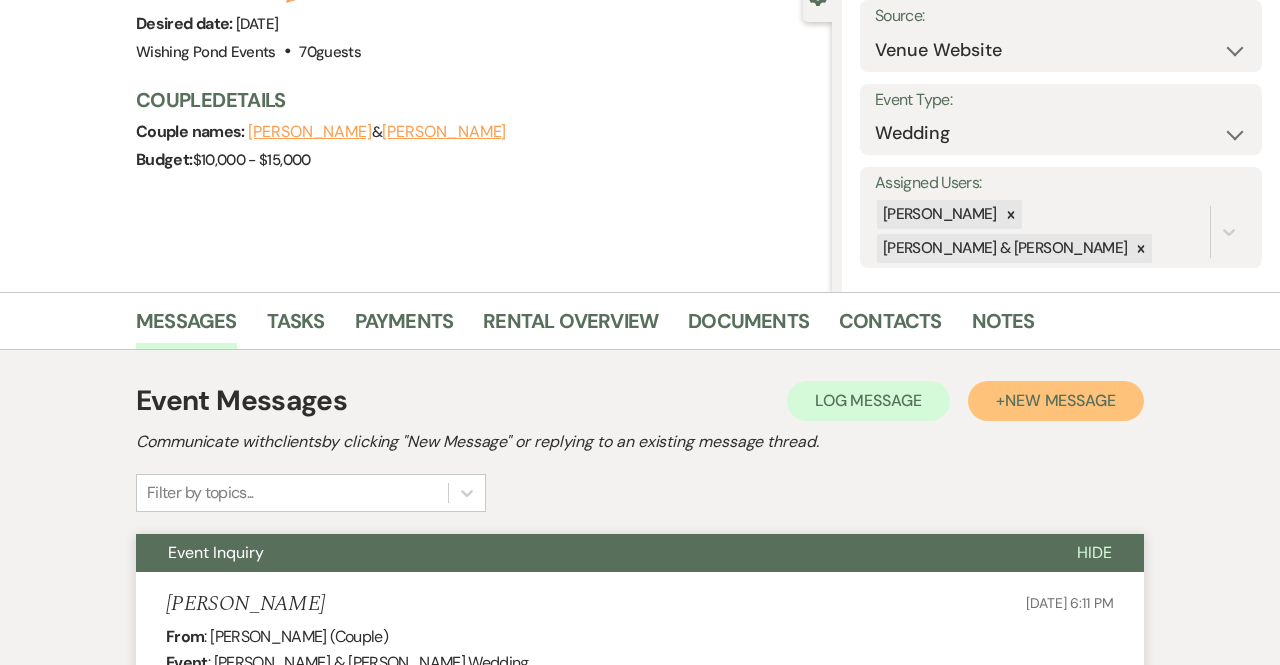 click on "New Message" at bounding box center (1060, 400) 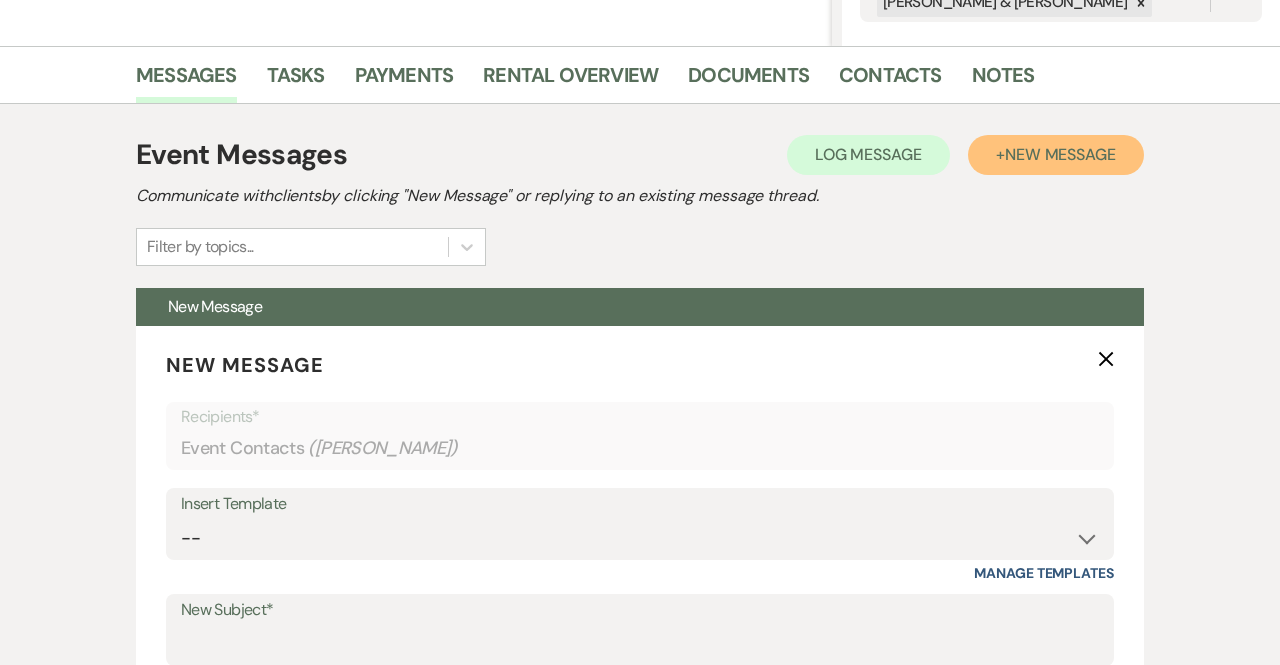 scroll, scrollTop: 455, scrollLeft: 0, axis: vertical 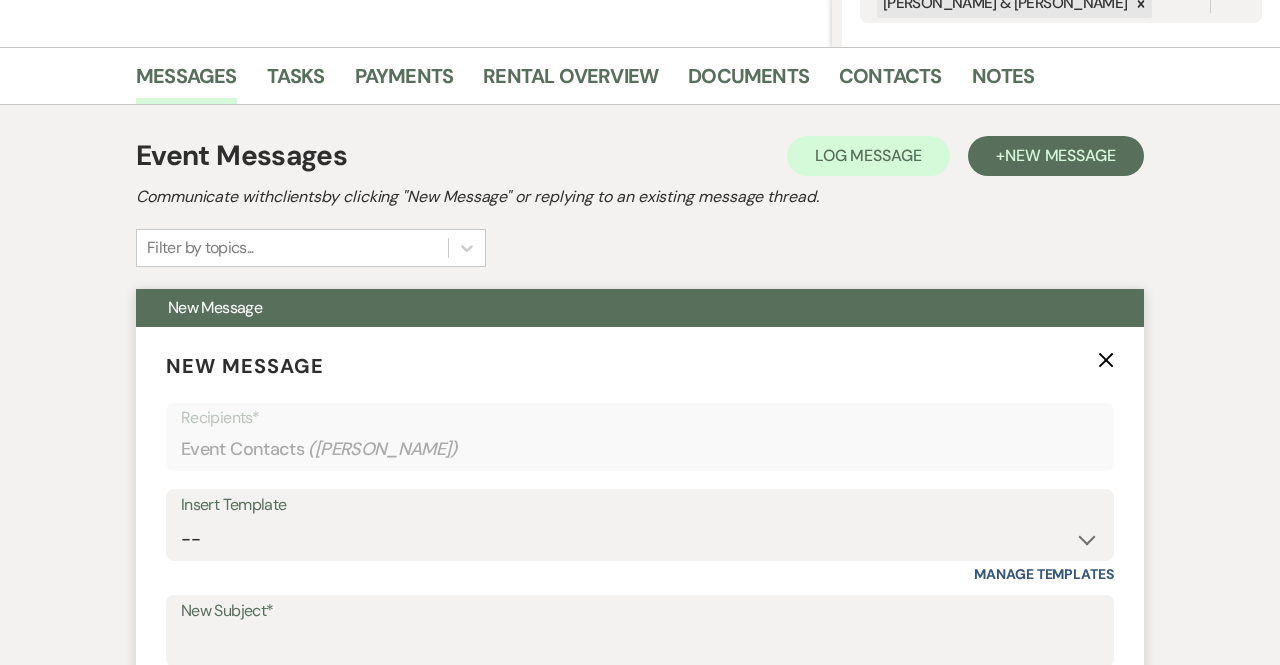 click on "Insert Template" at bounding box center (640, 505) 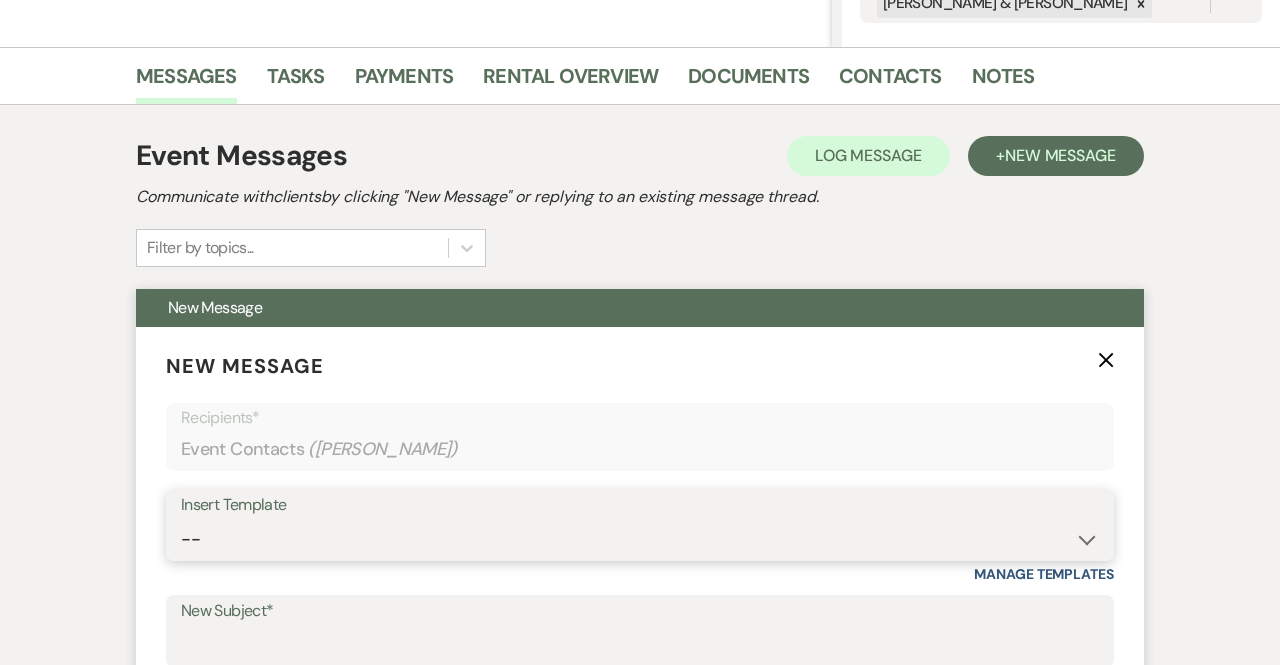 click on "-- Weven Planning Portal Introduction (Booked Events) Initial Inquiry Response Tour Request Response Follow Up Follow Up Follow Up for booking tour Payment Explanation Contract Weven - Initial Inquiry Response Wedding Other Event Pre-Email Pre-Event Contract (Pre-Booked Leads) Follow Up Other Events Add-On Billing Other Event Menu DJ Forms Ready for Summer 2025!" at bounding box center [640, 539] 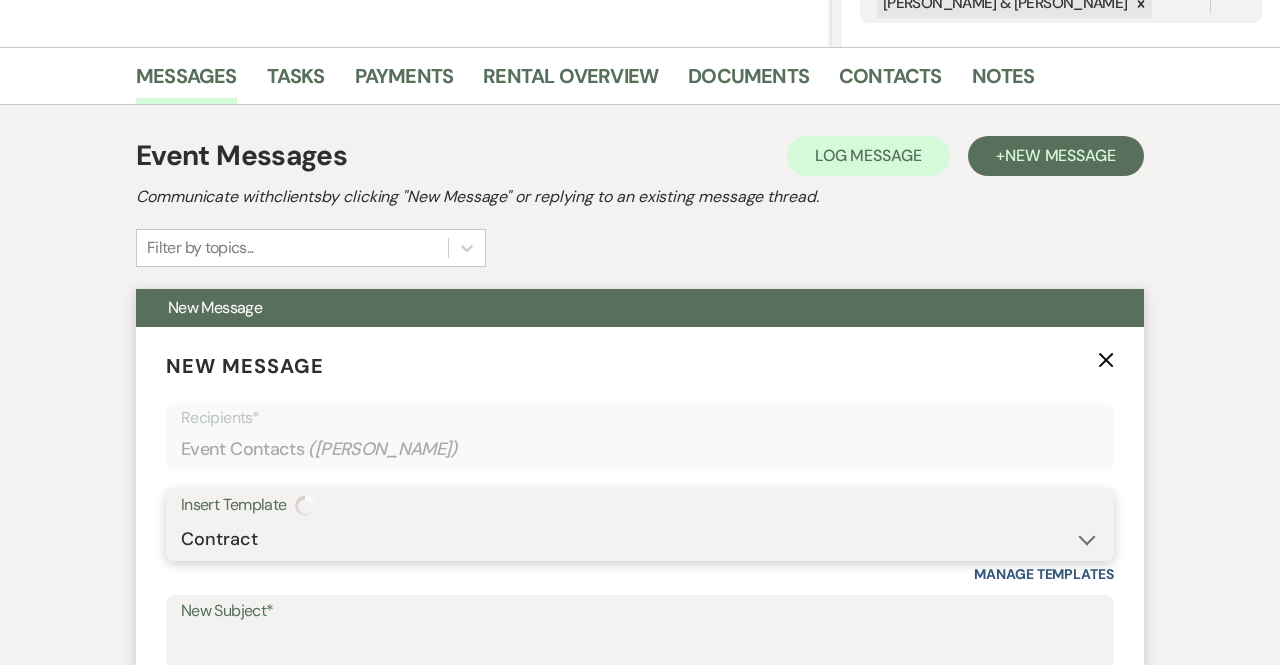 type on "Contract & Deposit" 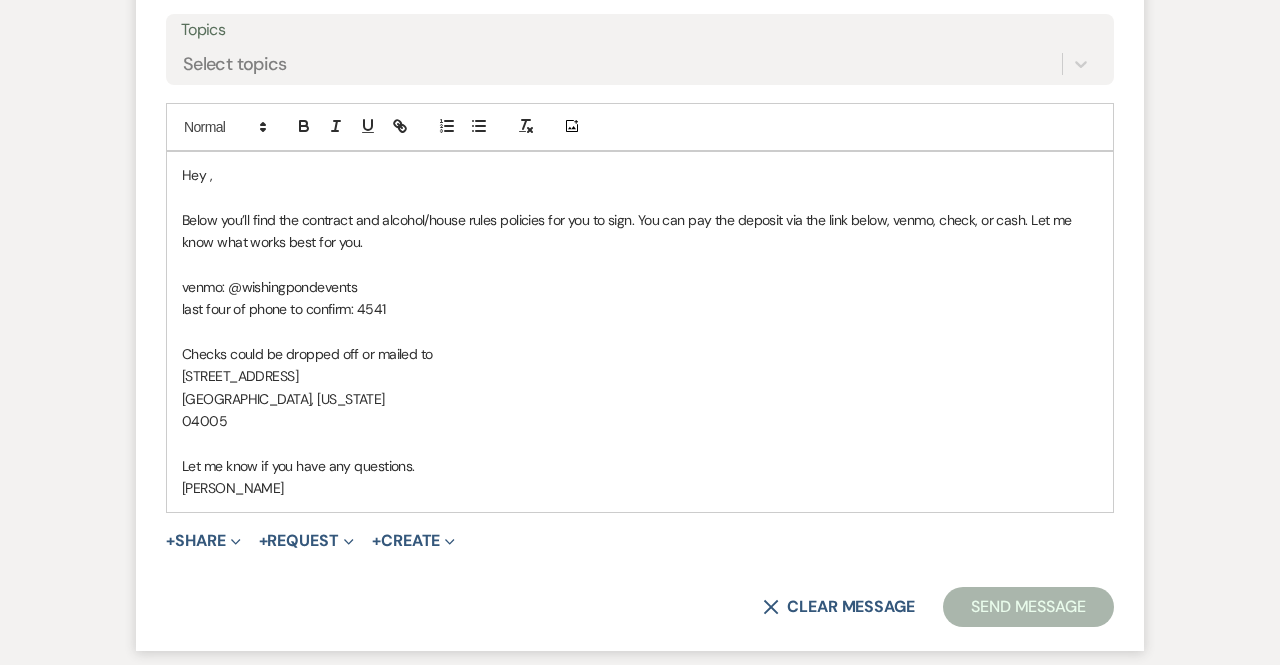 scroll, scrollTop: 1127, scrollLeft: 0, axis: vertical 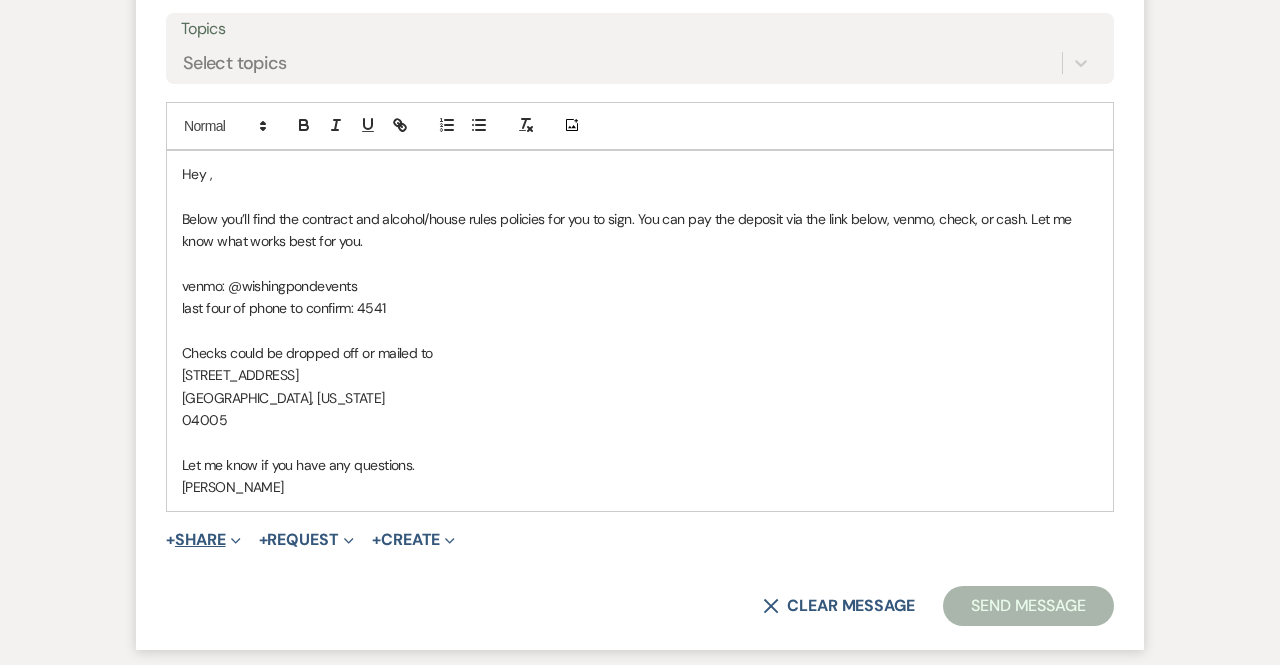 click on "+  Share Expand" at bounding box center [203, 540] 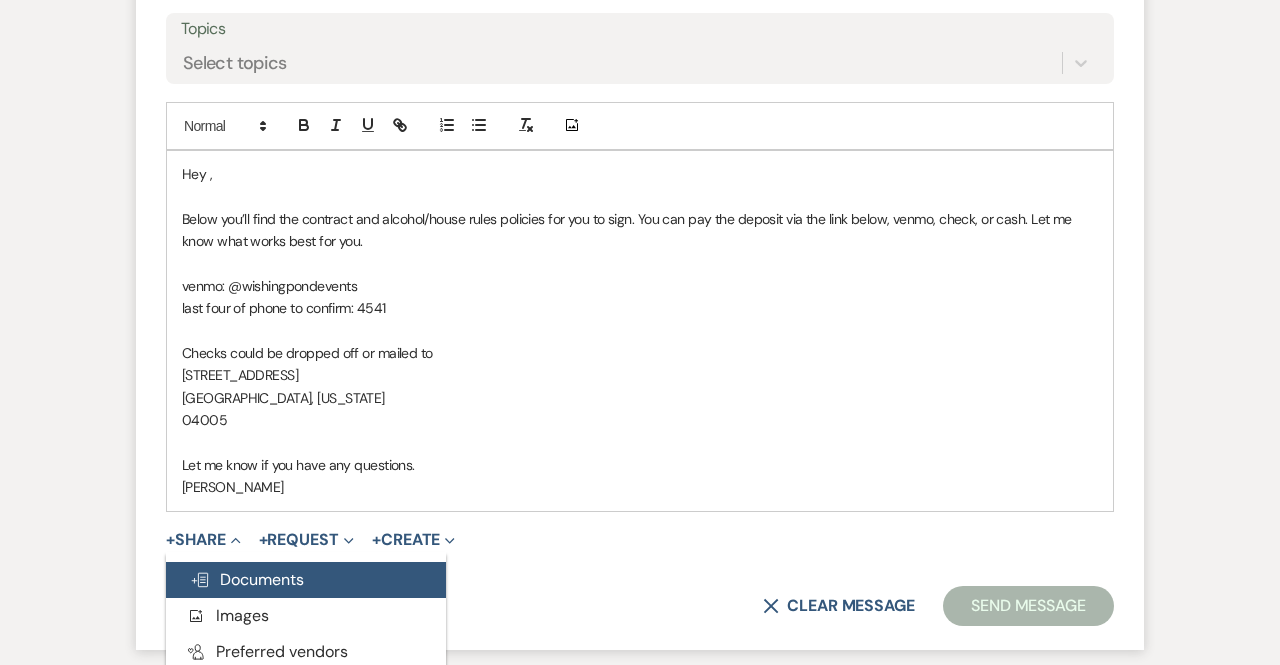 click on "Doc Upload Documents" at bounding box center (306, 580) 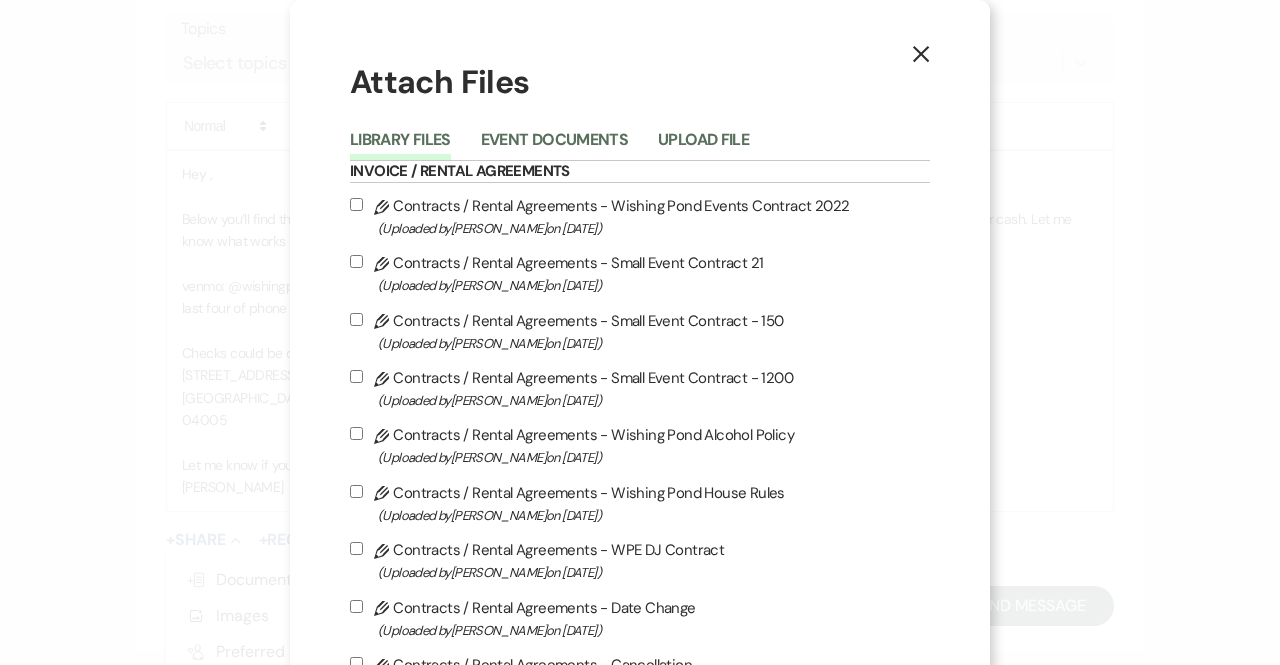 click on "Pencil Contracts / Rental Agreements - Wishing Pond Events Contract 2022 (Uploaded by  [PERSON_NAME]  on   [DATE] )" at bounding box center [640, 216] 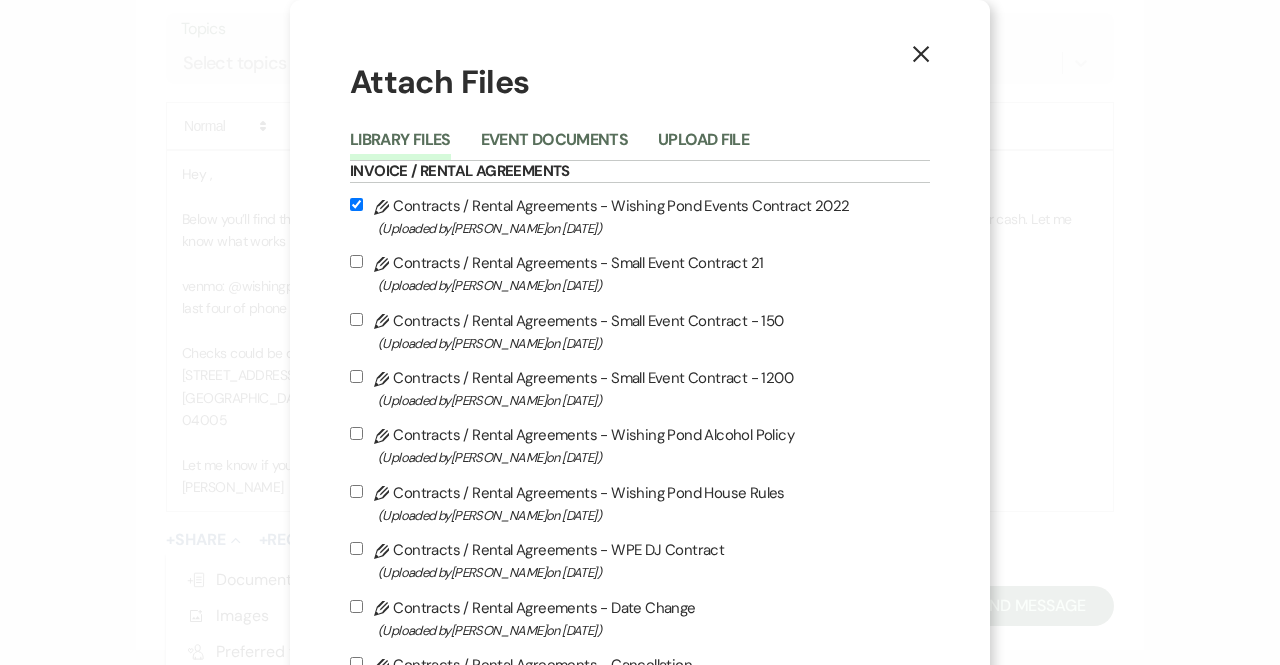 checkbox on "true" 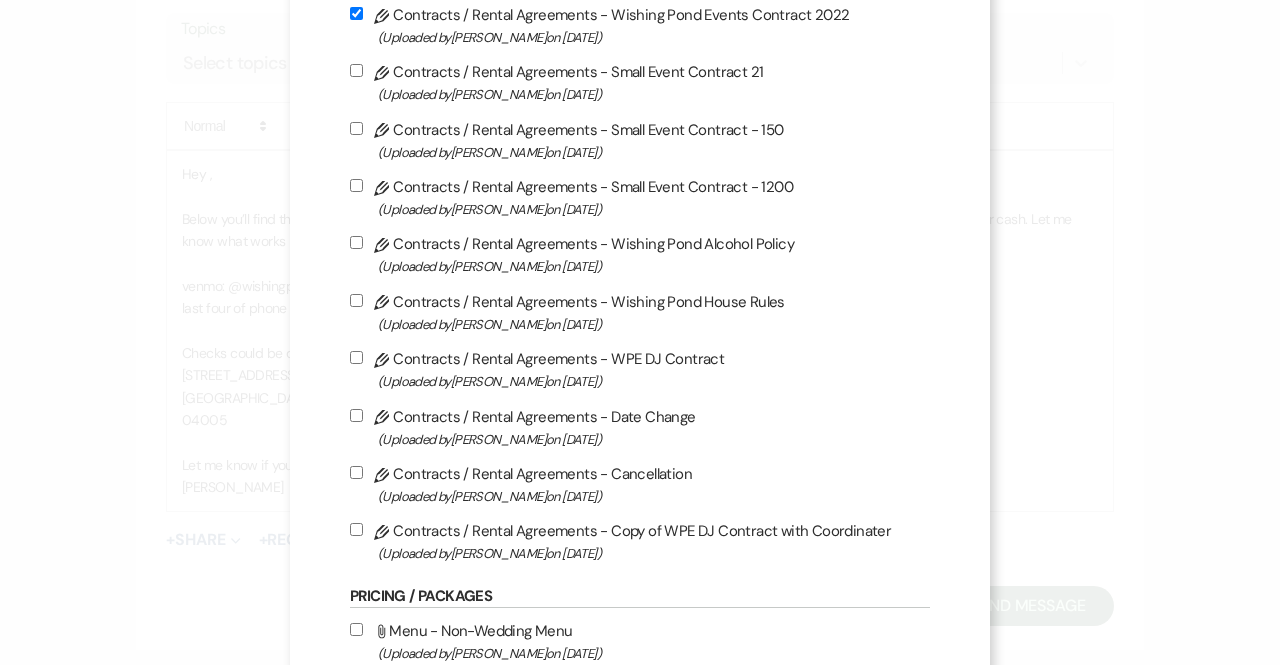 scroll, scrollTop: 225, scrollLeft: 0, axis: vertical 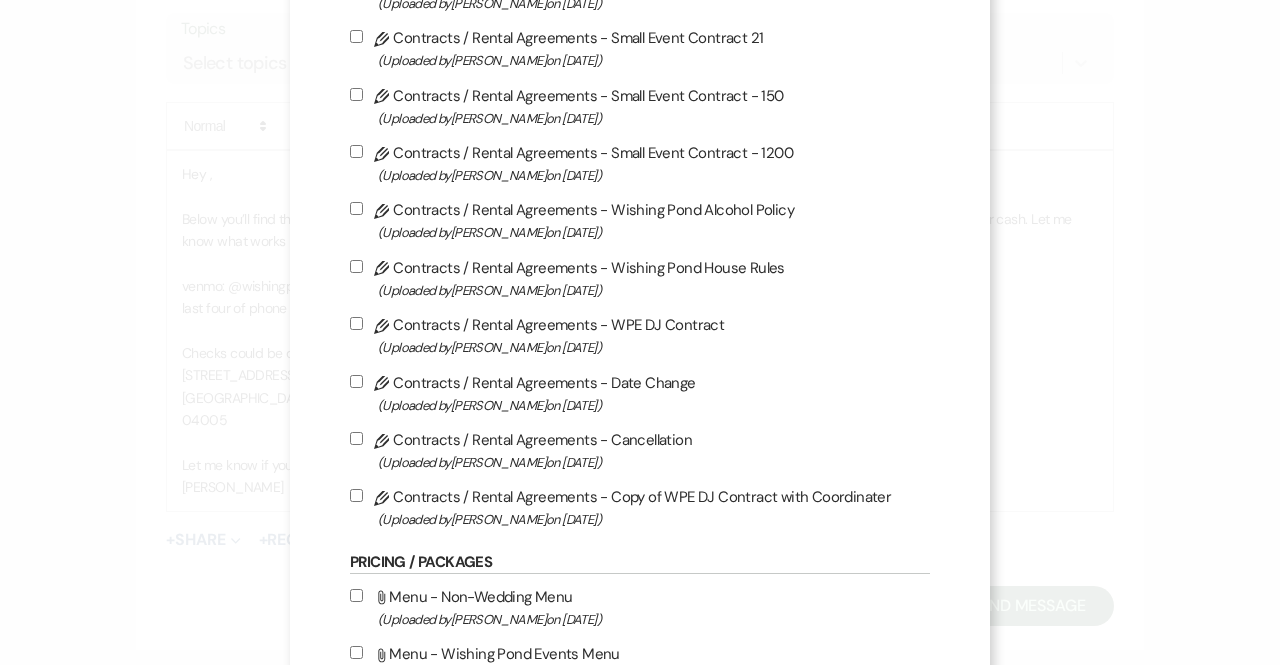 click on "Pencil Contracts / Rental Agreements - Wishing Pond Alcohol Policy (Uploaded by  [PERSON_NAME]  on   [DATE] )" at bounding box center [640, 220] 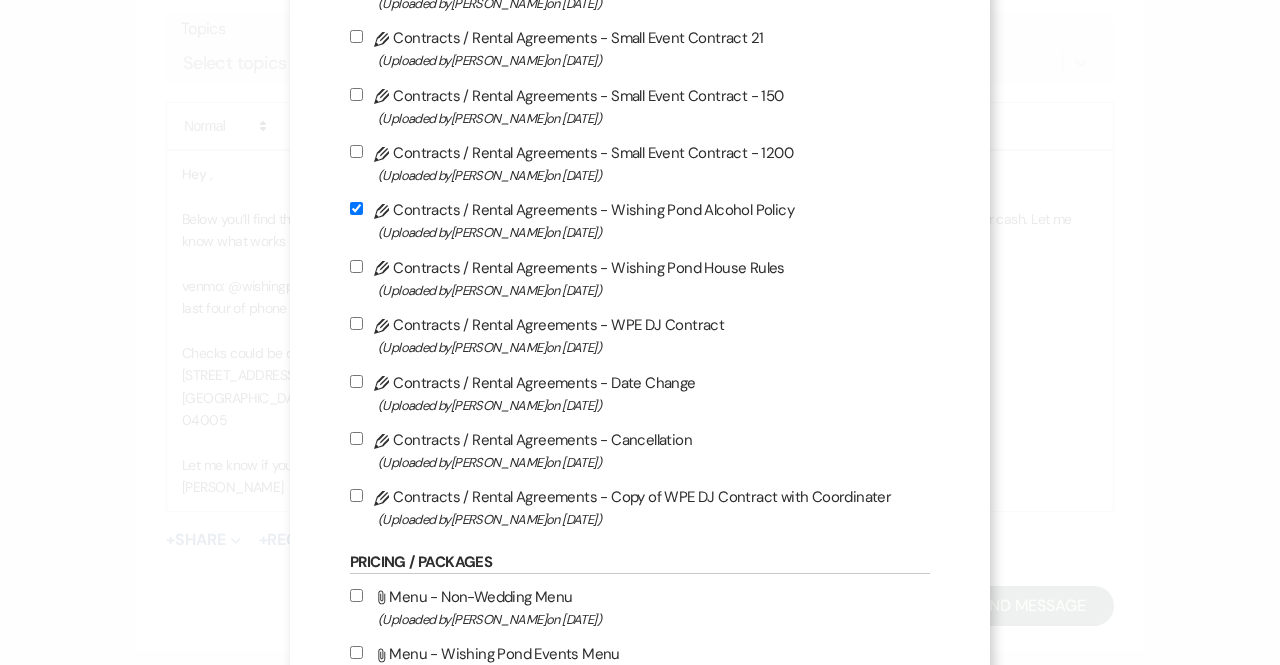 click on "Pencil Contracts / Rental Agreements - Wishing Pond House Rules (Uploaded by  [PERSON_NAME]  on   [DATE] )" at bounding box center (640, 278) 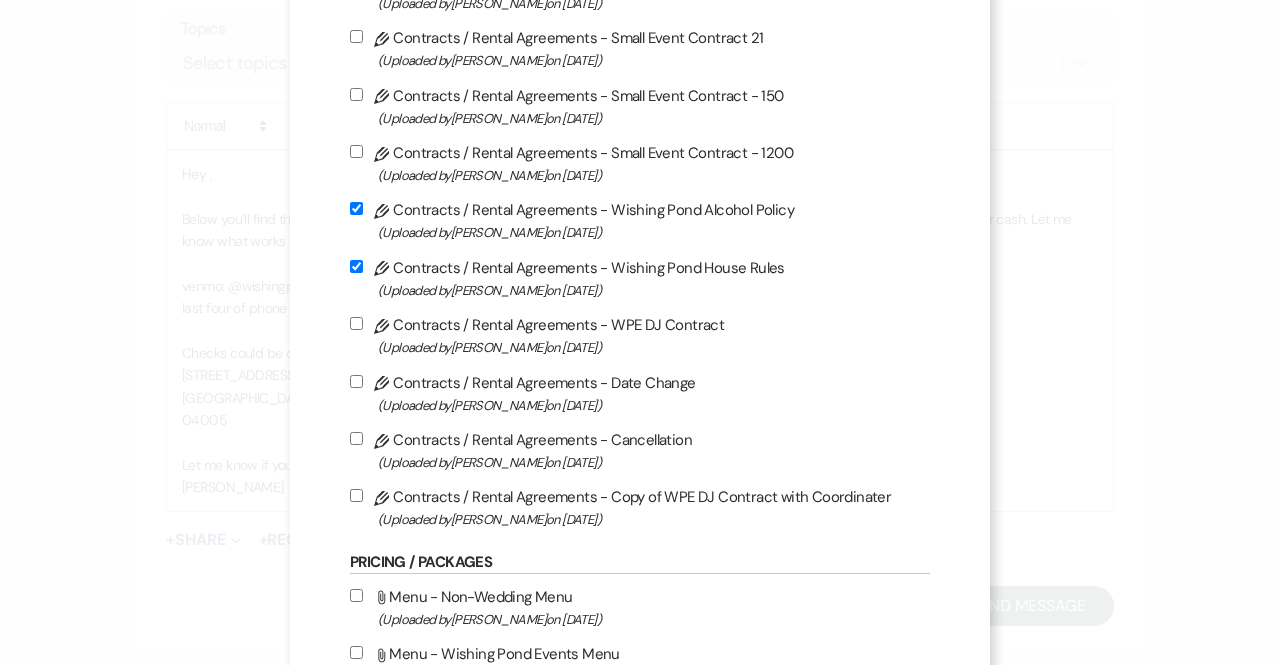 checkbox on "true" 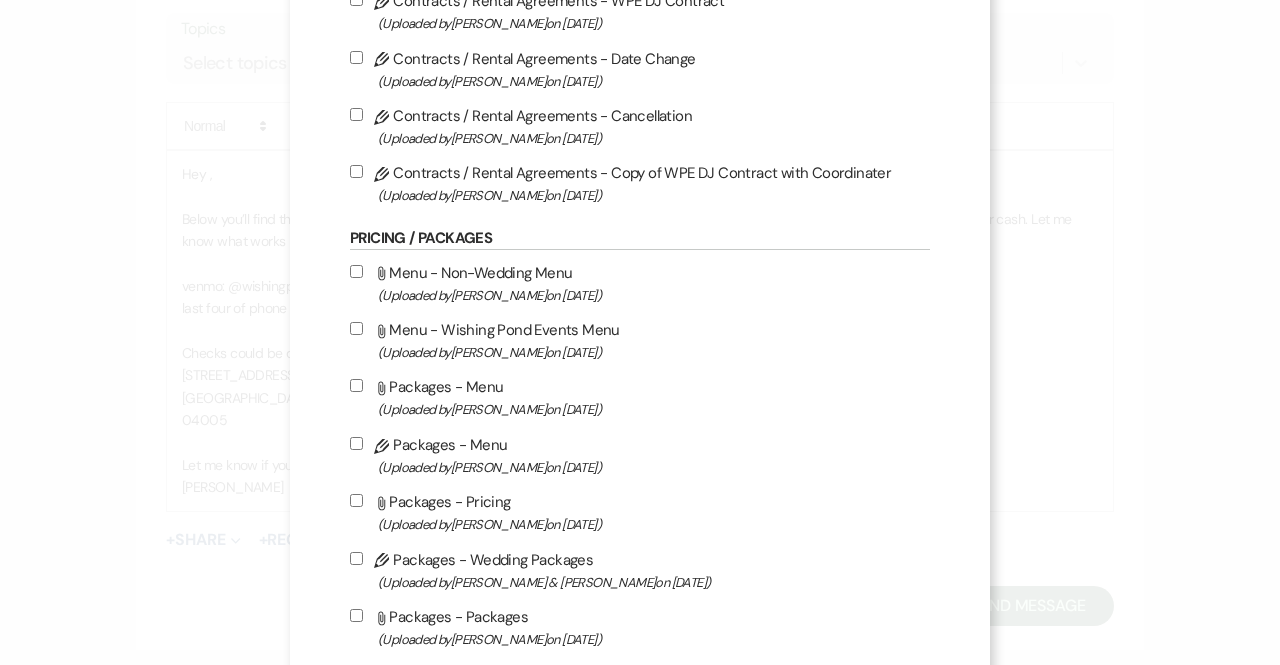 scroll, scrollTop: 540, scrollLeft: 0, axis: vertical 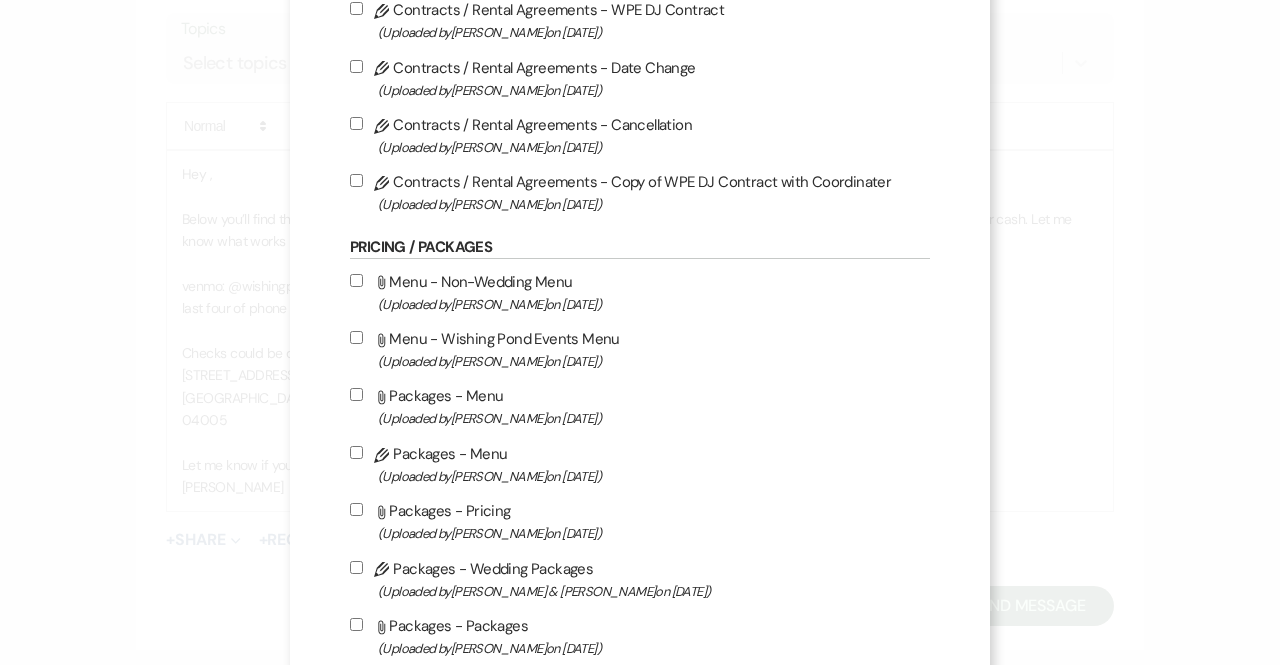 click on "Pencil Contracts / Rental Agreements - WPE DJ Contract (Uploaded by  [PERSON_NAME]  on   [DATE] )" at bounding box center [640, 20] 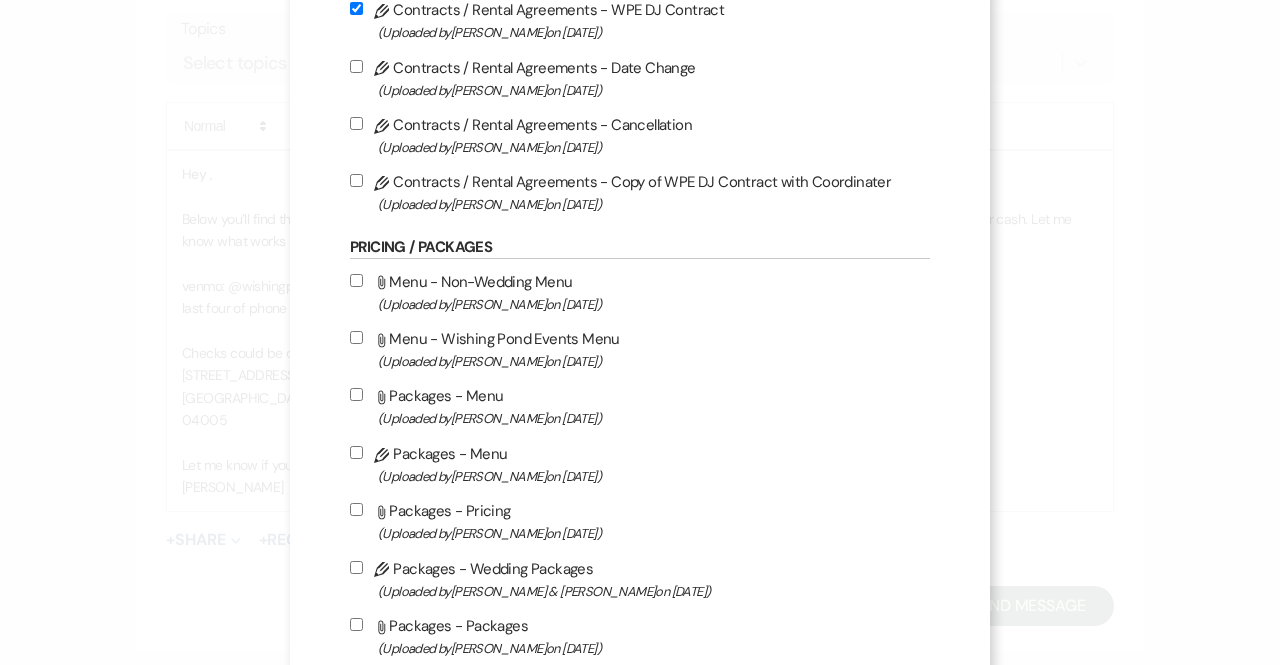 checkbox on "true" 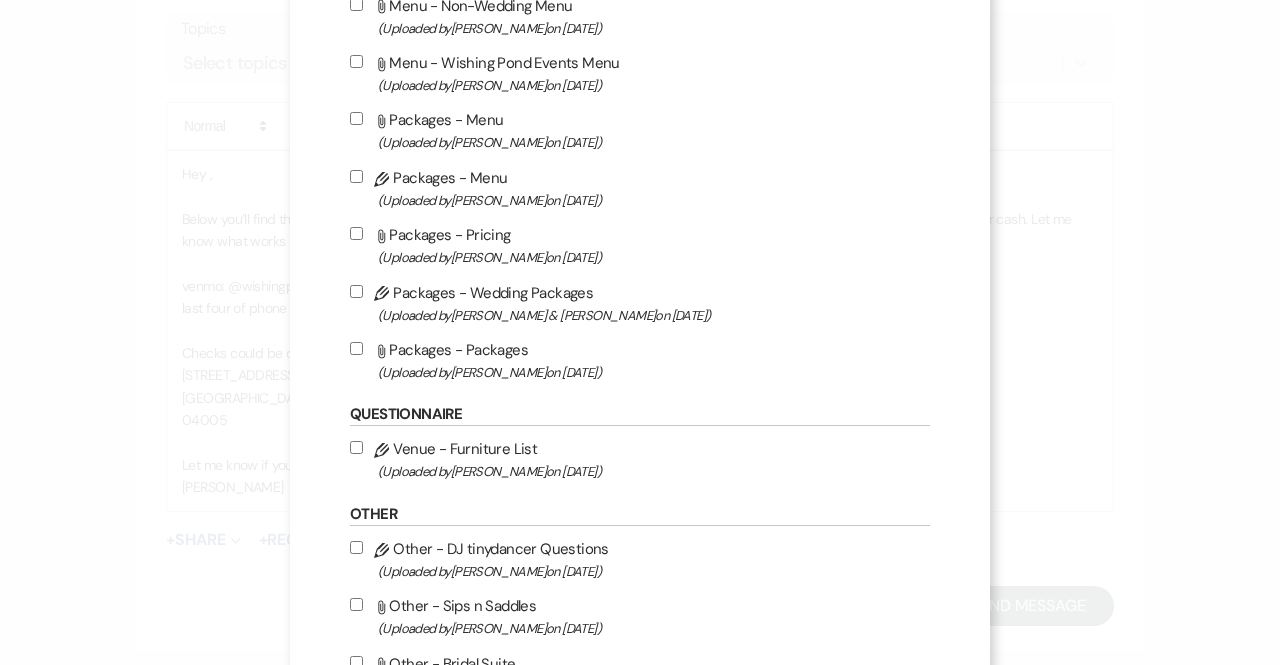 scroll, scrollTop: 1153, scrollLeft: 0, axis: vertical 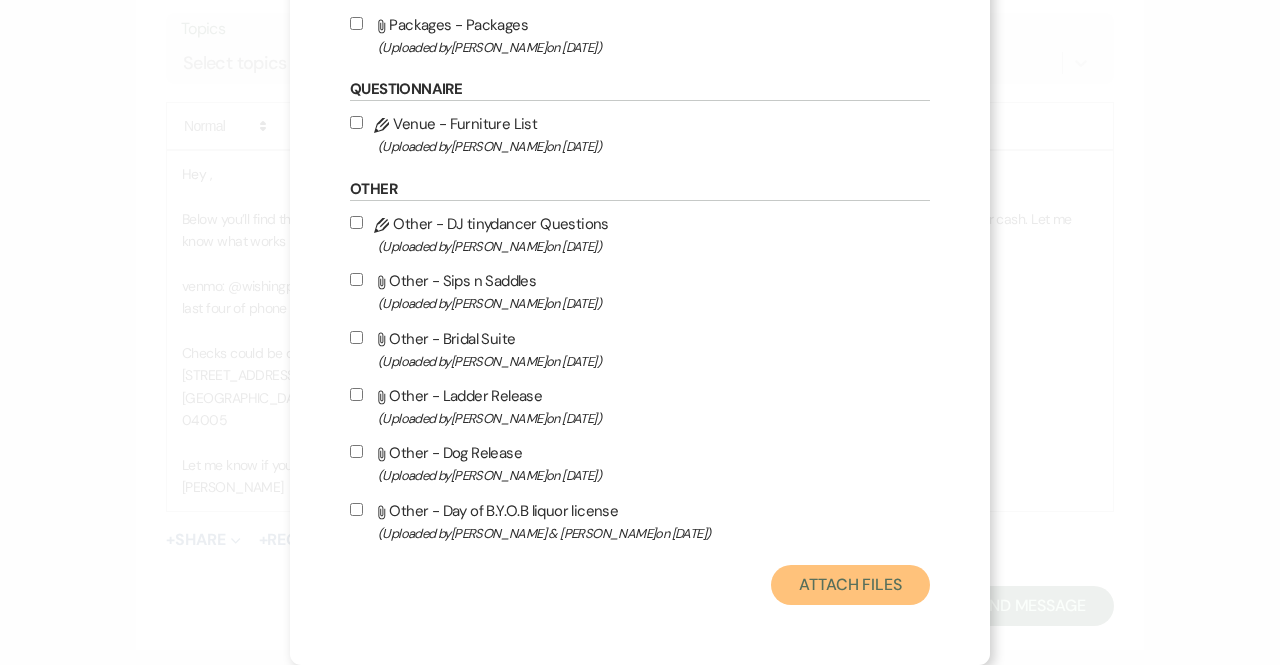 click on "Attach Files" at bounding box center (850, 585) 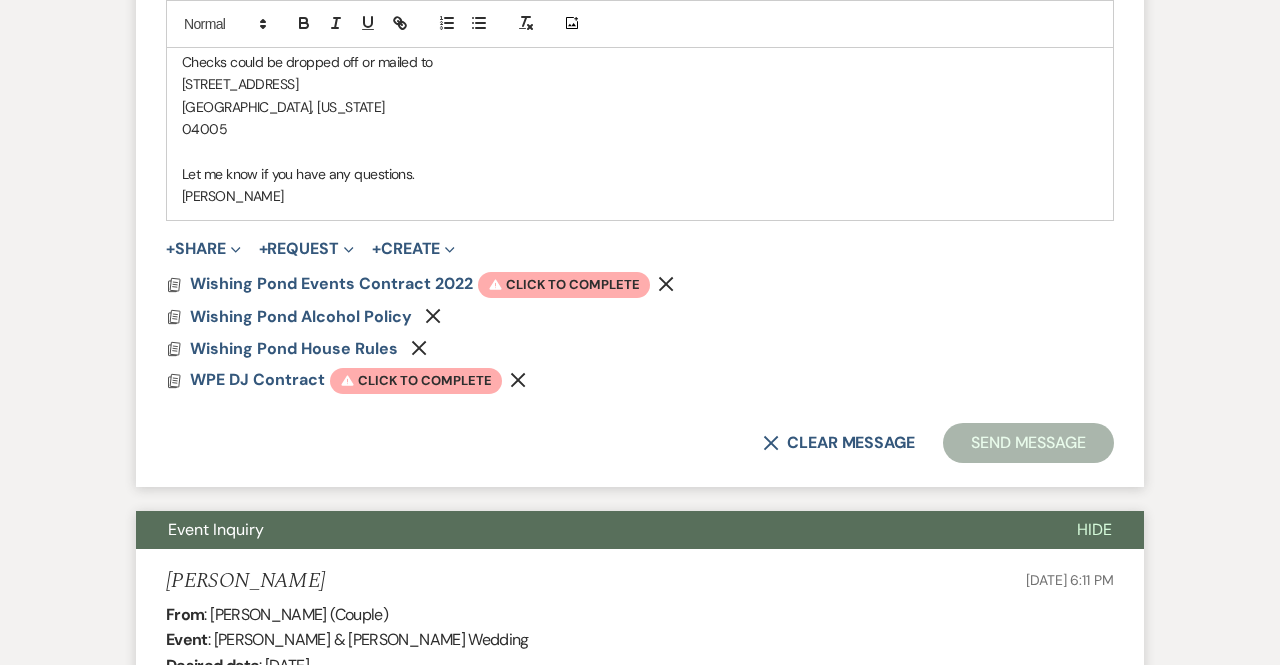 scroll, scrollTop: 1417, scrollLeft: 0, axis: vertical 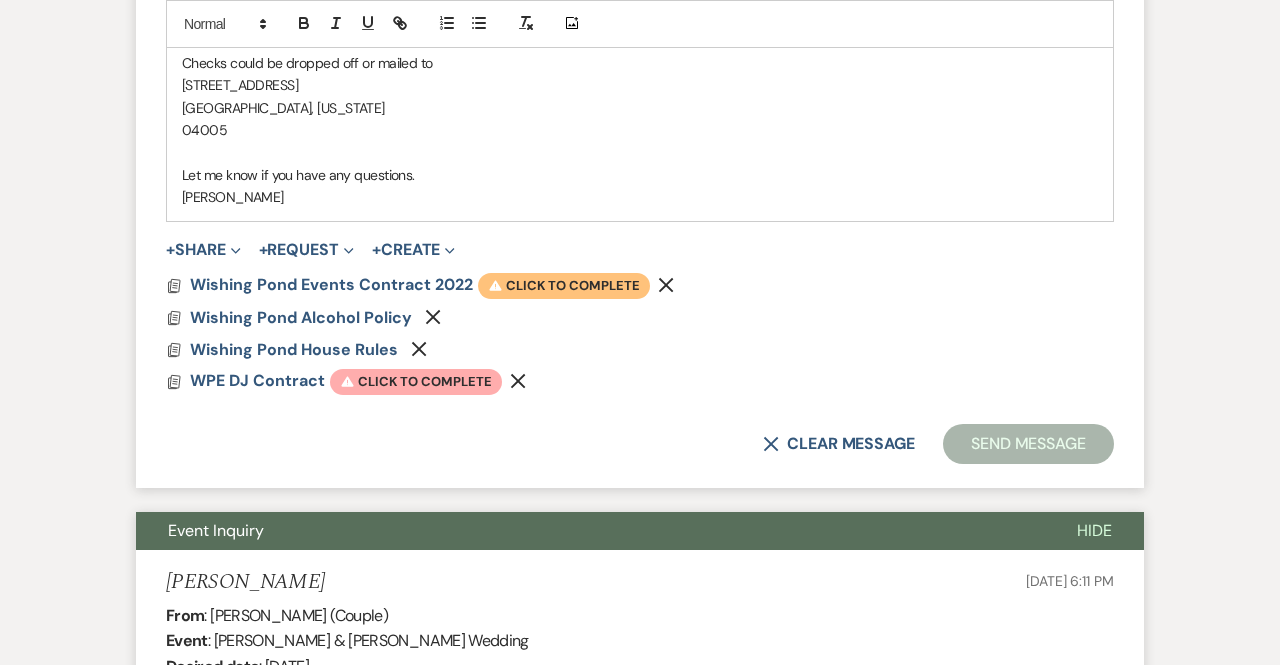 click on "Warning   Click to complete" at bounding box center (564, 286) 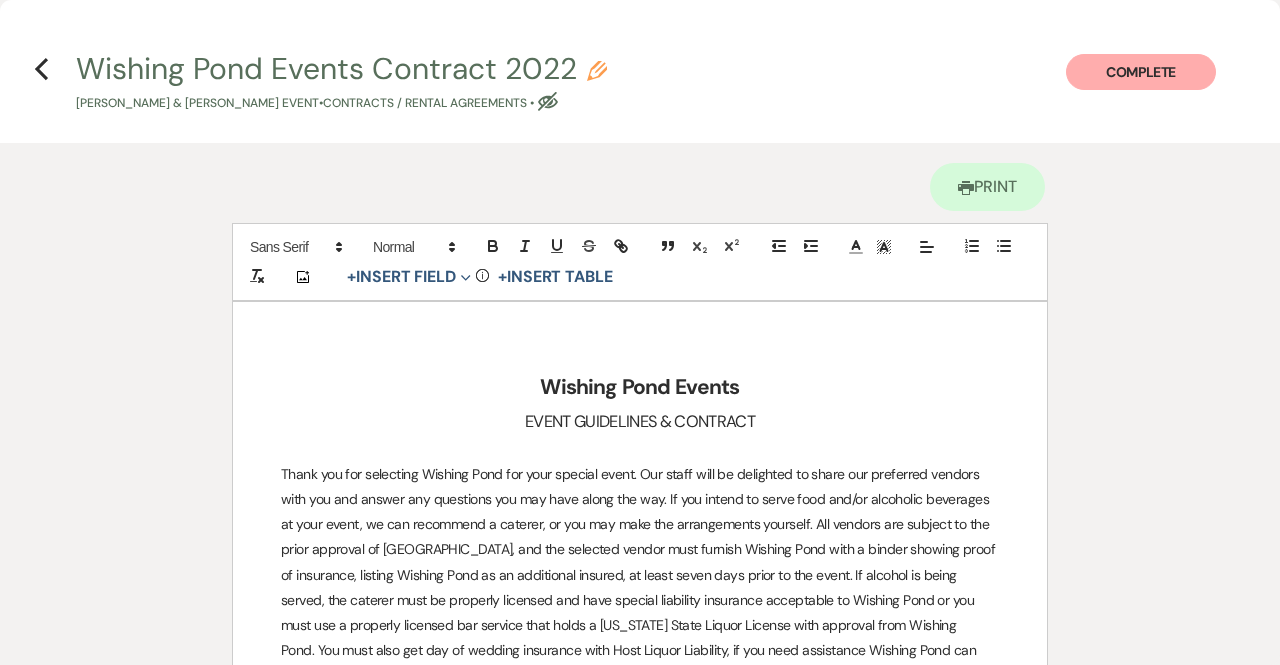 click on "Pencil" 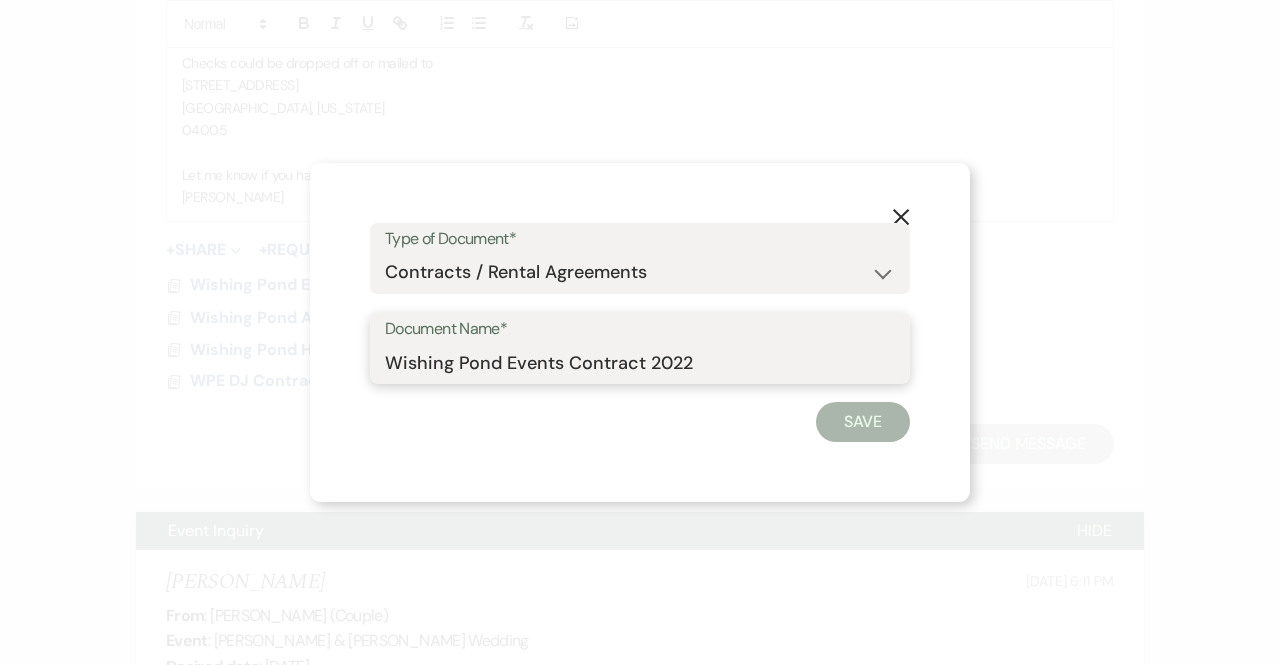 click on "Wishing Pond Events Contract 2022" at bounding box center [640, 362] 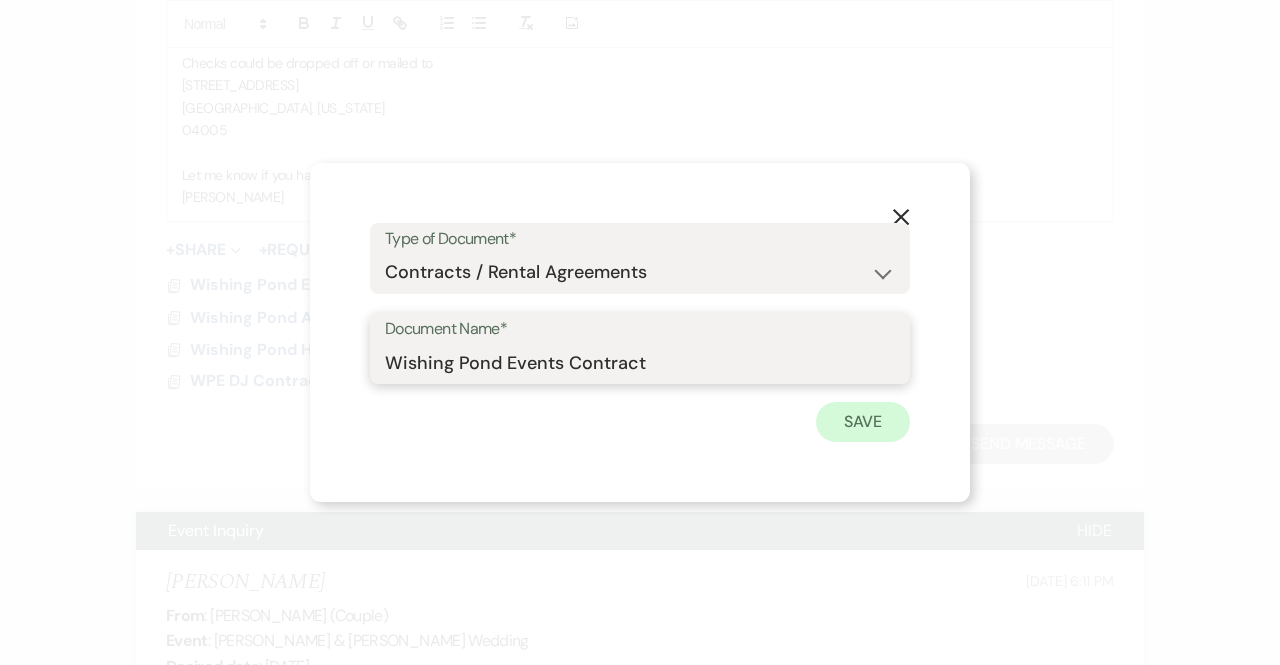 type on "Wishing Pond Events Contract" 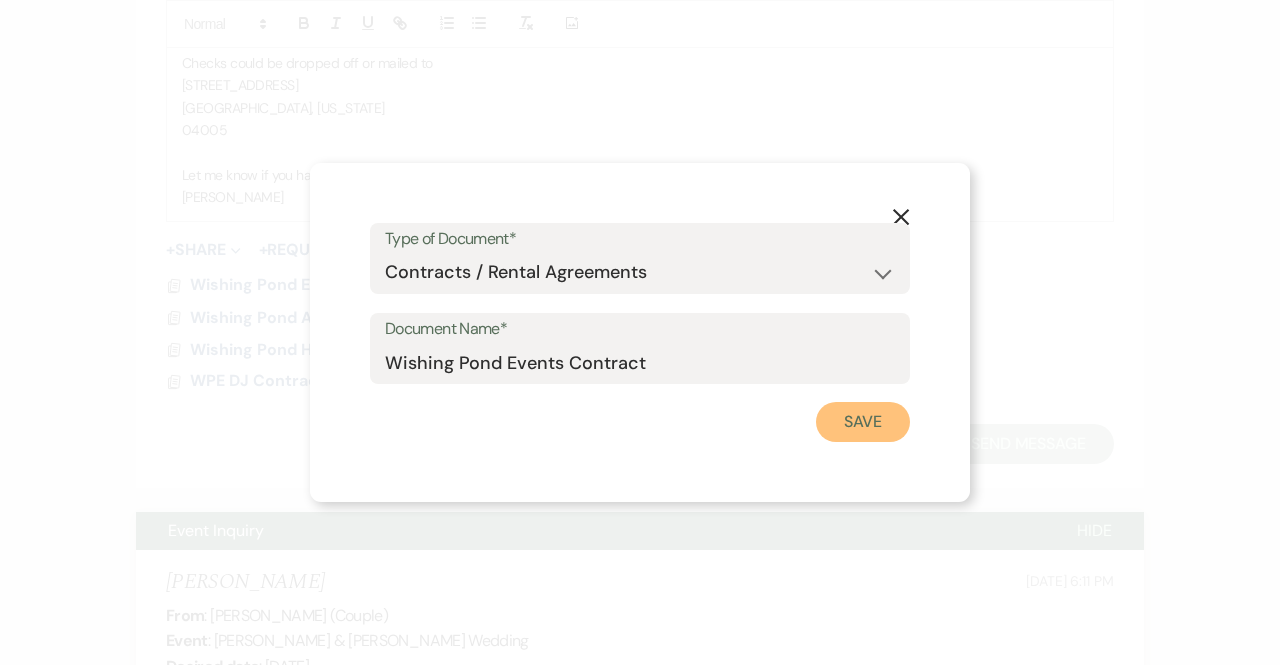 click on "Save" at bounding box center [863, 422] 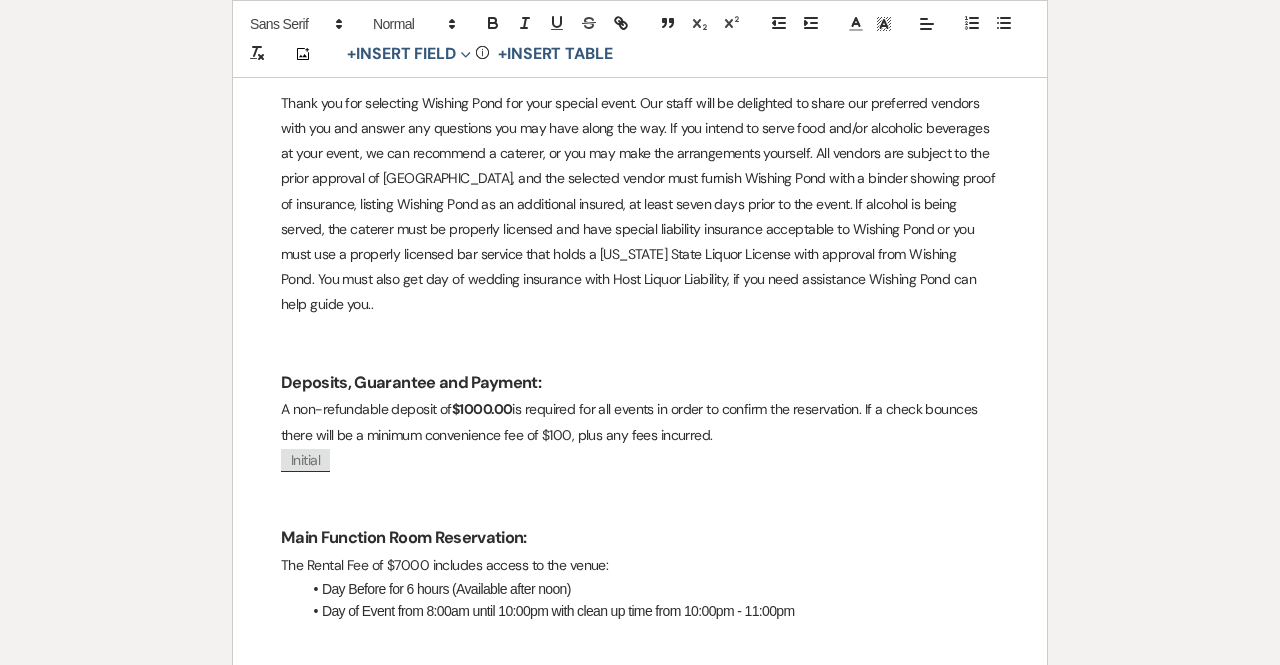 scroll, scrollTop: 375, scrollLeft: 0, axis: vertical 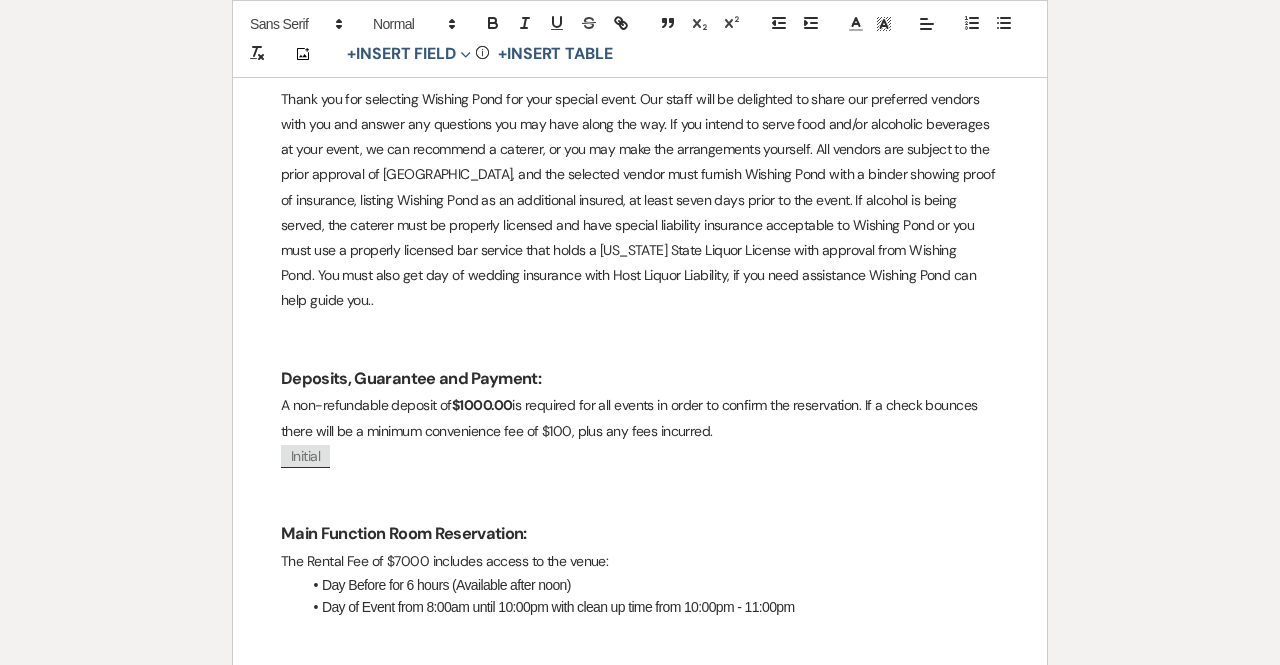 click on "$1000.00" at bounding box center [482, 405] 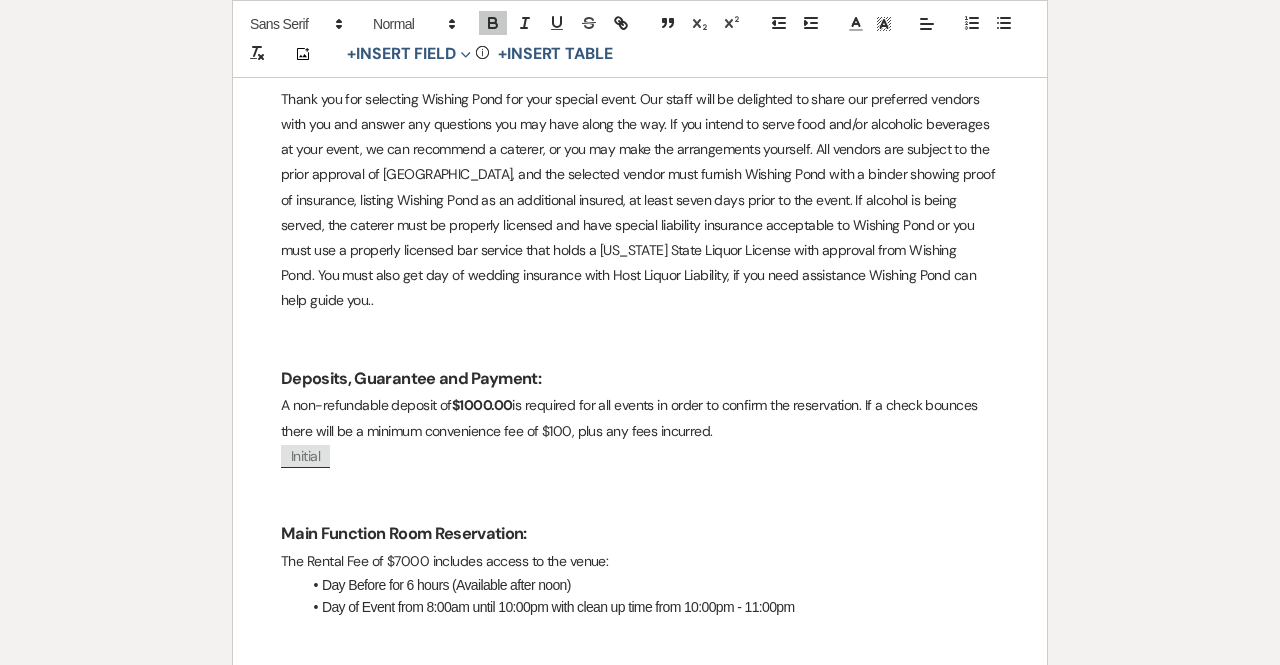 type 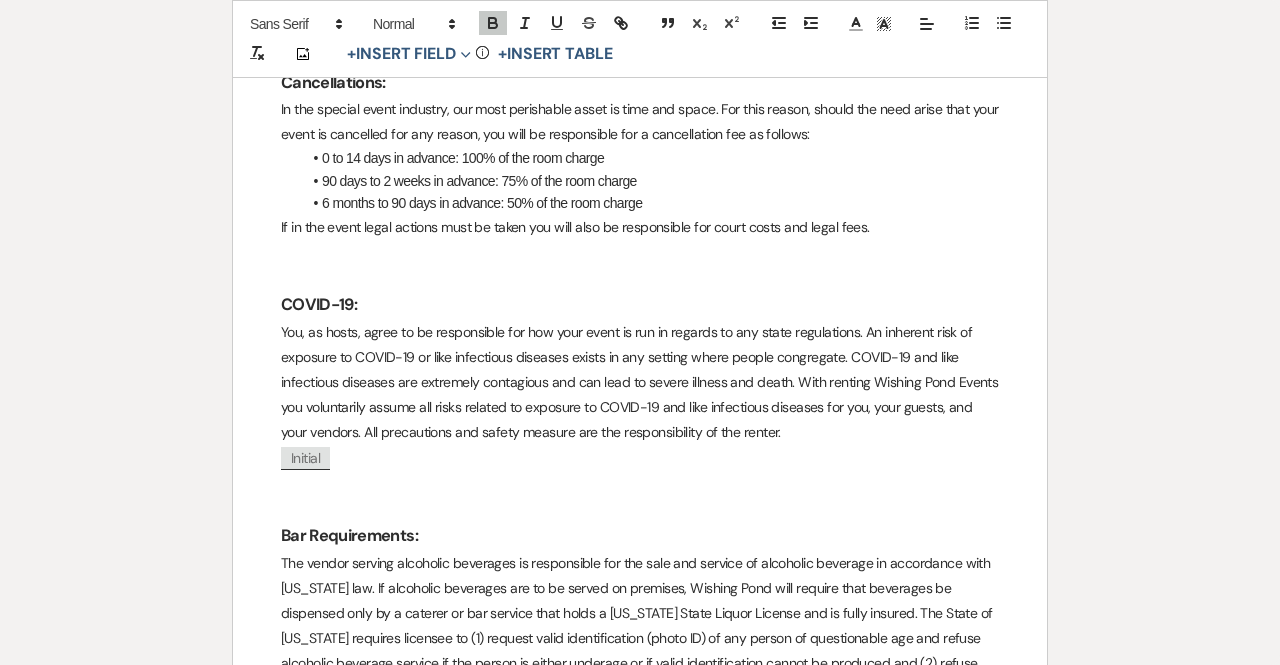 scroll, scrollTop: 1343, scrollLeft: 0, axis: vertical 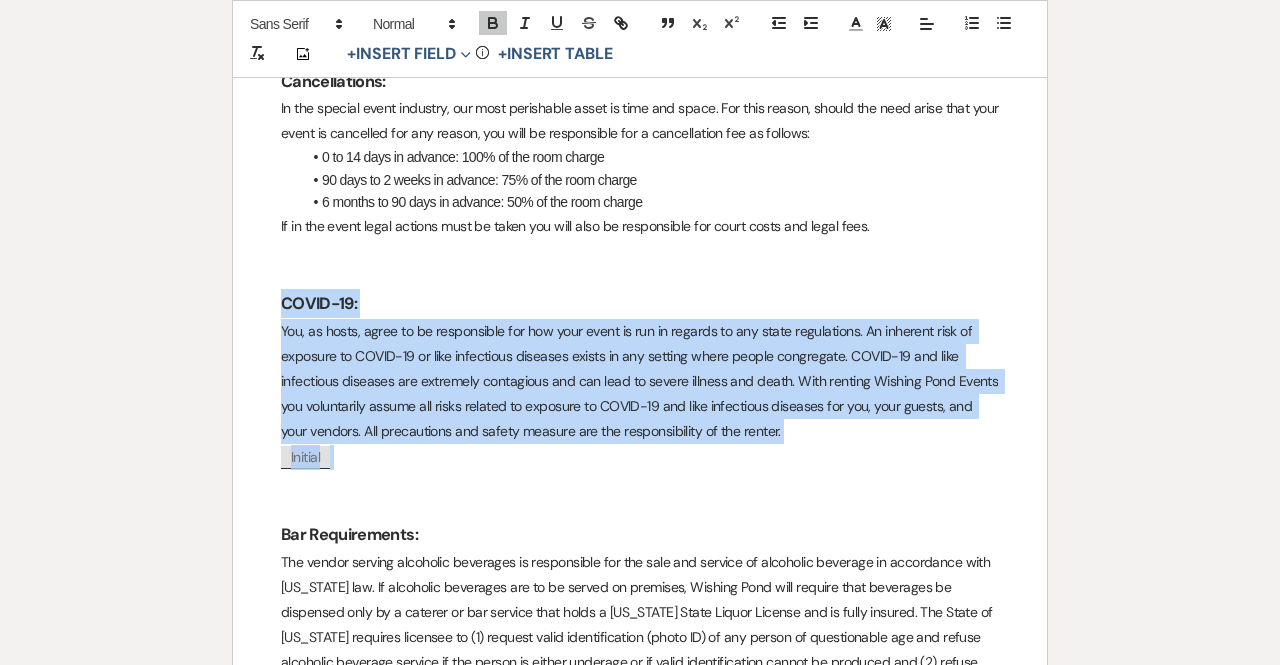 drag, startPoint x: 397, startPoint y: 429, endPoint x: 239, endPoint y: 270, distance: 224.15396 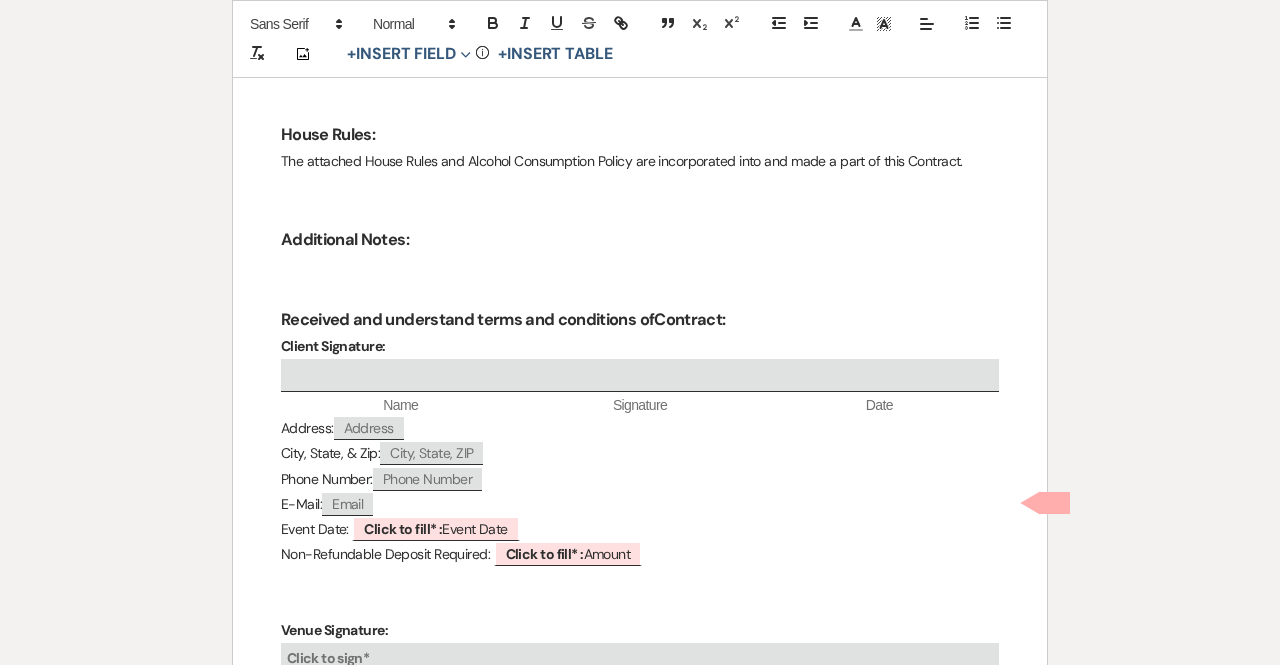 scroll, scrollTop: 2210, scrollLeft: 0, axis: vertical 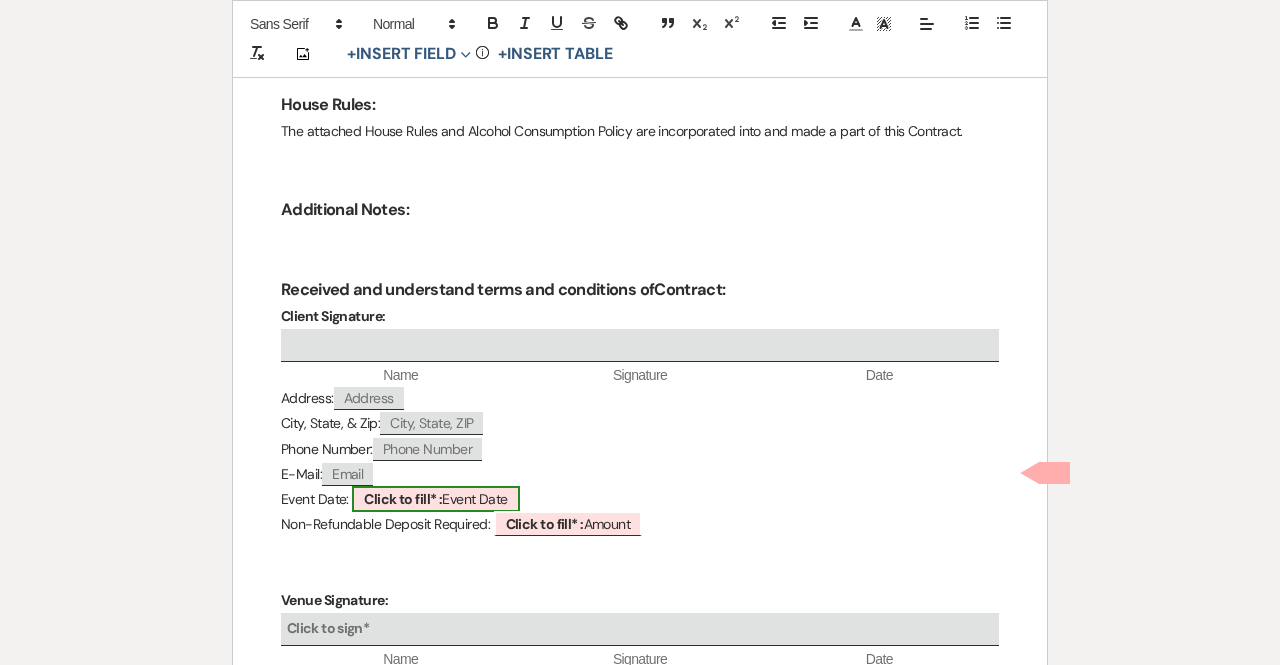 click on "Click to fill* :
Event Date" at bounding box center [435, 499] 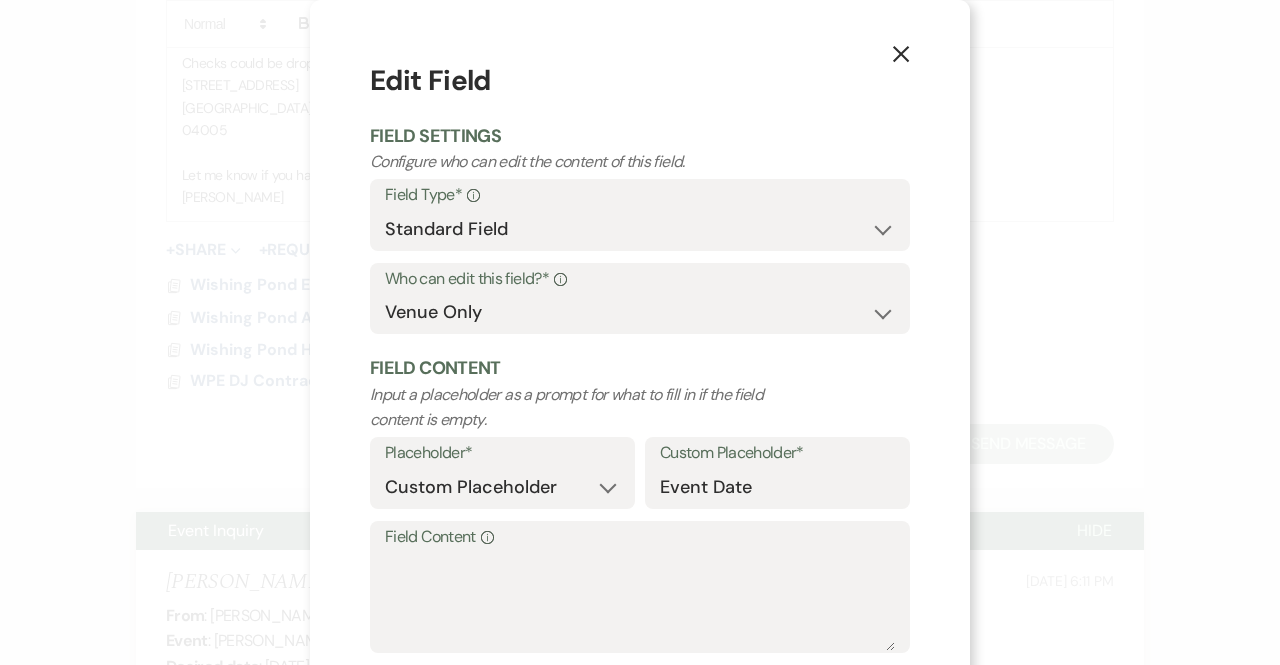 scroll, scrollTop: 68, scrollLeft: 0, axis: vertical 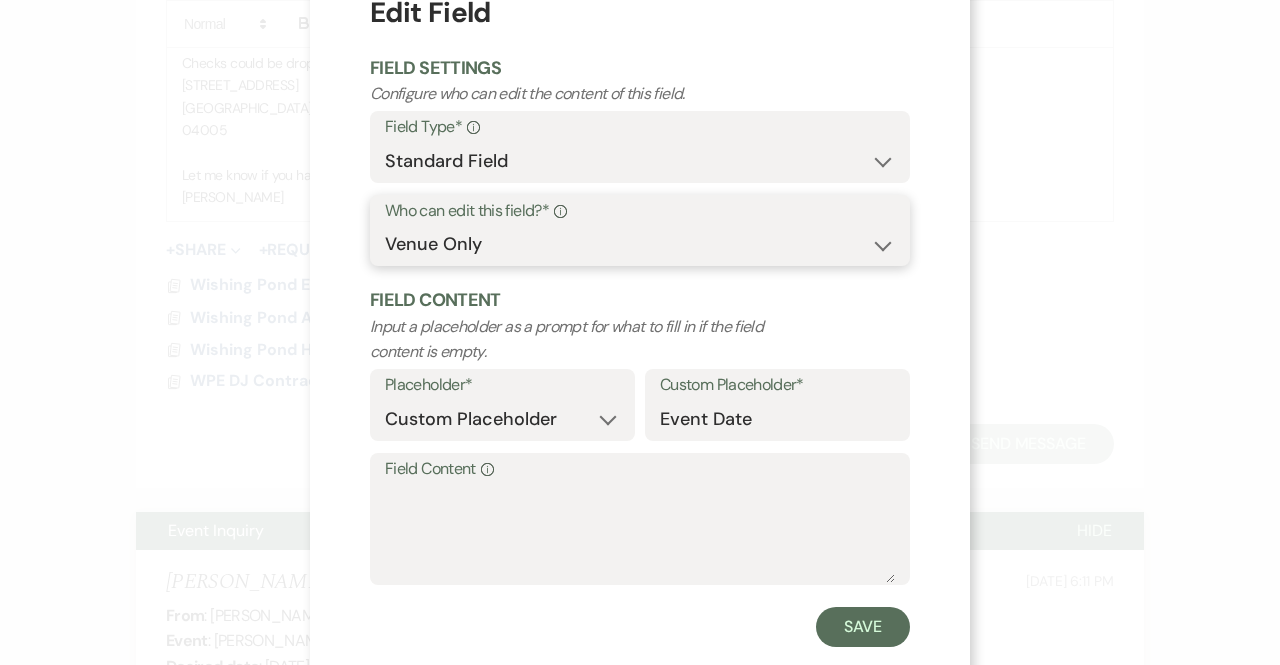 click on "Both Venue & Client Client Only Venue Only" at bounding box center (640, 244) 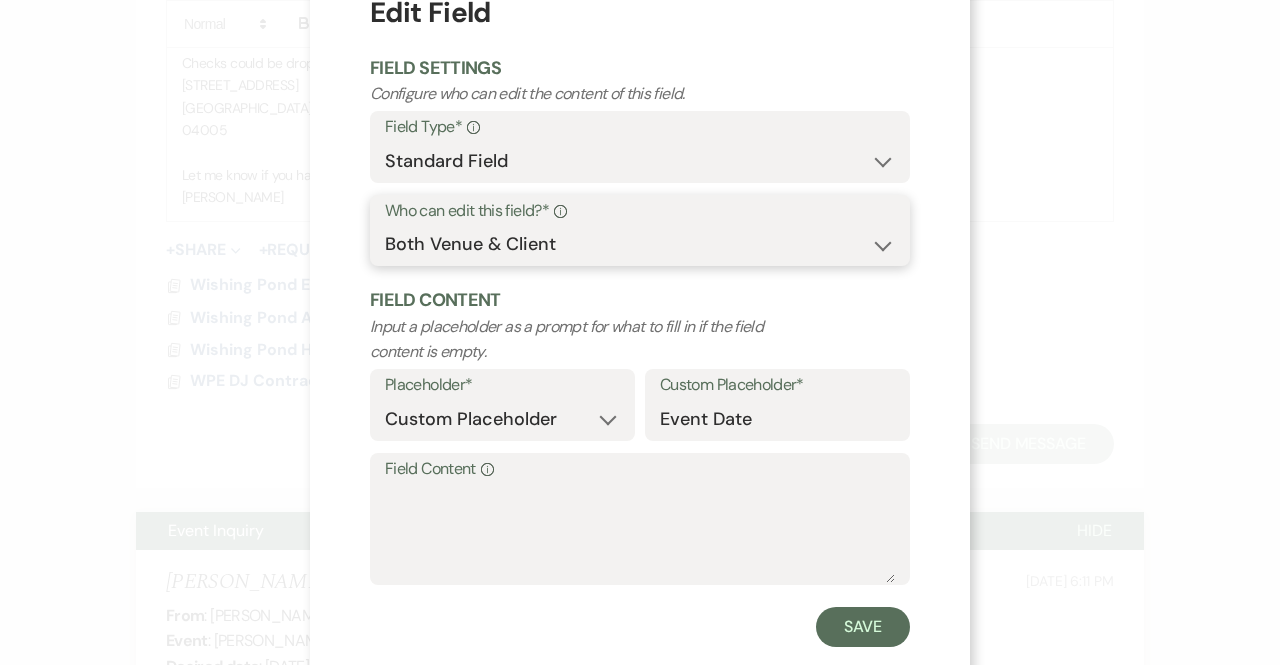 click on "Both Venue & Client Client Only Venue Only" at bounding box center (640, 244) 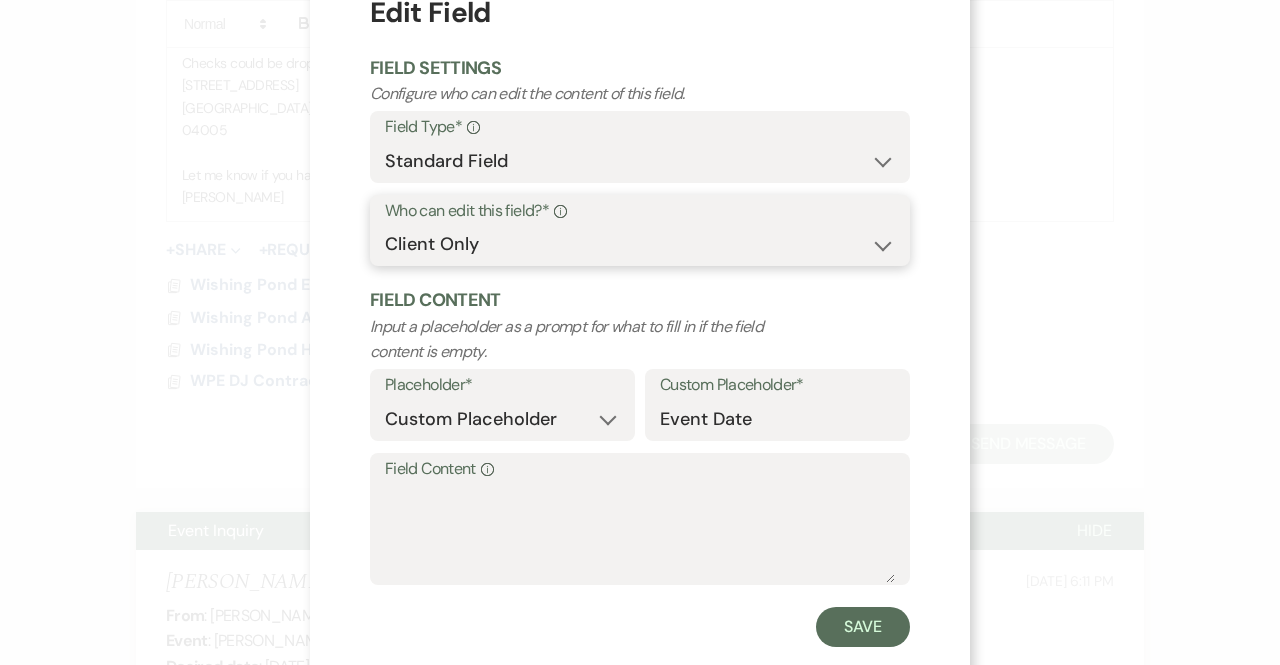 scroll, scrollTop: 0, scrollLeft: 0, axis: both 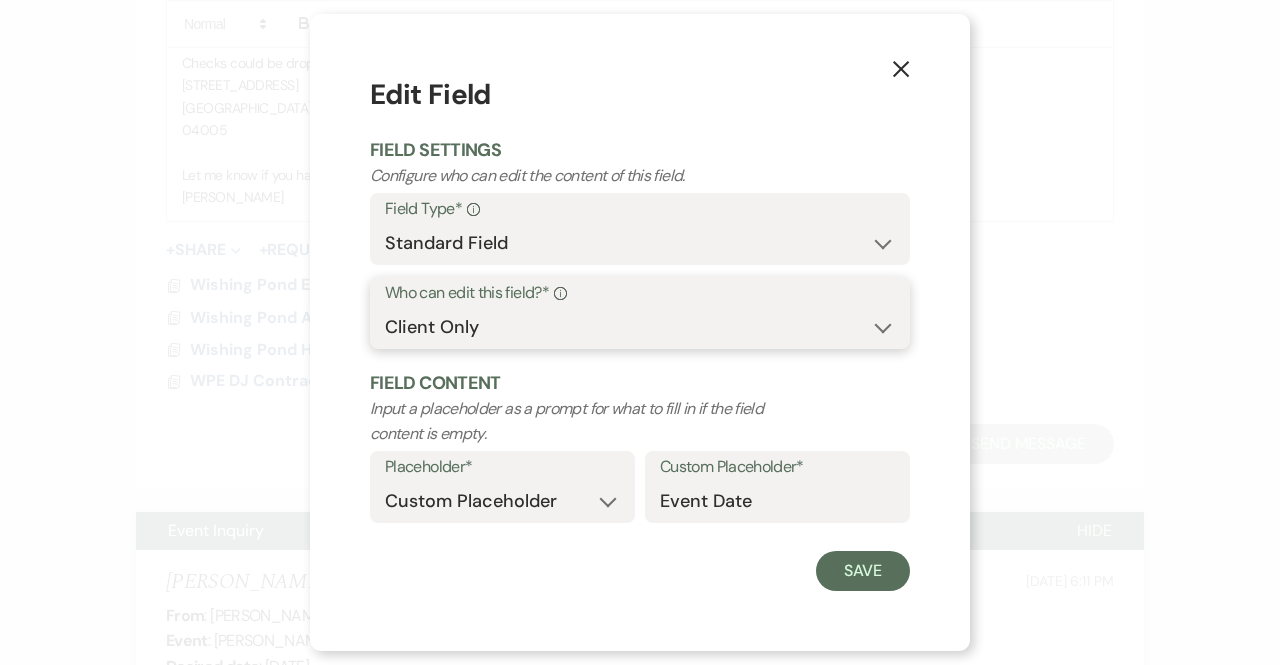 click on "Both Venue & Client Client Only Venue Only" at bounding box center (640, 327) 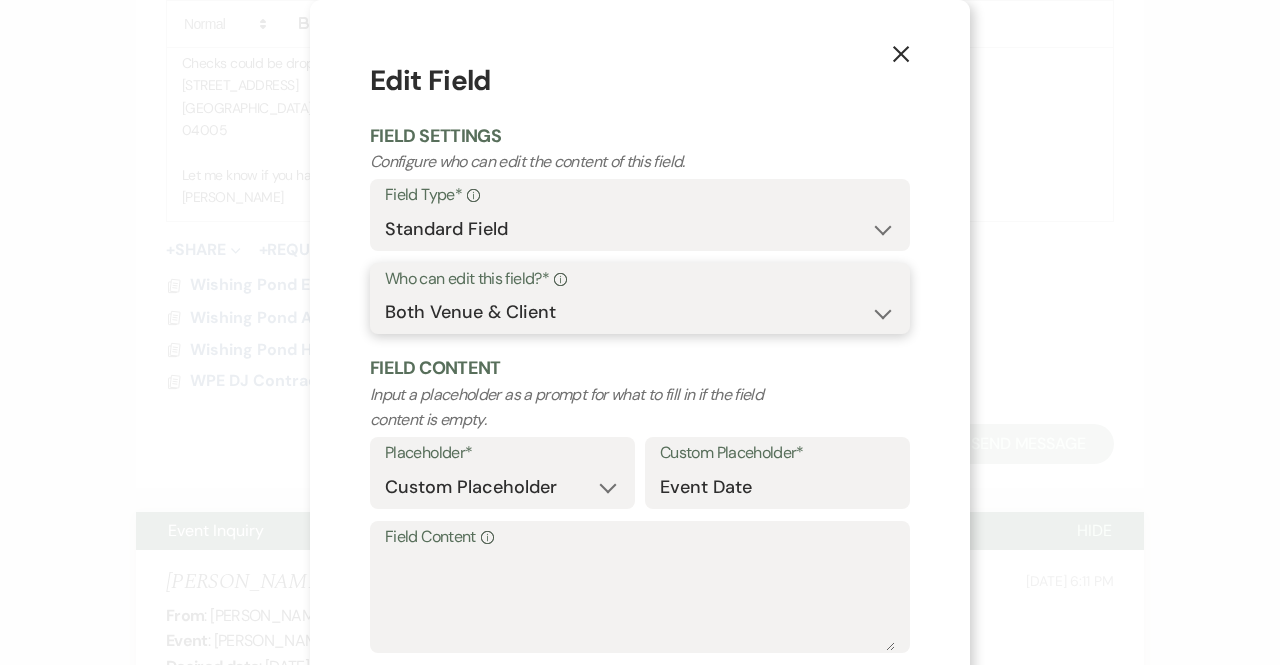 scroll, scrollTop: 110, scrollLeft: 0, axis: vertical 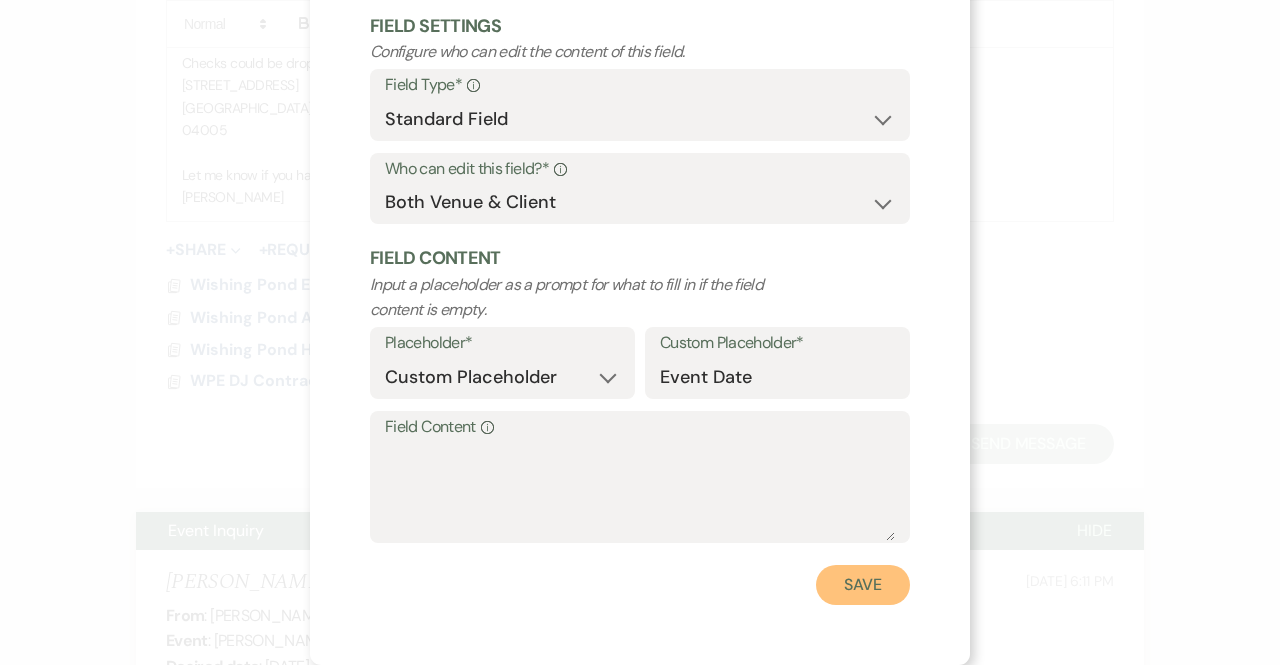 click on "Save" at bounding box center (863, 585) 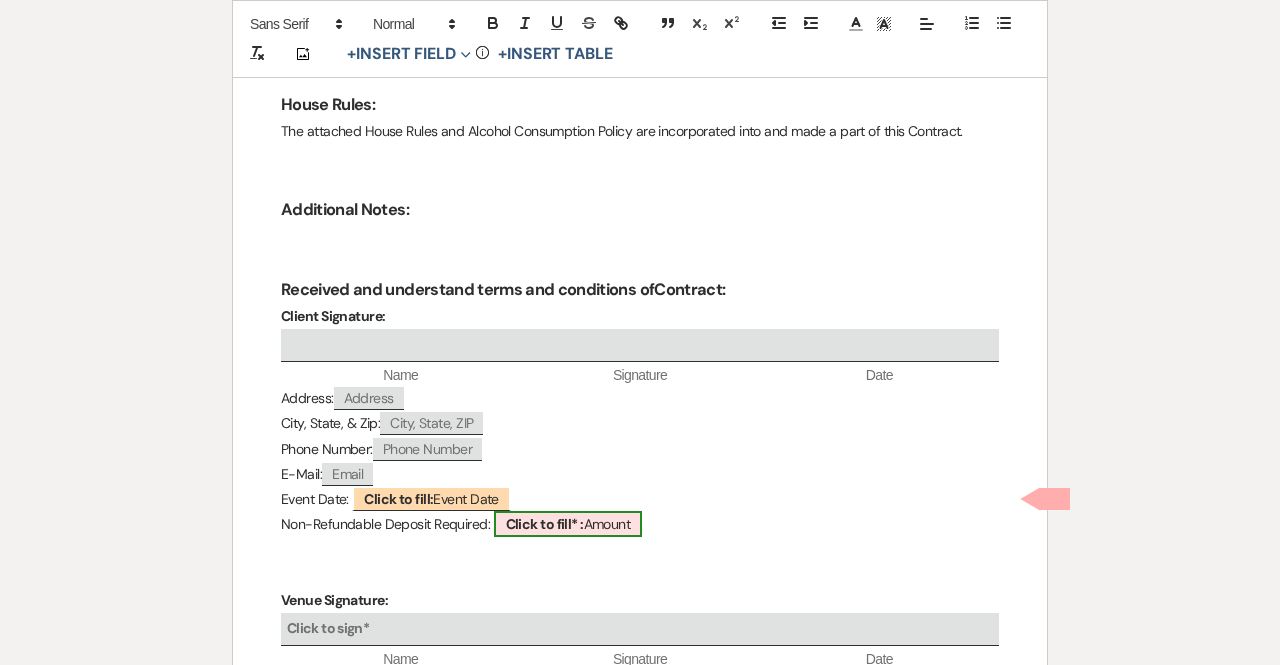 click on "Click to fill* :" at bounding box center [545, 524] 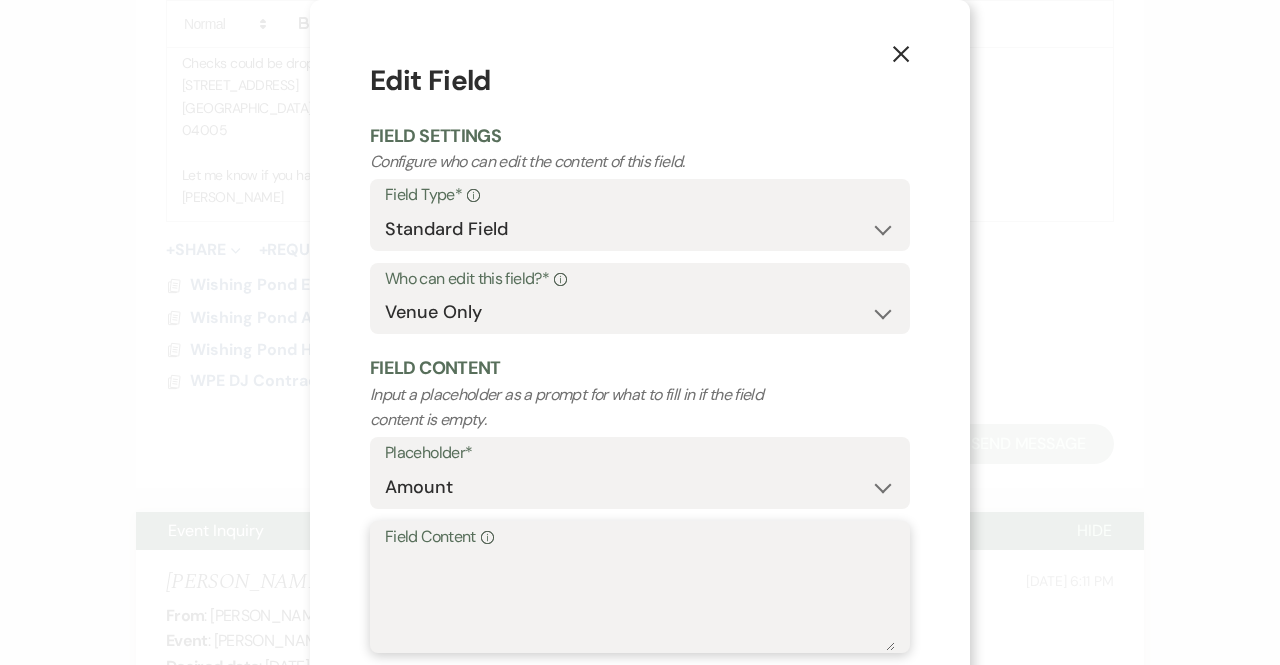 click on "Field Content Info" at bounding box center [640, 601] 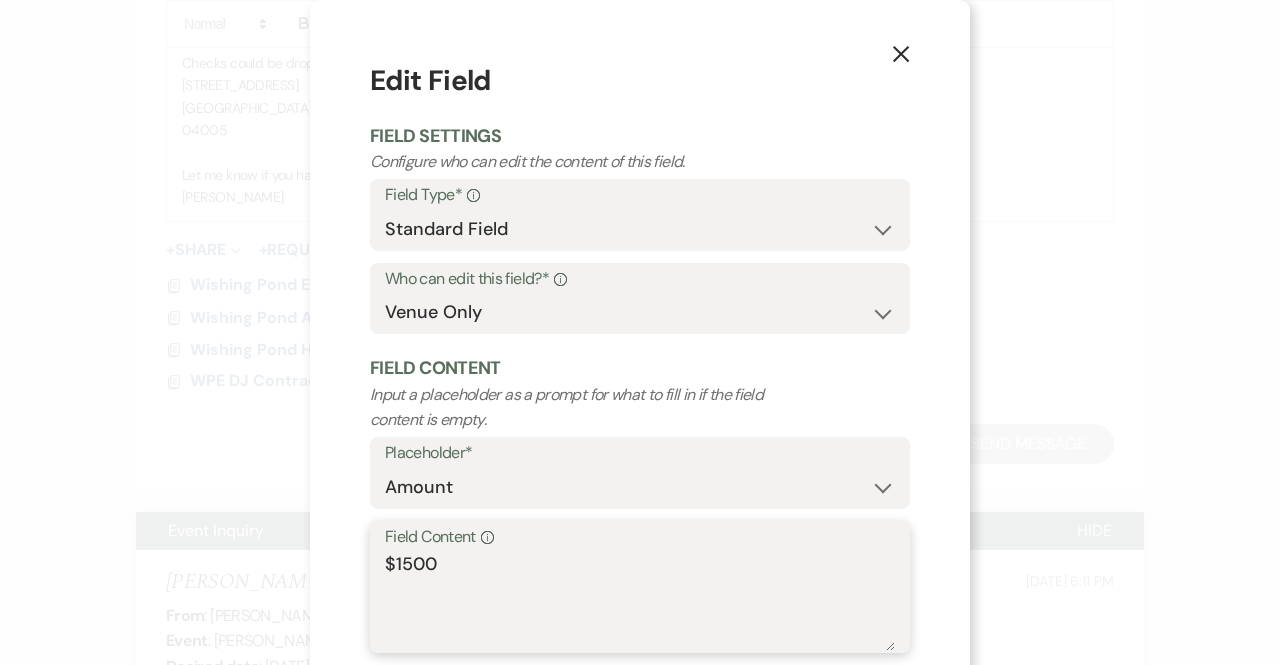 scroll, scrollTop: 110, scrollLeft: 0, axis: vertical 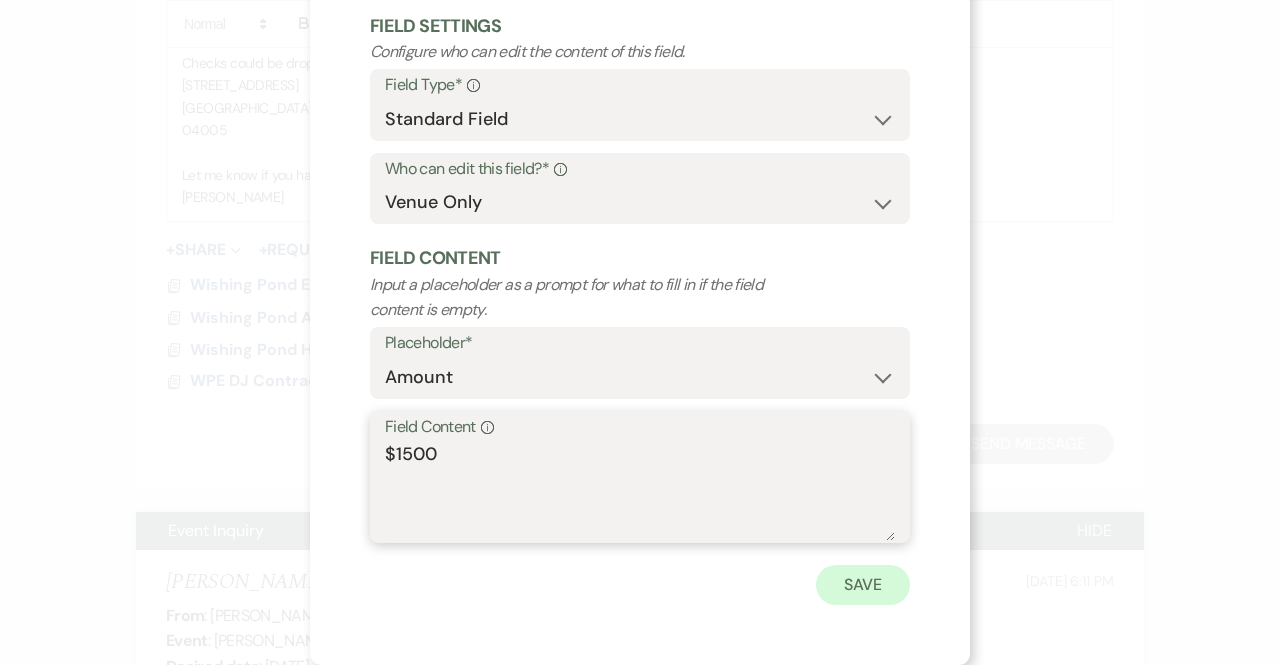 type on "$1500" 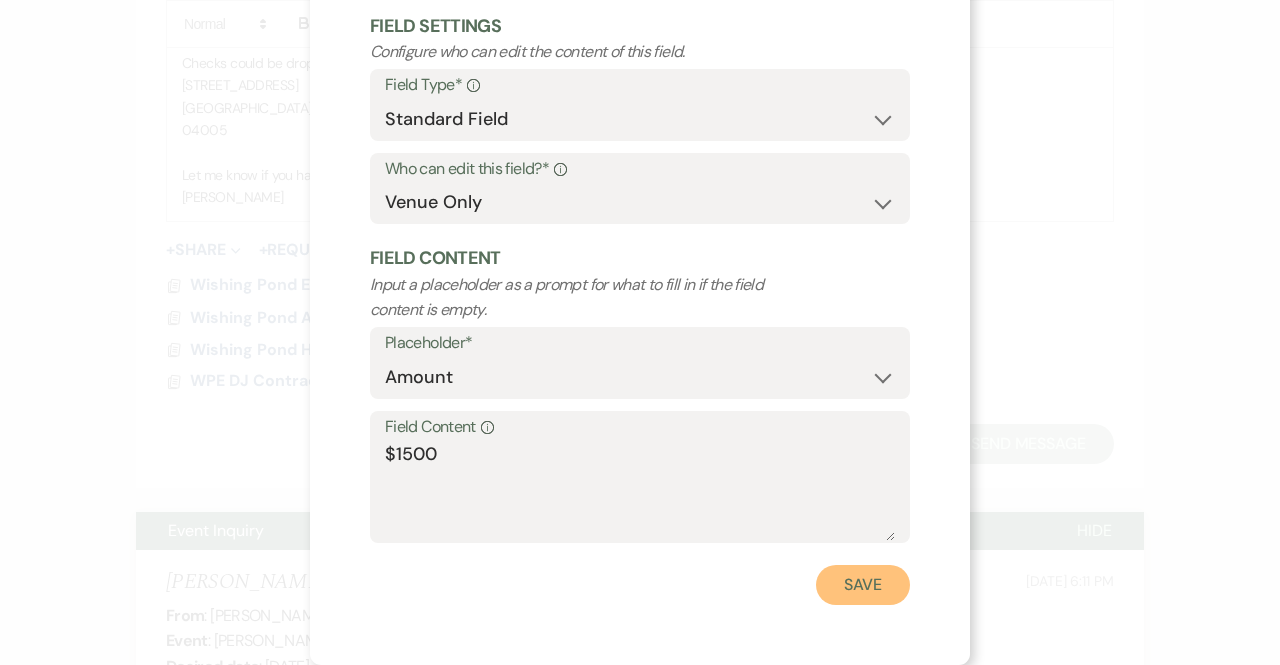 click on "Save" at bounding box center [863, 585] 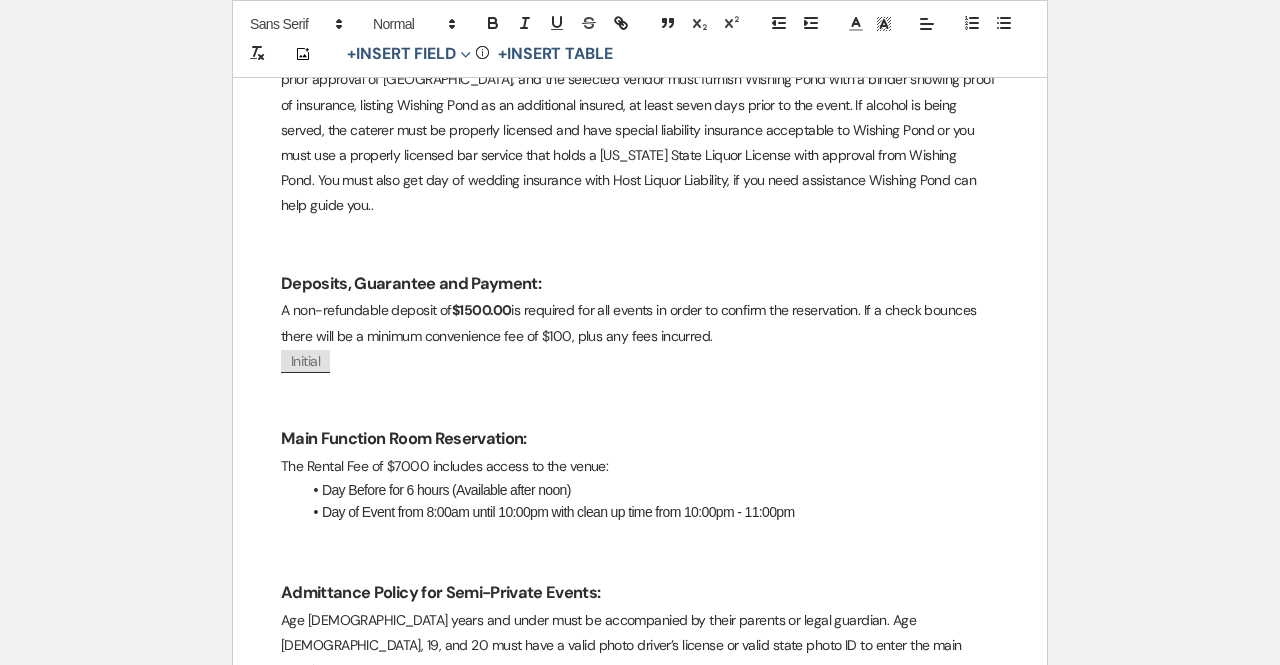 scroll, scrollTop: 0, scrollLeft: 0, axis: both 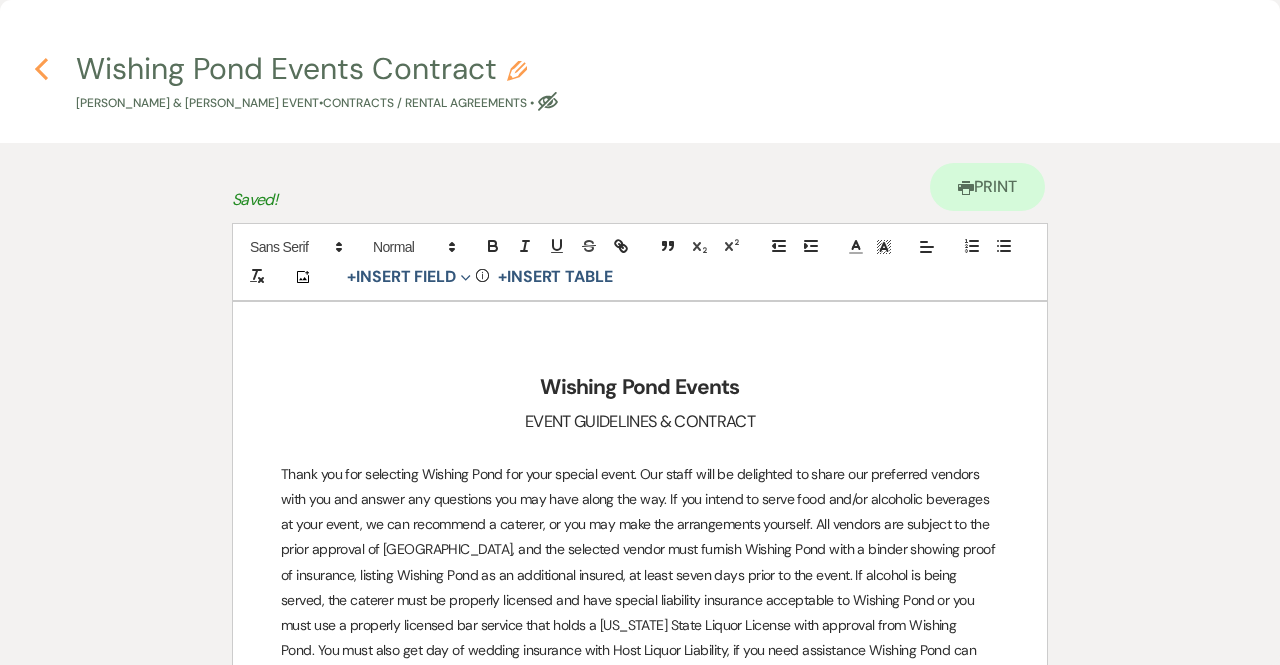 click on "Previous" 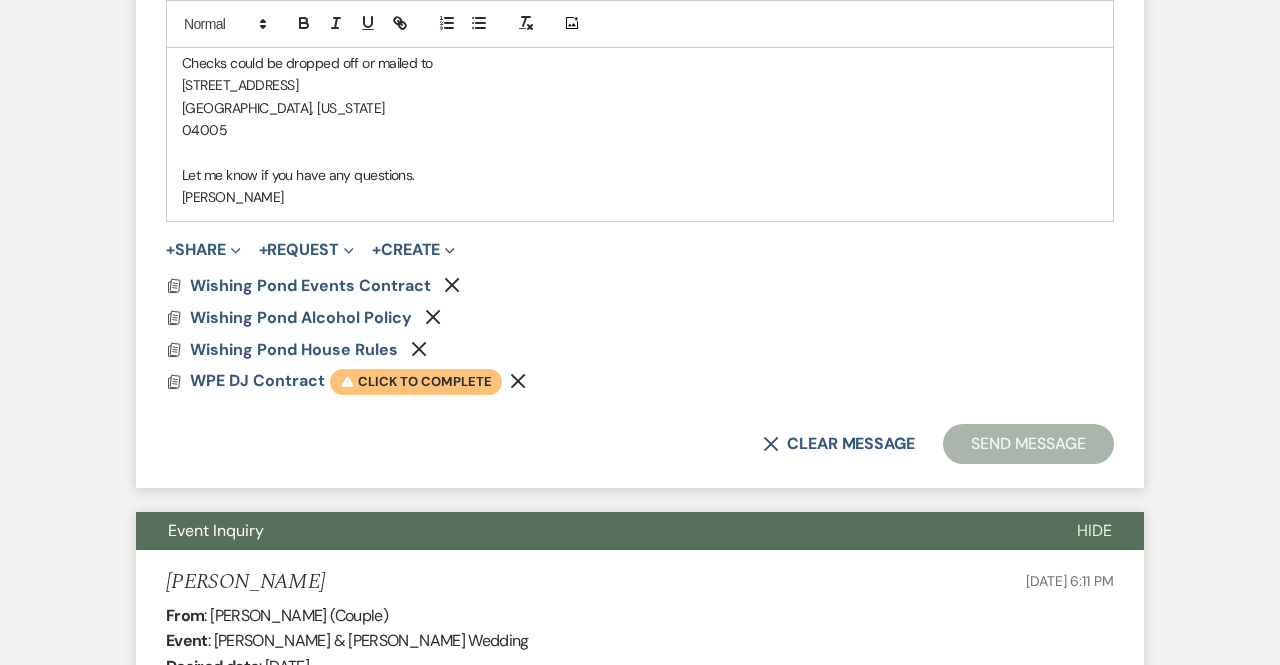 click on "Warning   Click to complete" at bounding box center (416, 382) 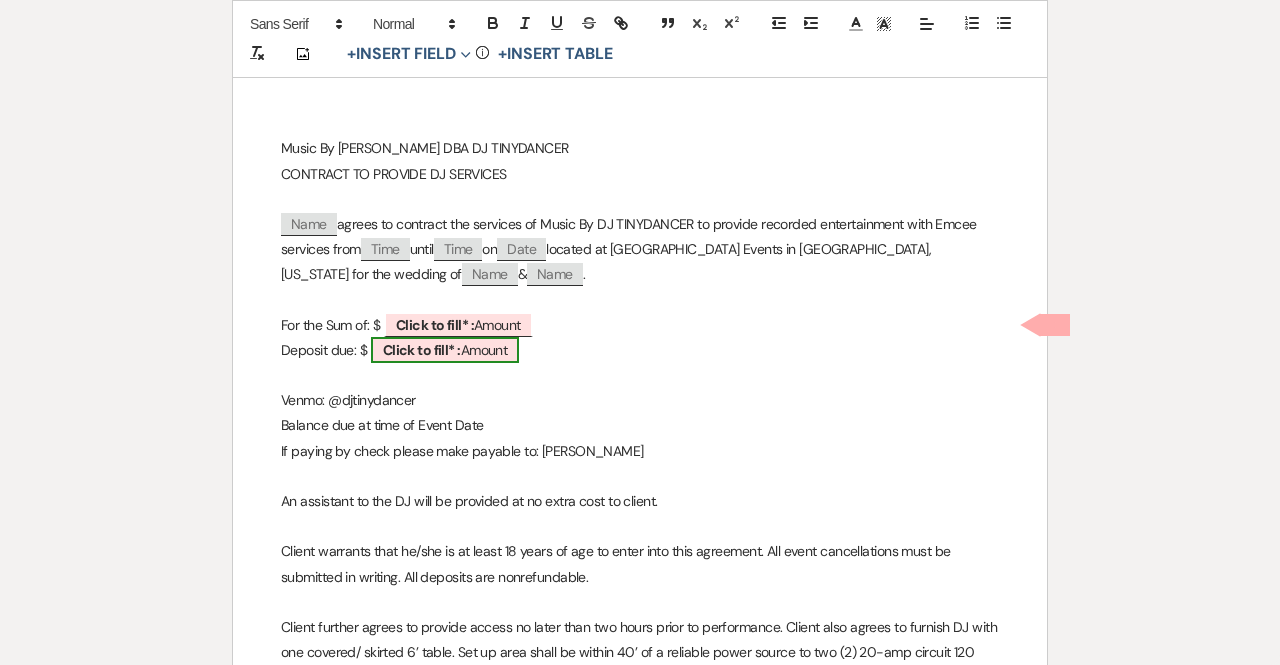 scroll, scrollTop: 234, scrollLeft: 0, axis: vertical 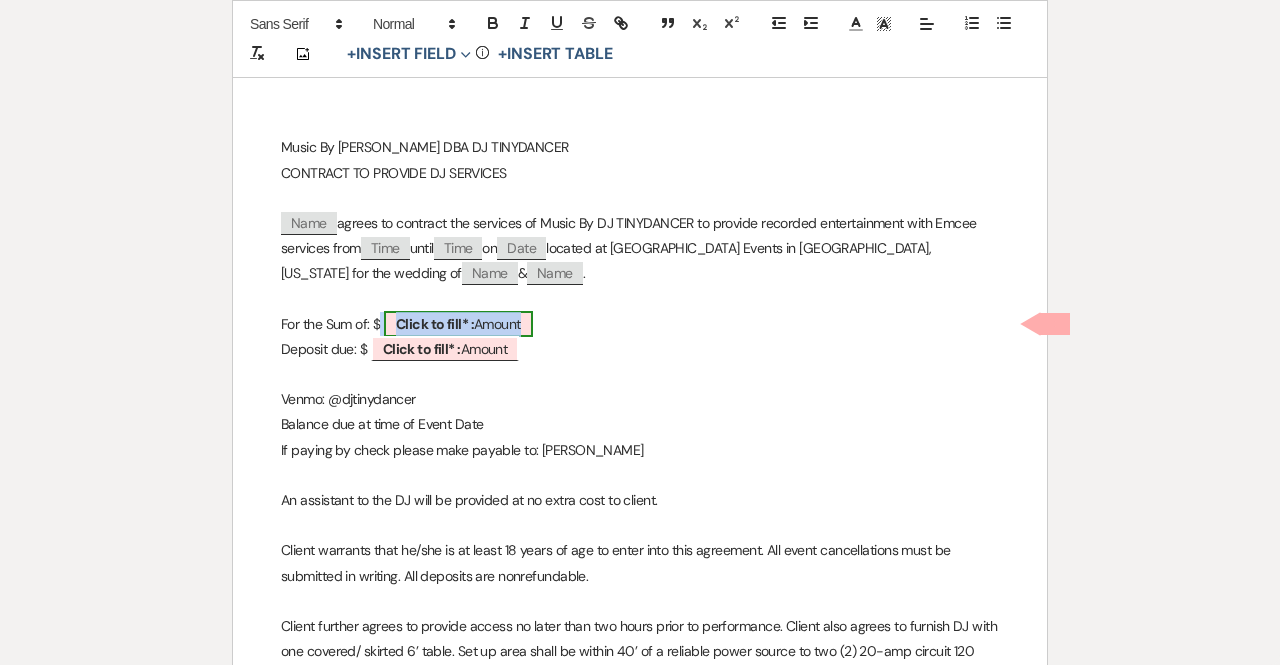 click on "Click to fill* :
Amount" at bounding box center [458, 324] 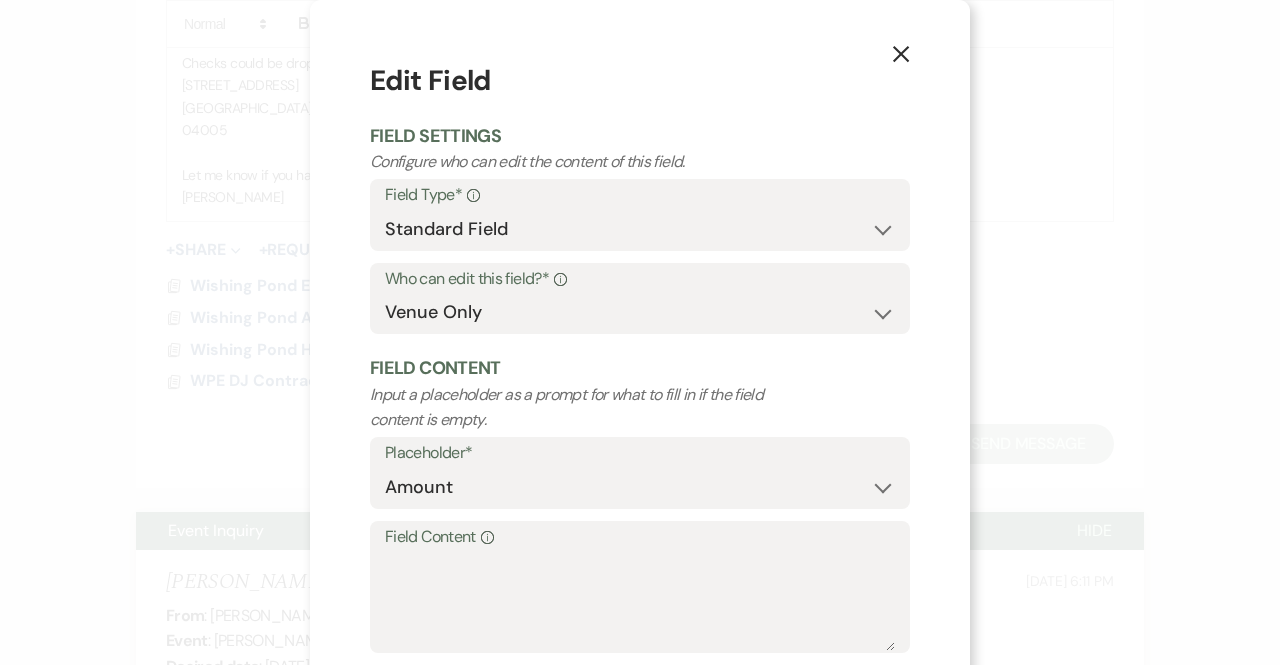 scroll, scrollTop: 110, scrollLeft: 0, axis: vertical 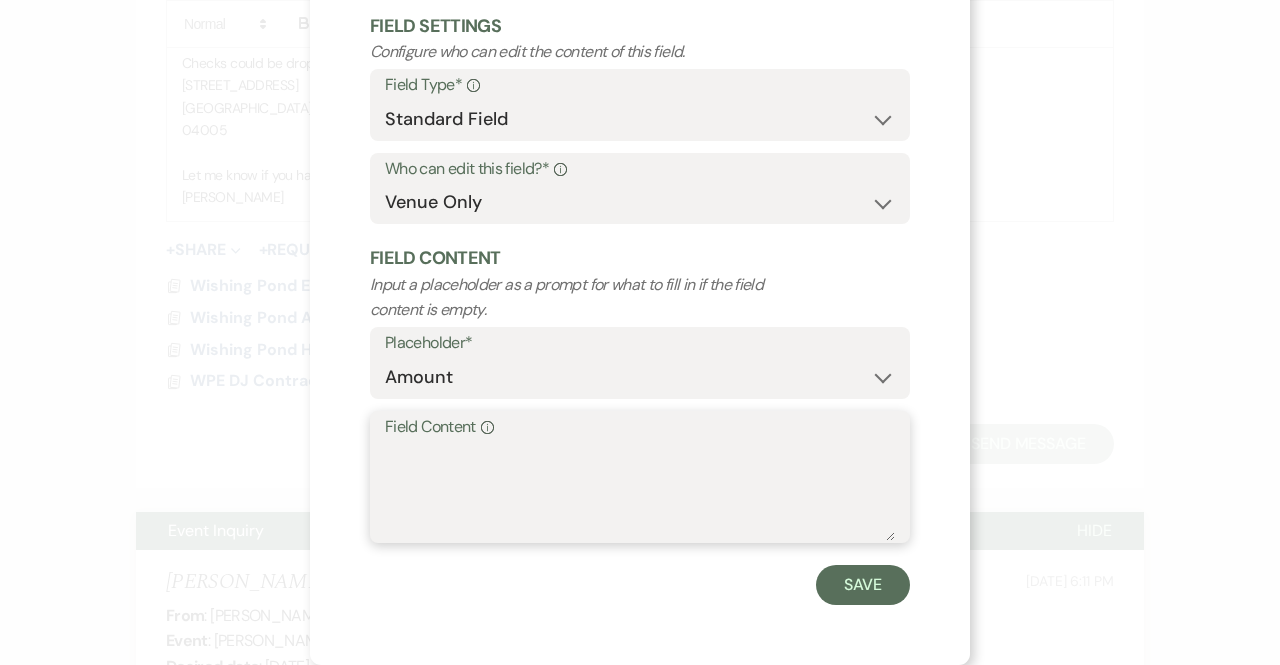 click on "Field Content Info" at bounding box center [640, 491] 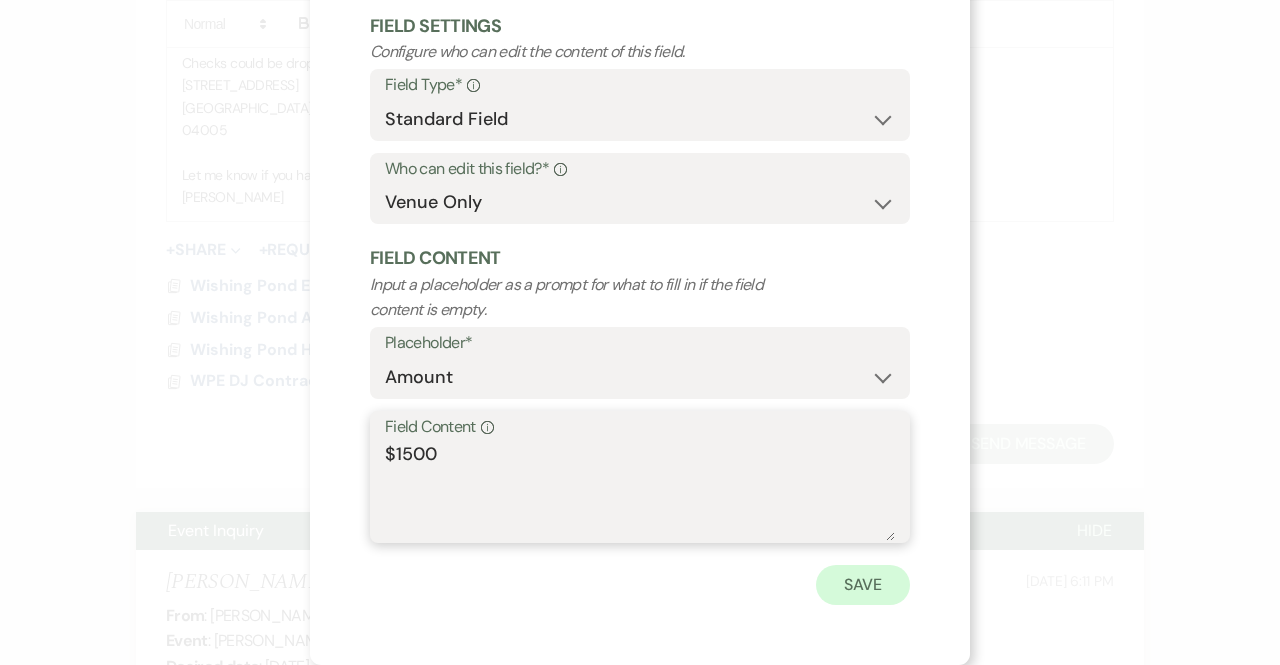 type on "$1500" 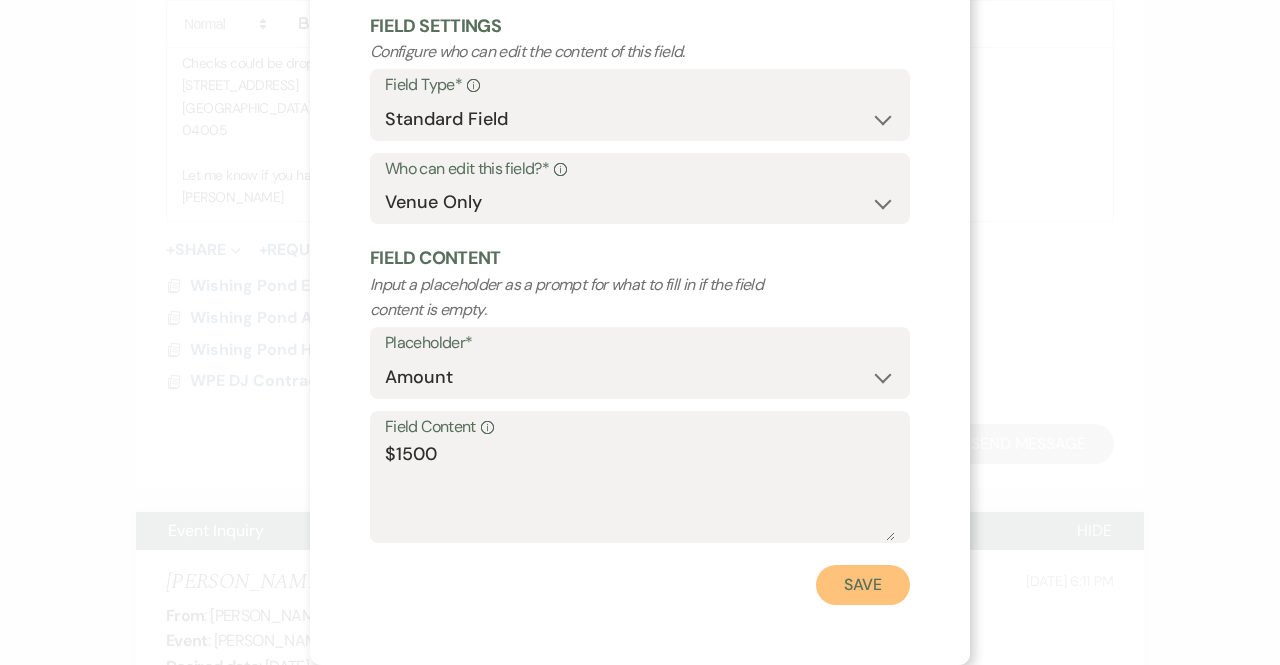 click on "Save" at bounding box center [863, 585] 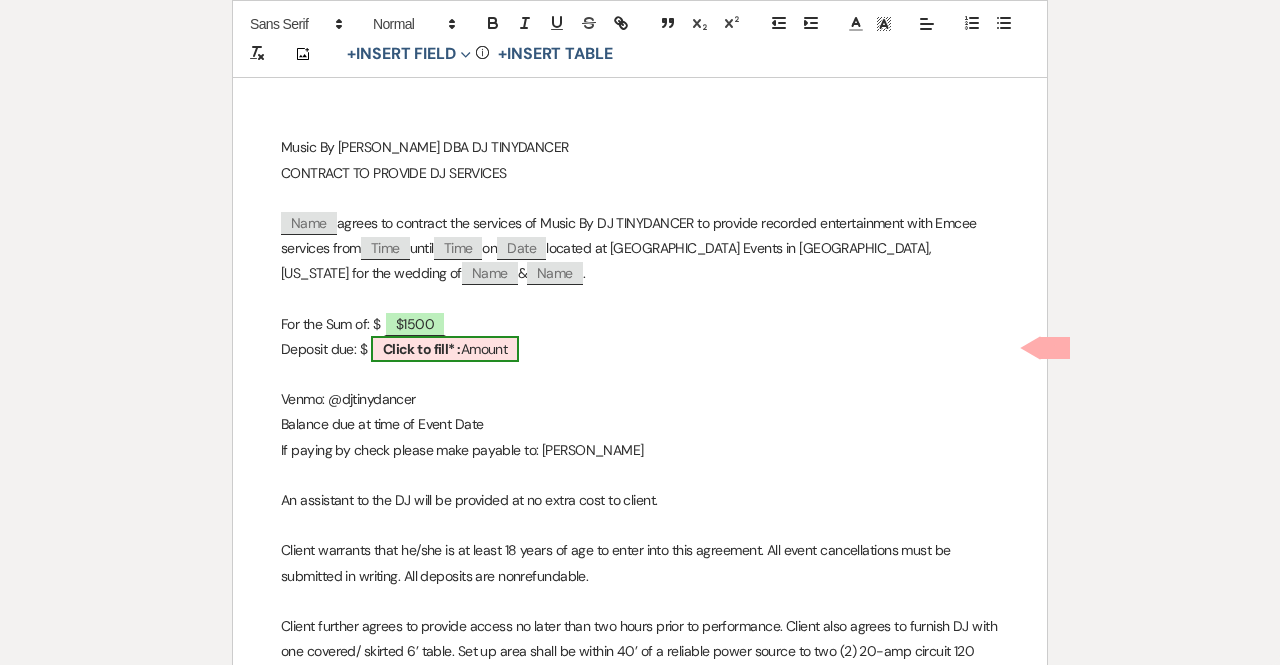 click on "Click to fill* :
Amount" at bounding box center [445, 349] 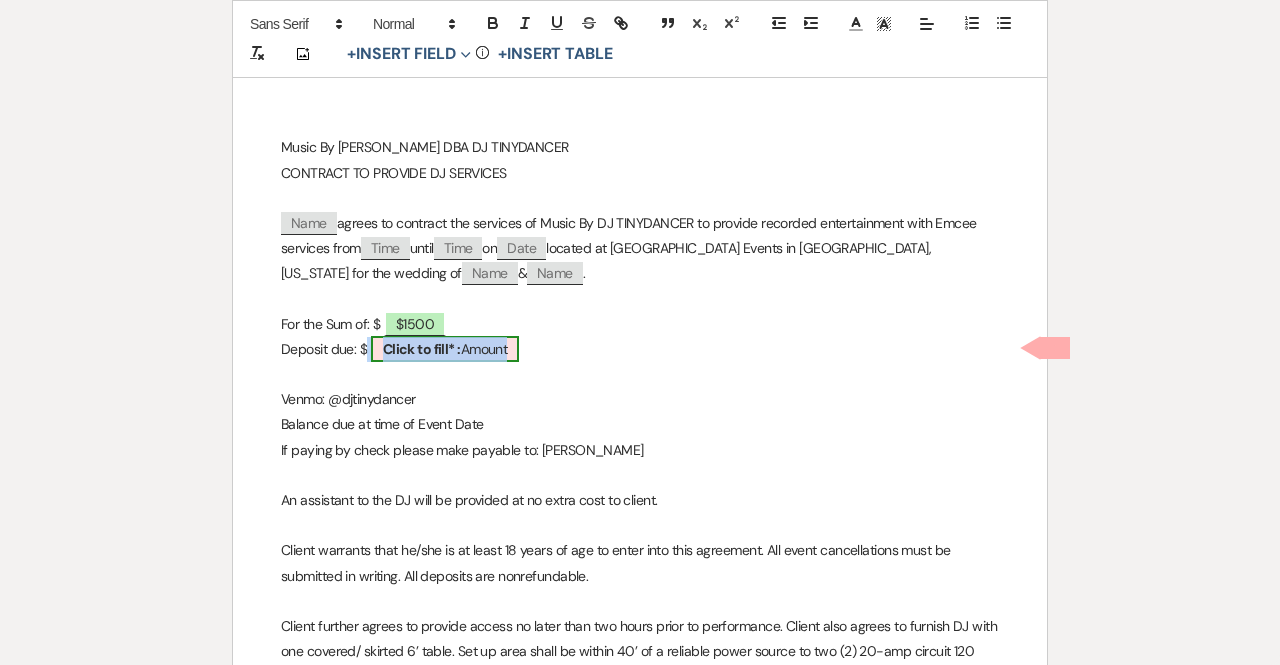 select on "owner" 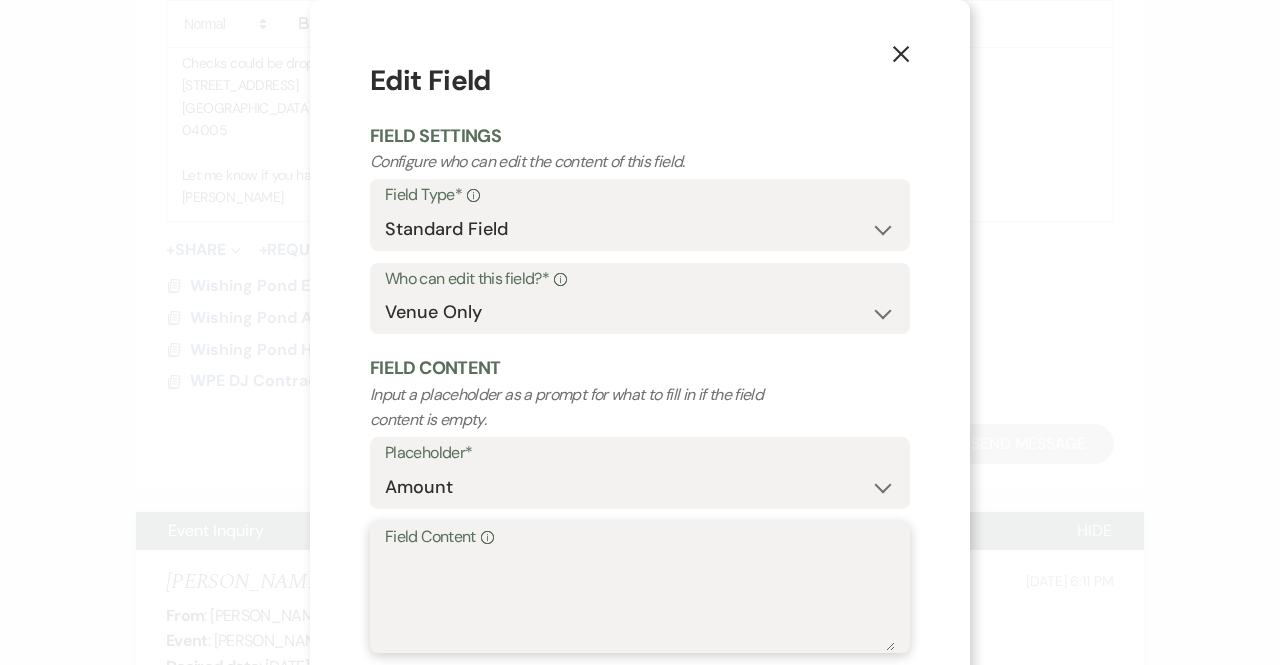 click on "Field Content Info" at bounding box center (640, 601) 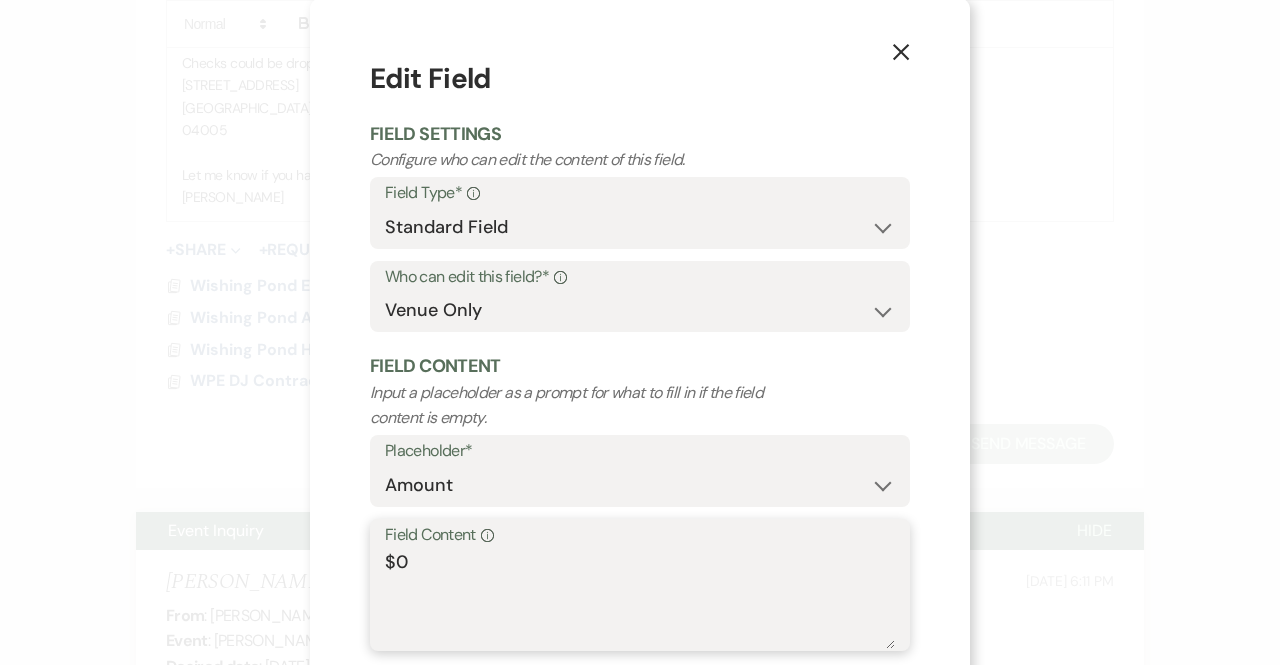 scroll, scrollTop: 110, scrollLeft: 0, axis: vertical 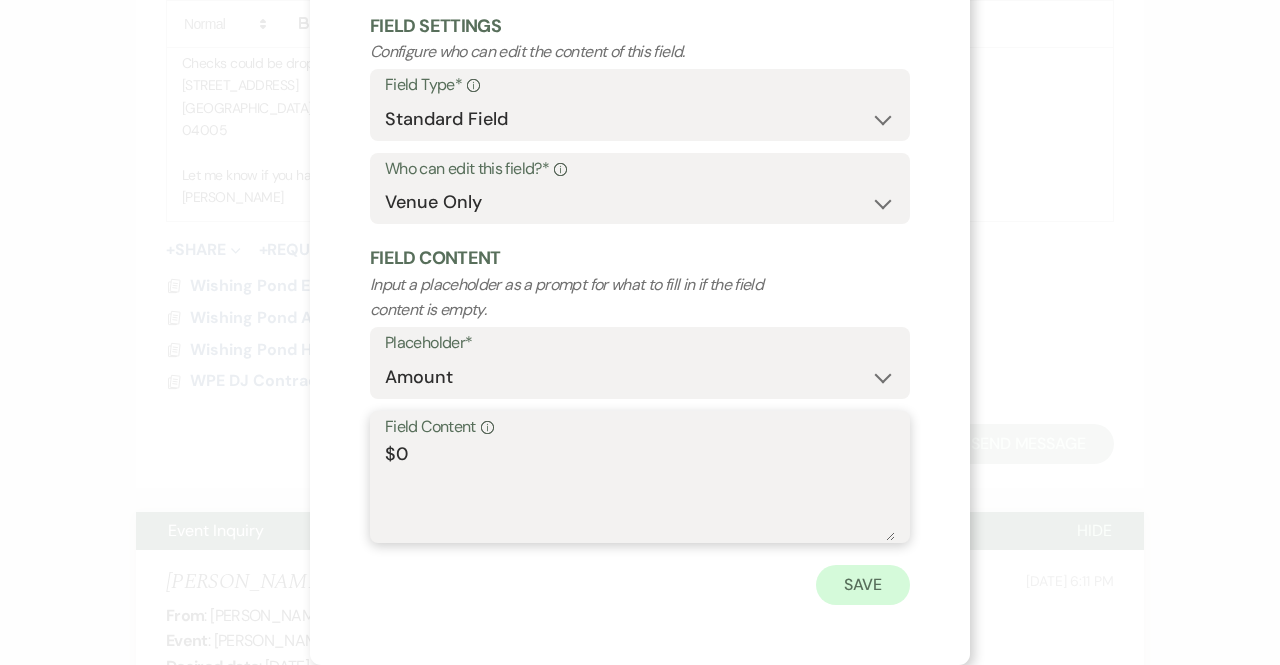 type on "$0" 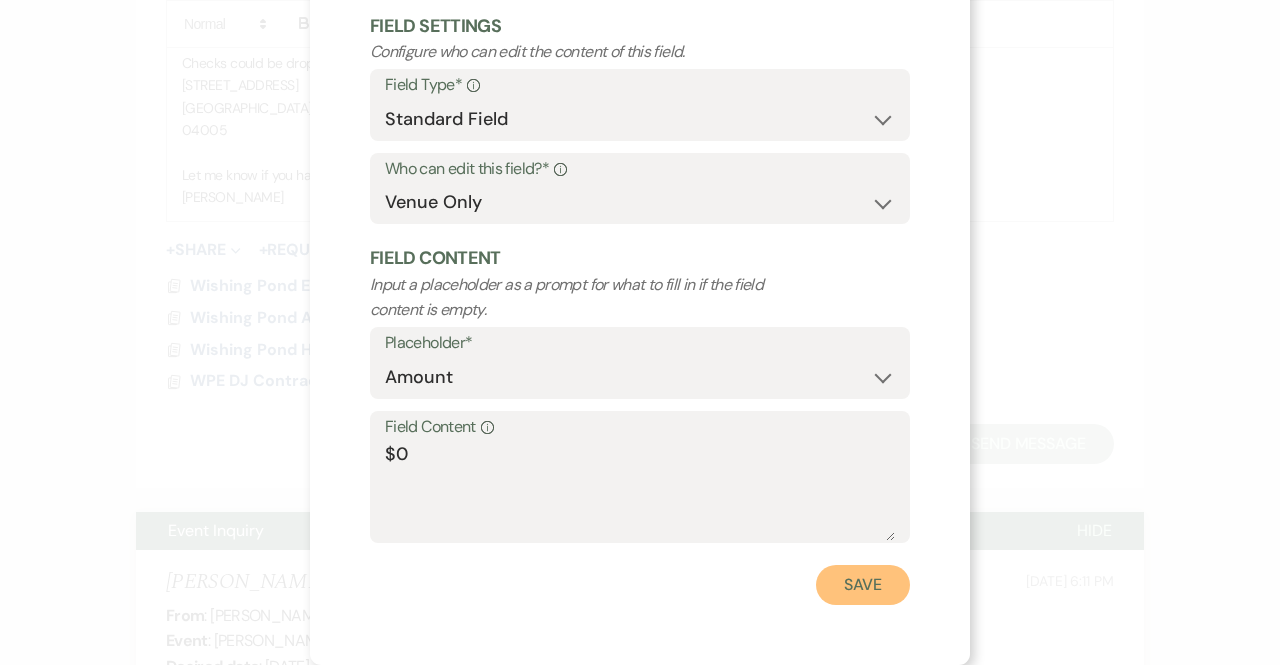 click on "Save" at bounding box center [863, 585] 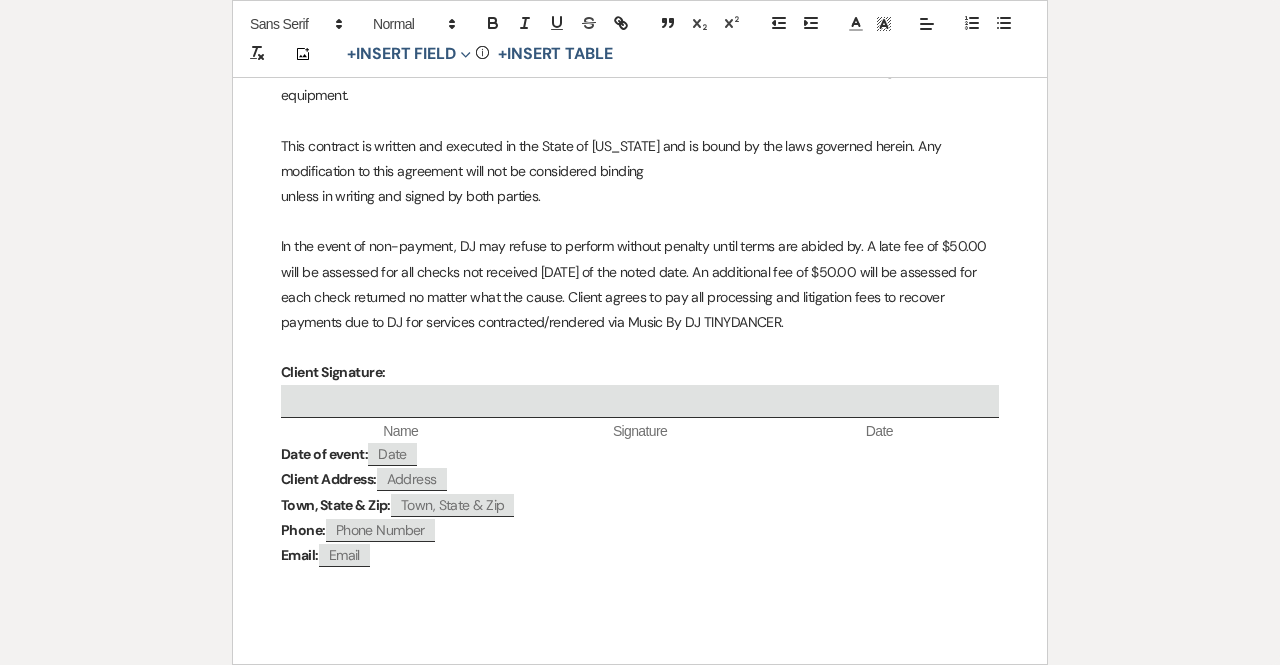 scroll, scrollTop: 0, scrollLeft: 0, axis: both 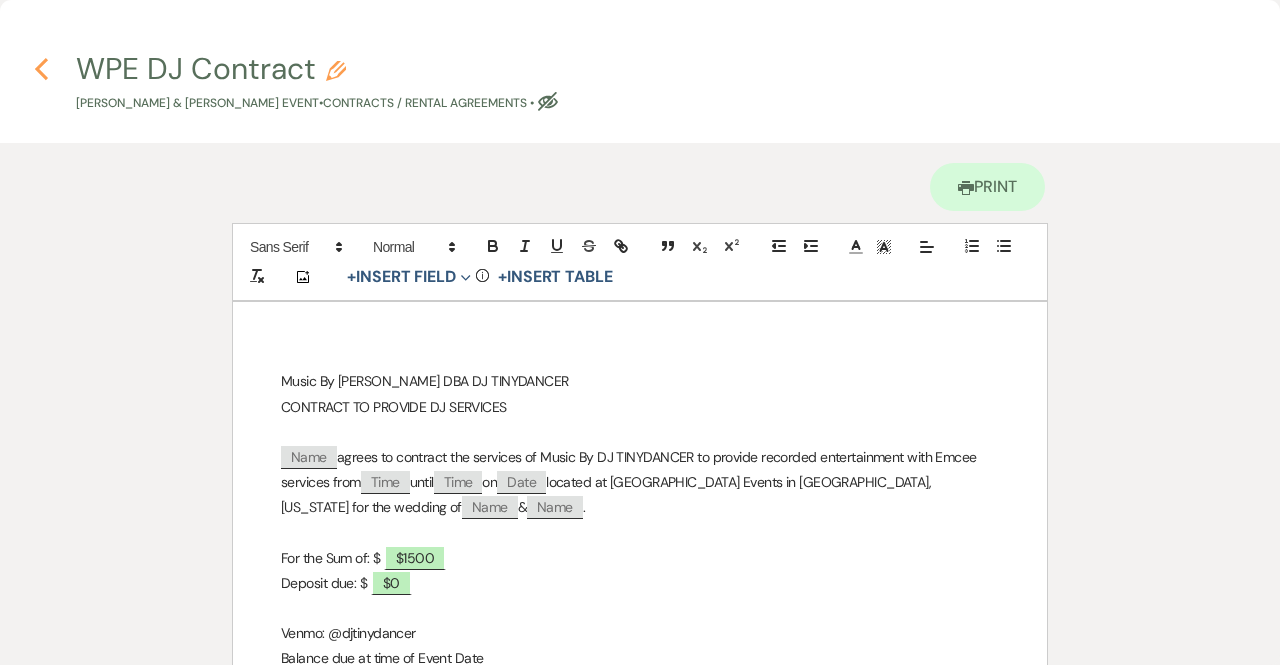 click on "Previous" 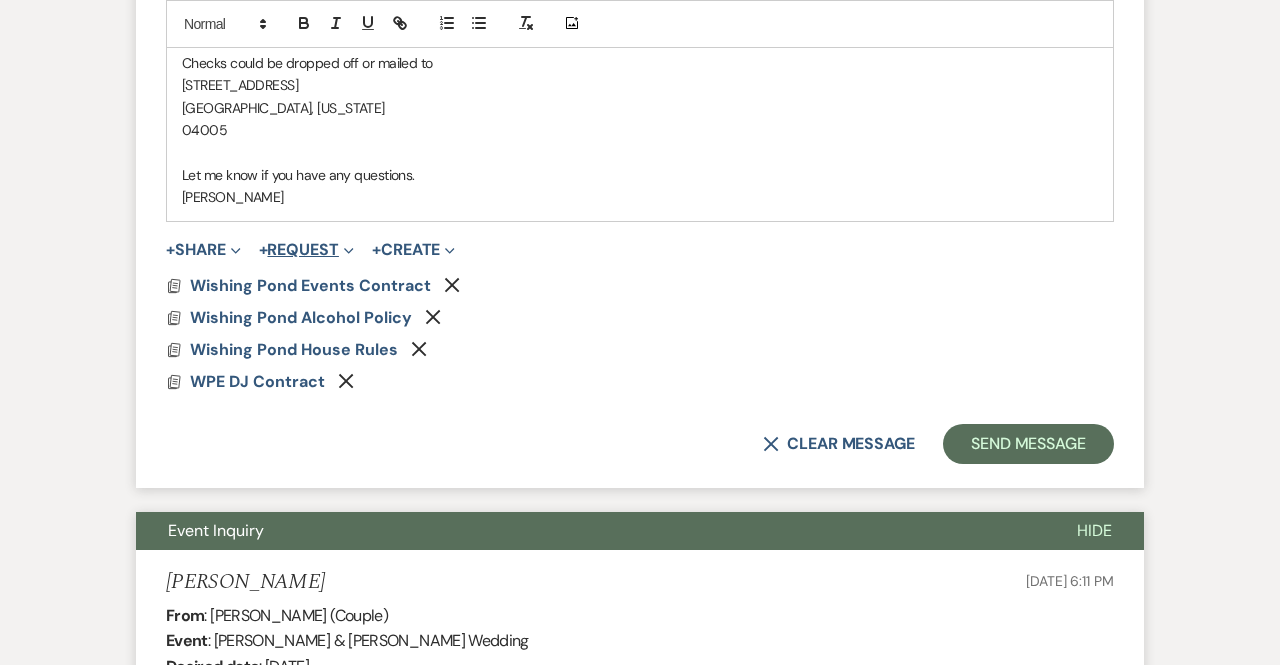 click on "+  Request Expand" at bounding box center (306, 250) 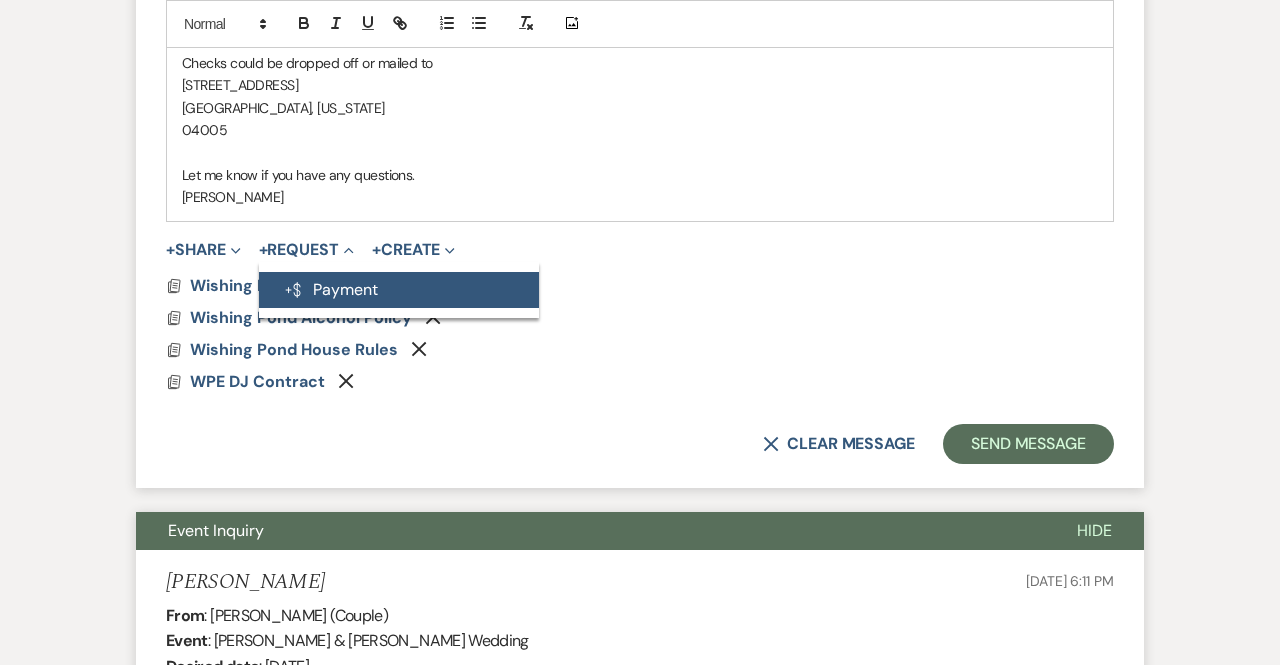 click on "Generate Payment Payment" at bounding box center [399, 290] 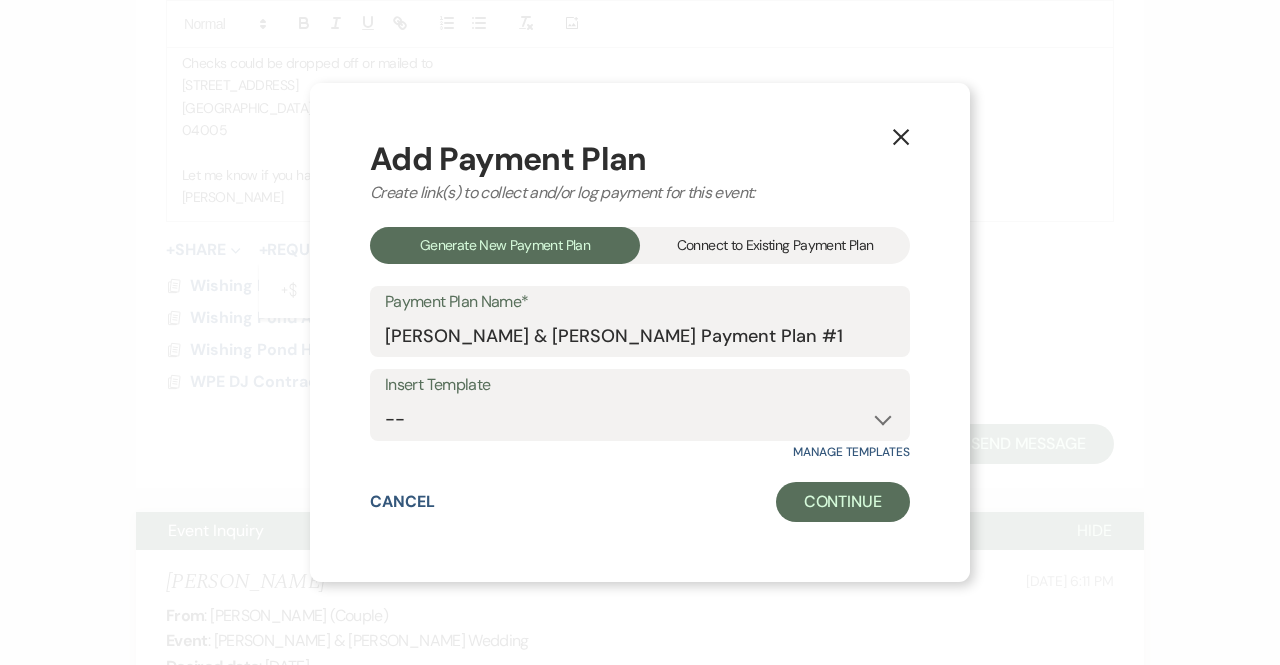 click on "Connect to Existing Payment Plan" at bounding box center [775, 245] 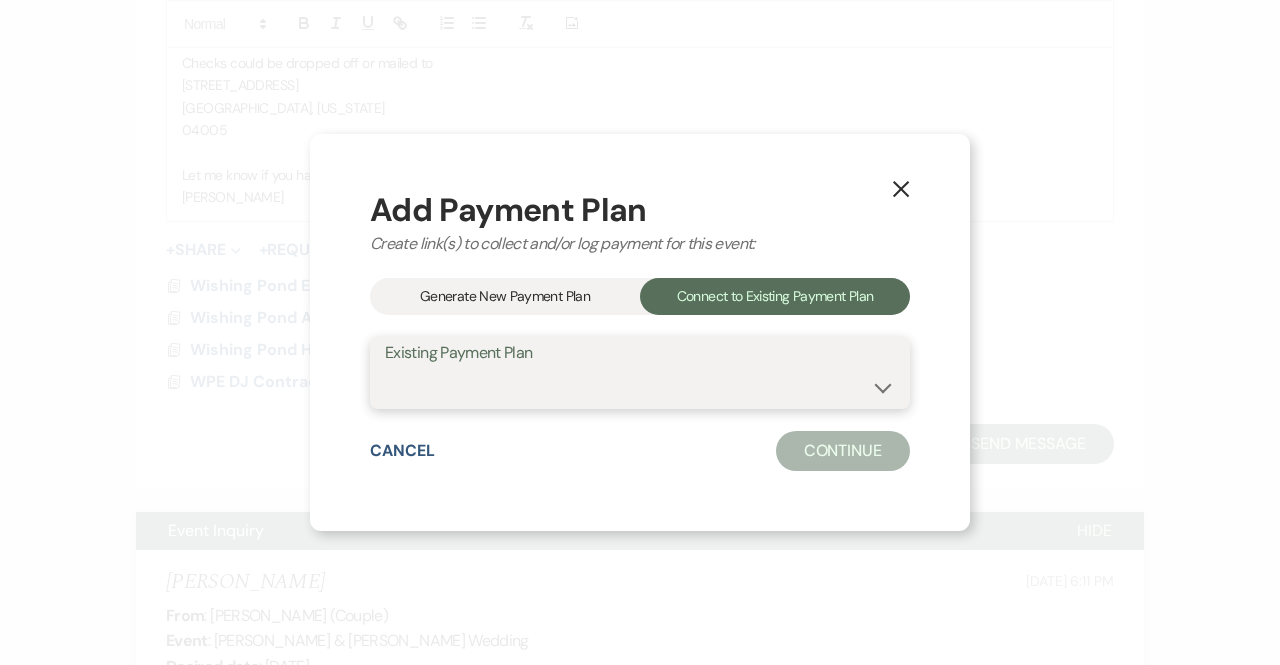 click at bounding box center (640, 387) 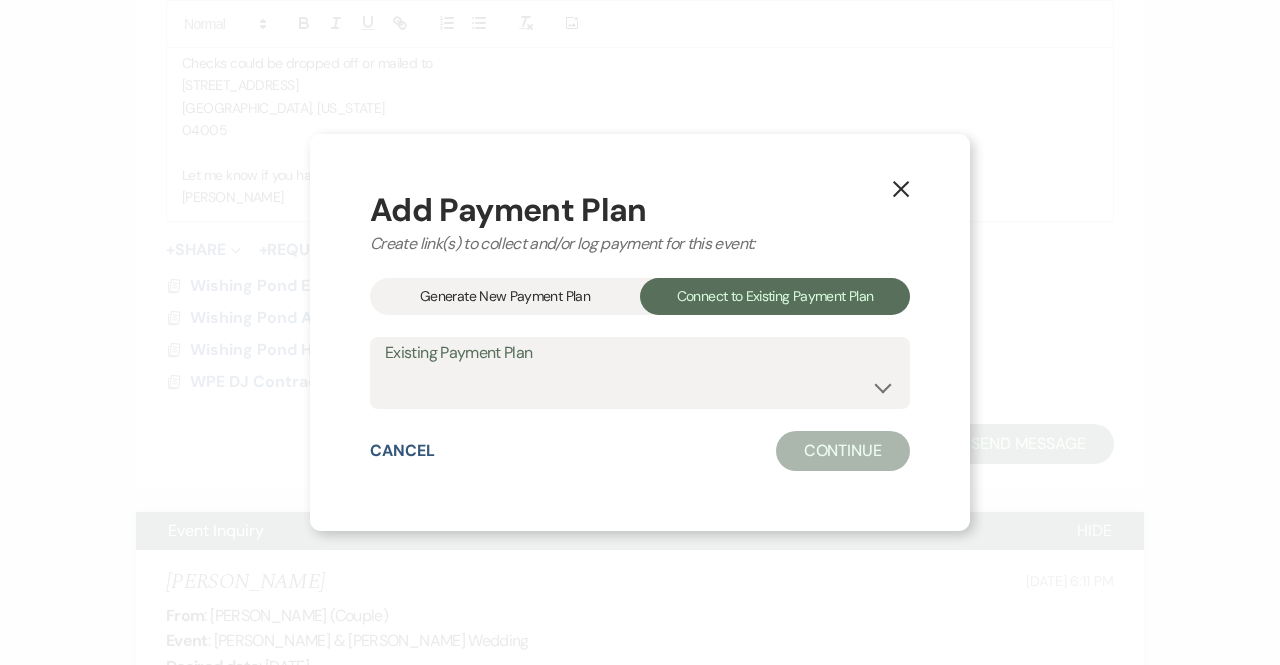 click on "Generate New Payment Plan" at bounding box center (505, 296) 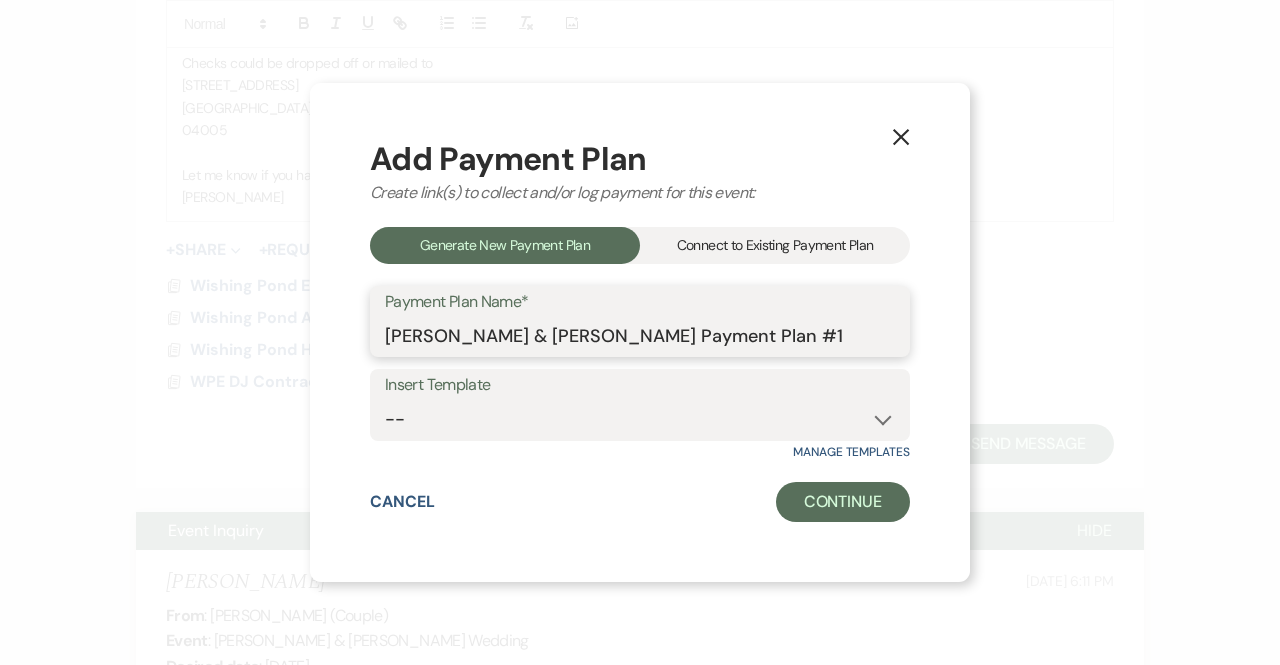 click on "[PERSON_NAME] & [PERSON_NAME] Payment Plan #1" at bounding box center [640, 335] 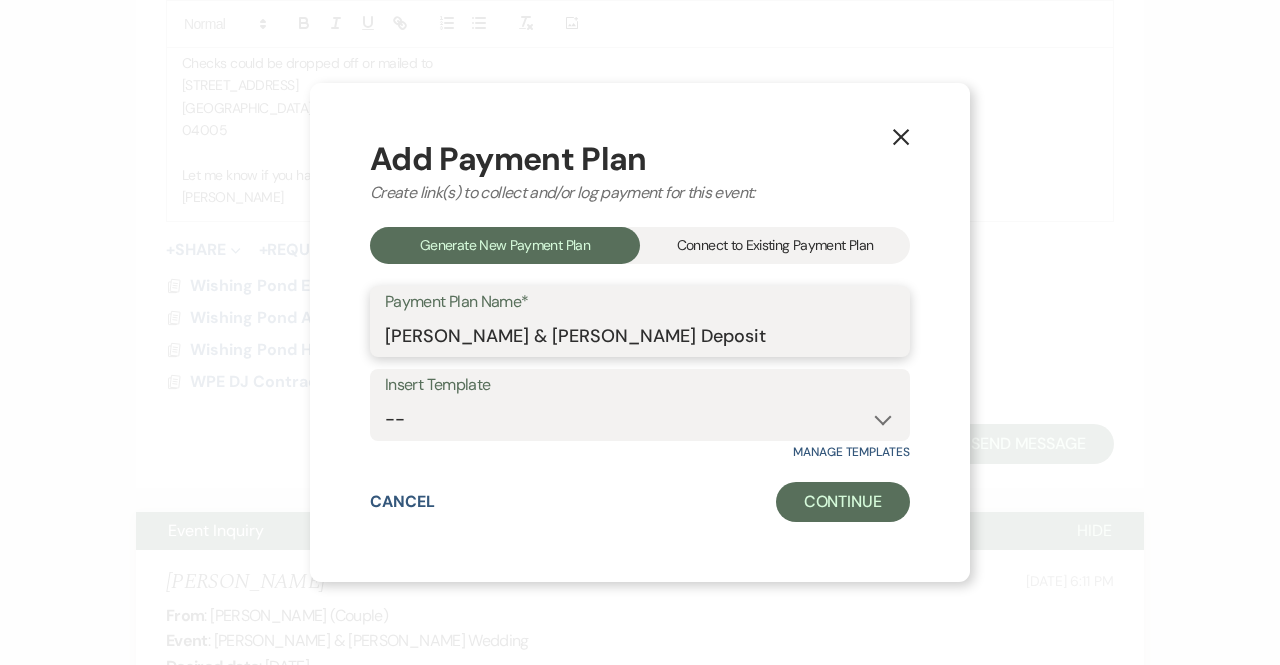 type on "[PERSON_NAME] & [PERSON_NAME] Deposit" 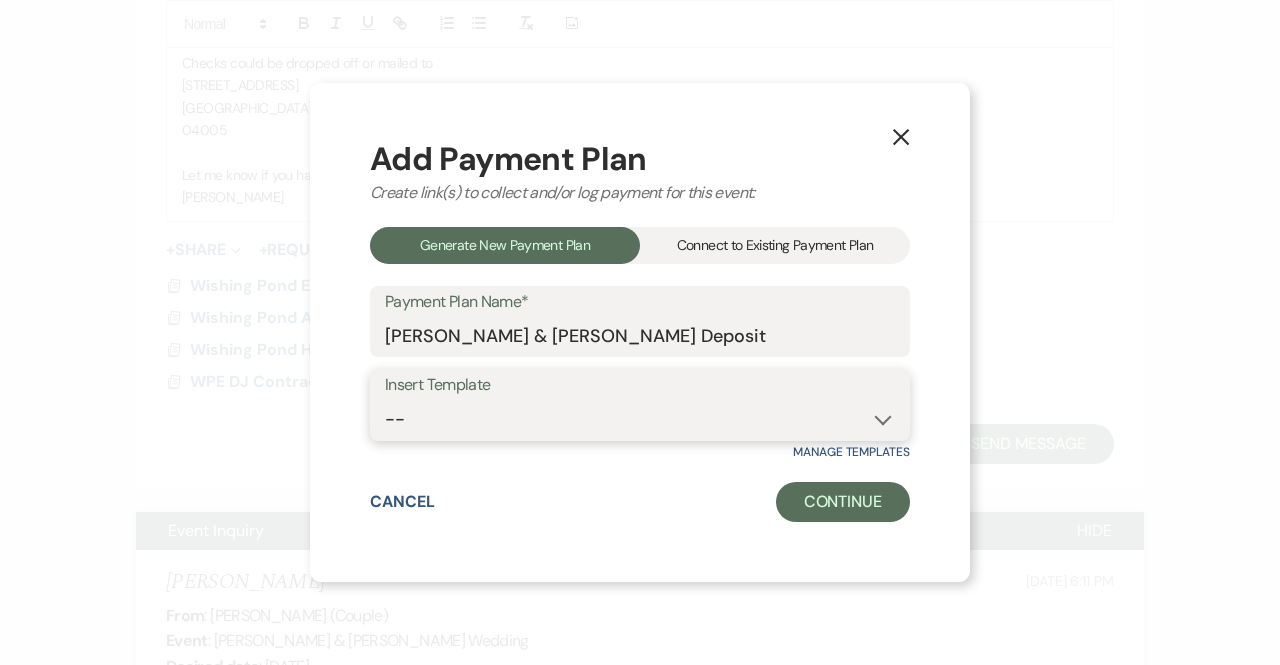 click on "--" at bounding box center (640, 419) 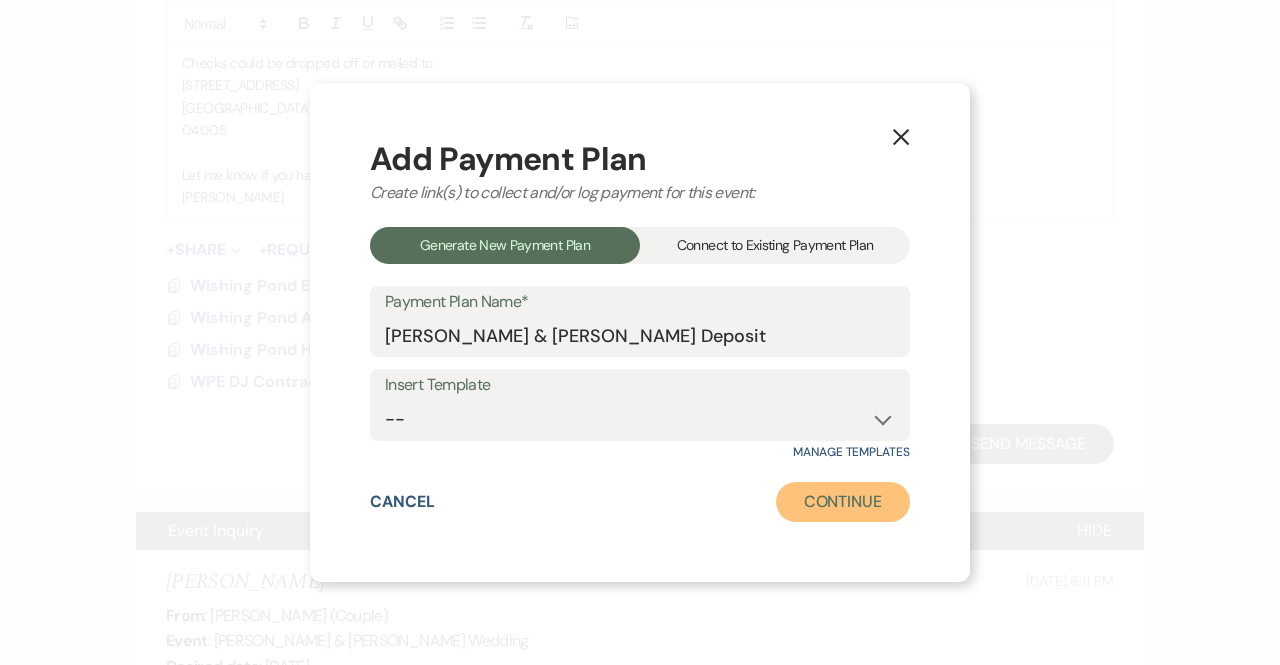 click on "Continue" at bounding box center [843, 502] 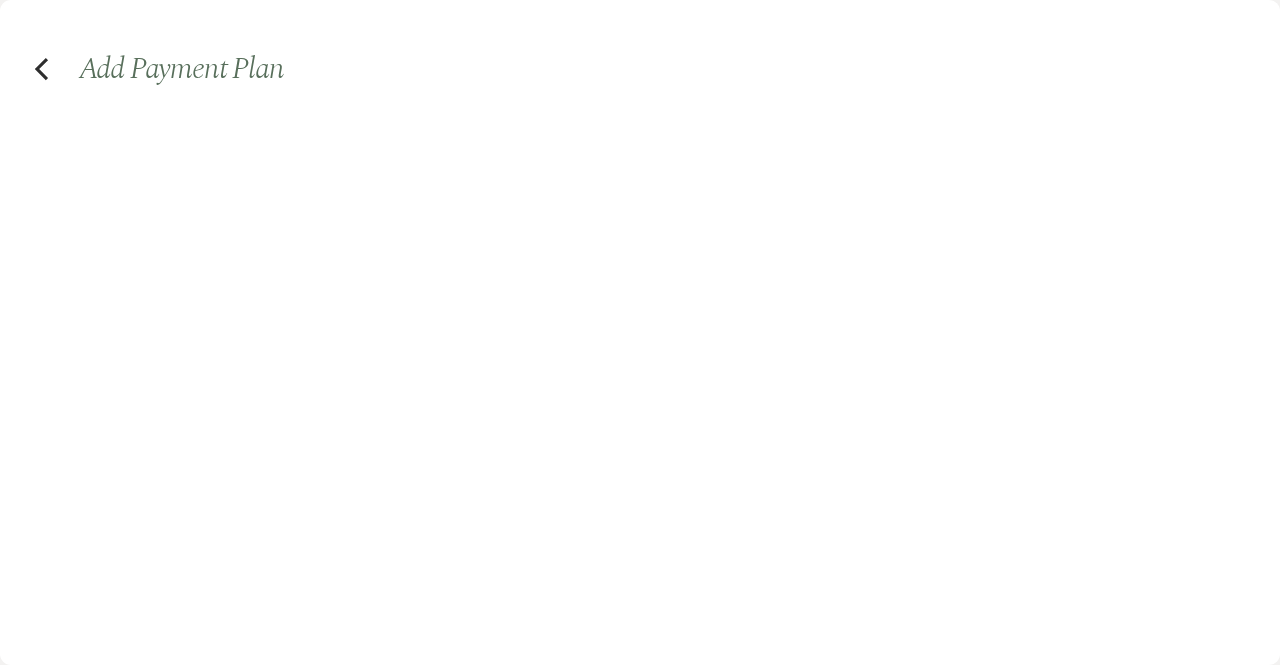 select on "2" 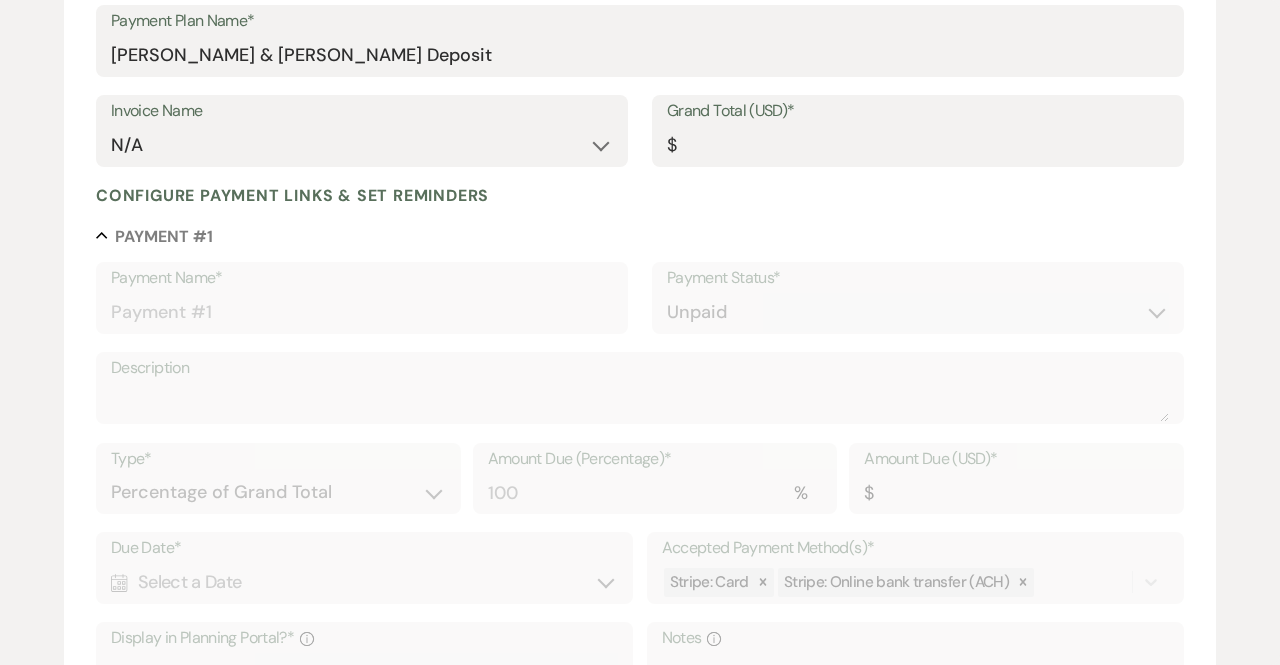 scroll, scrollTop: 293, scrollLeft: 0, axis: vertical 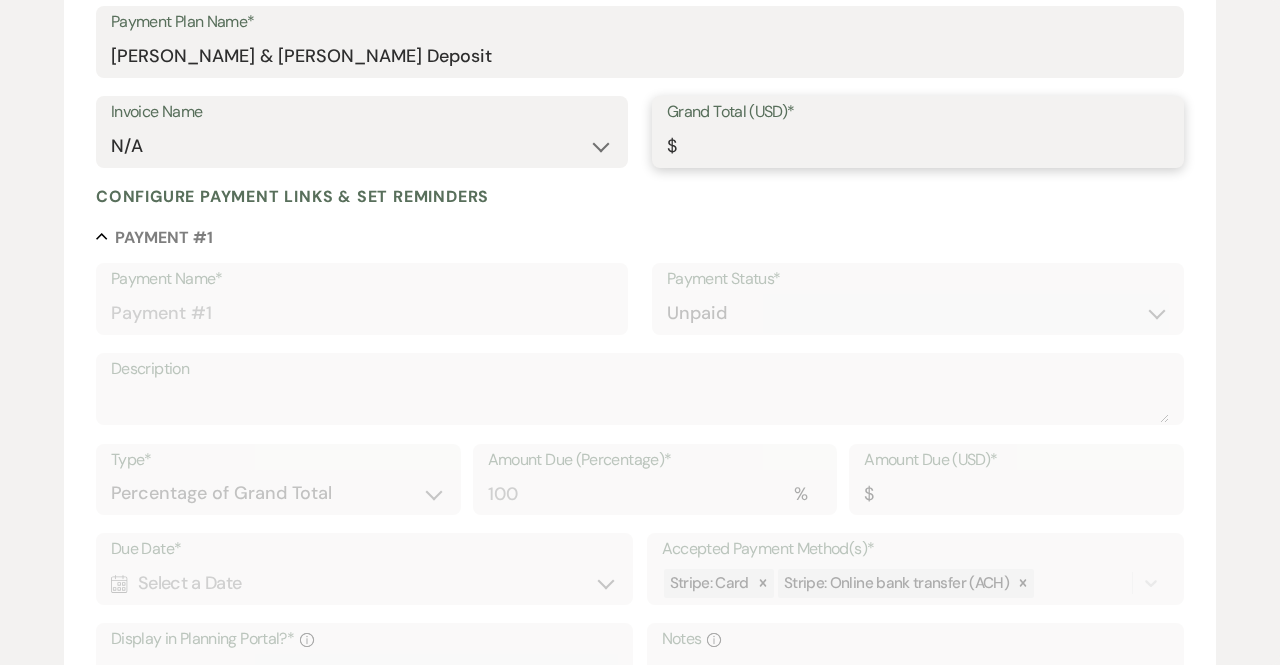 click on "Grand Total (USD)*" at bounding box center [918, 146] 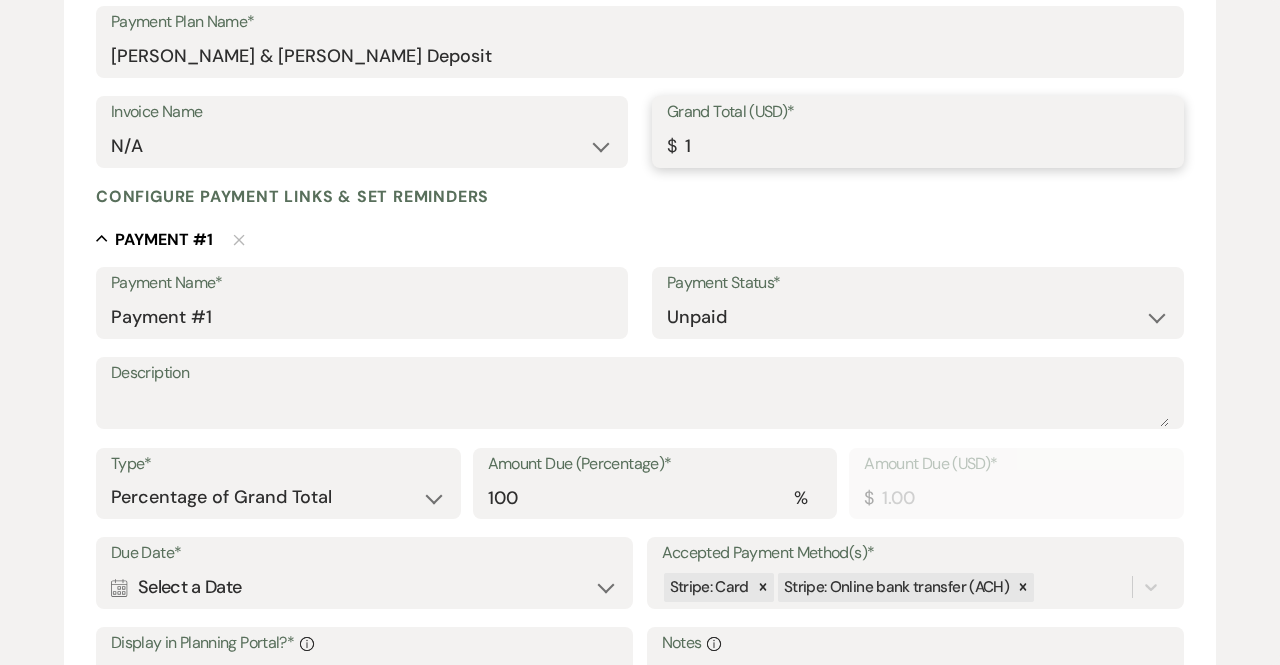 type on "15" 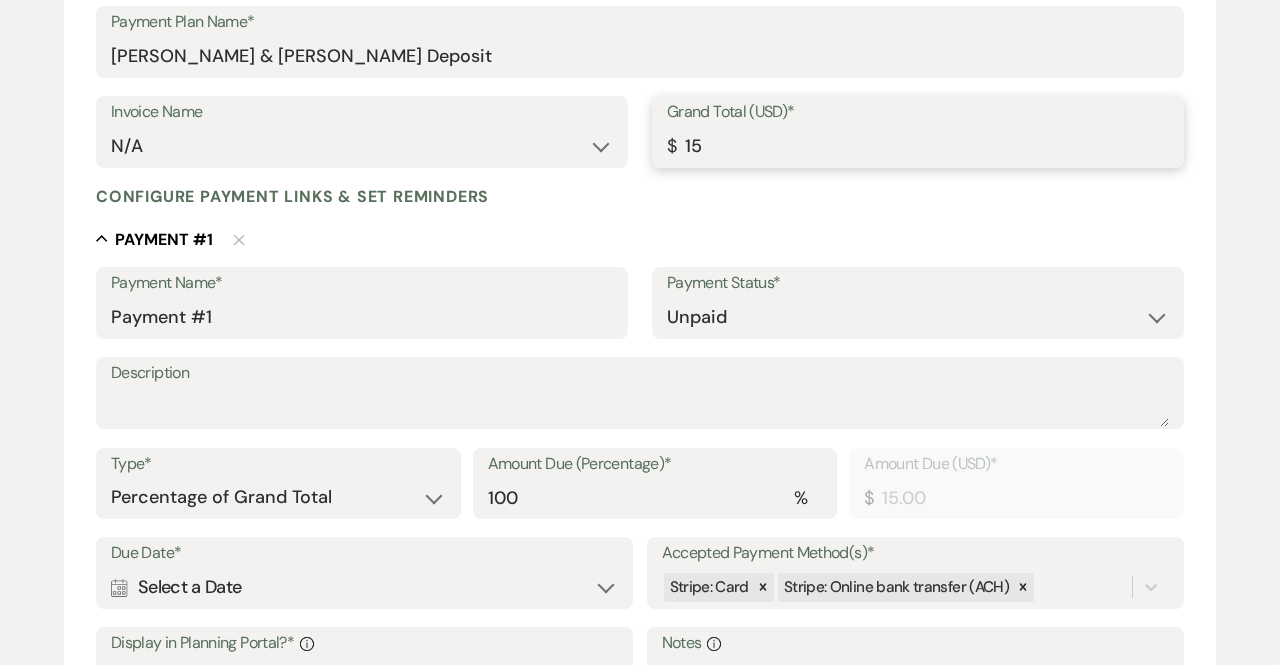type on "150" 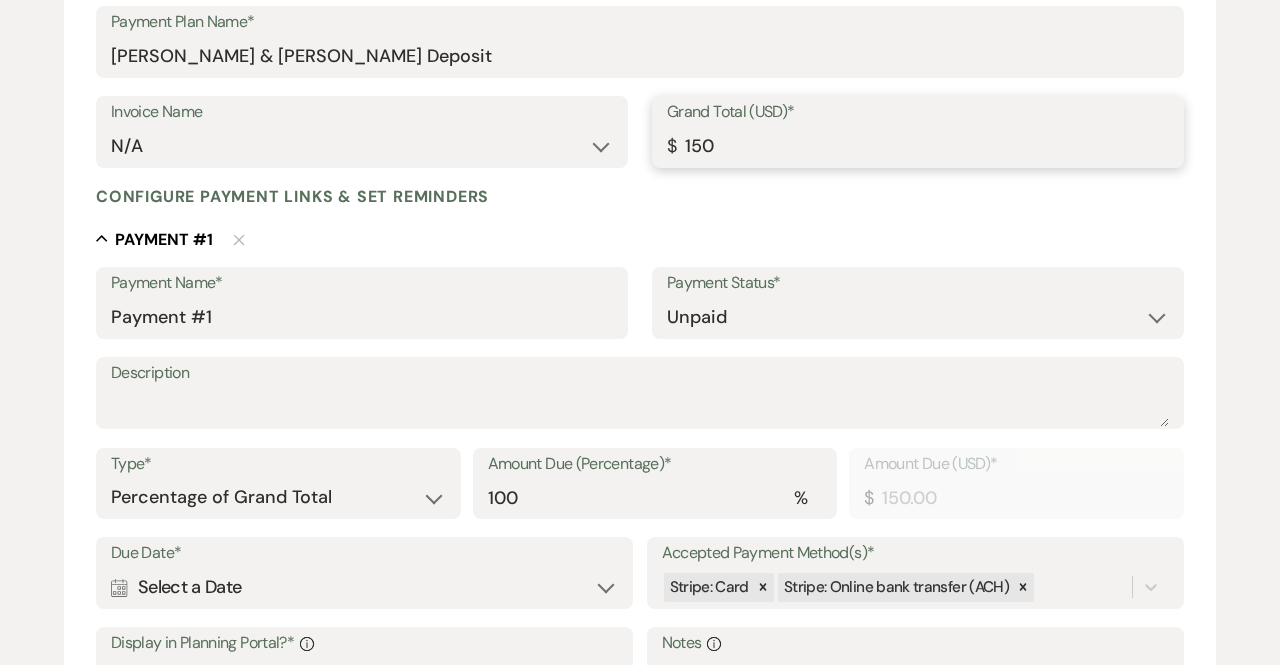 type on "1500" 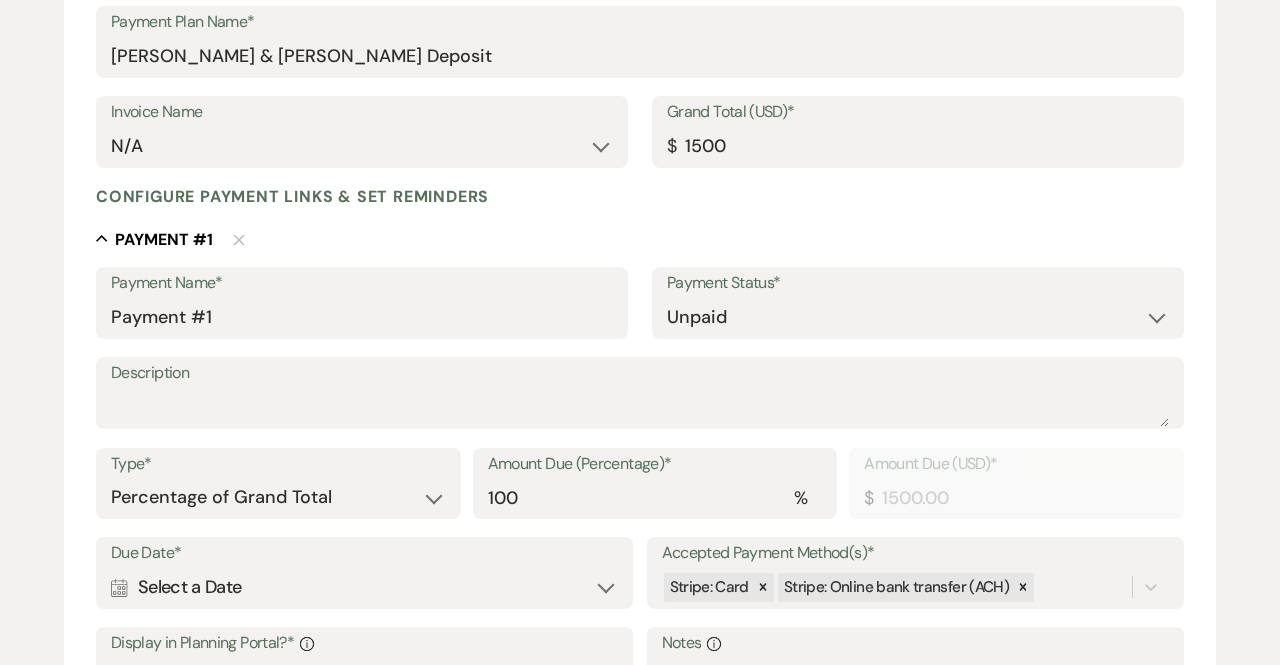 type on "1500.00" 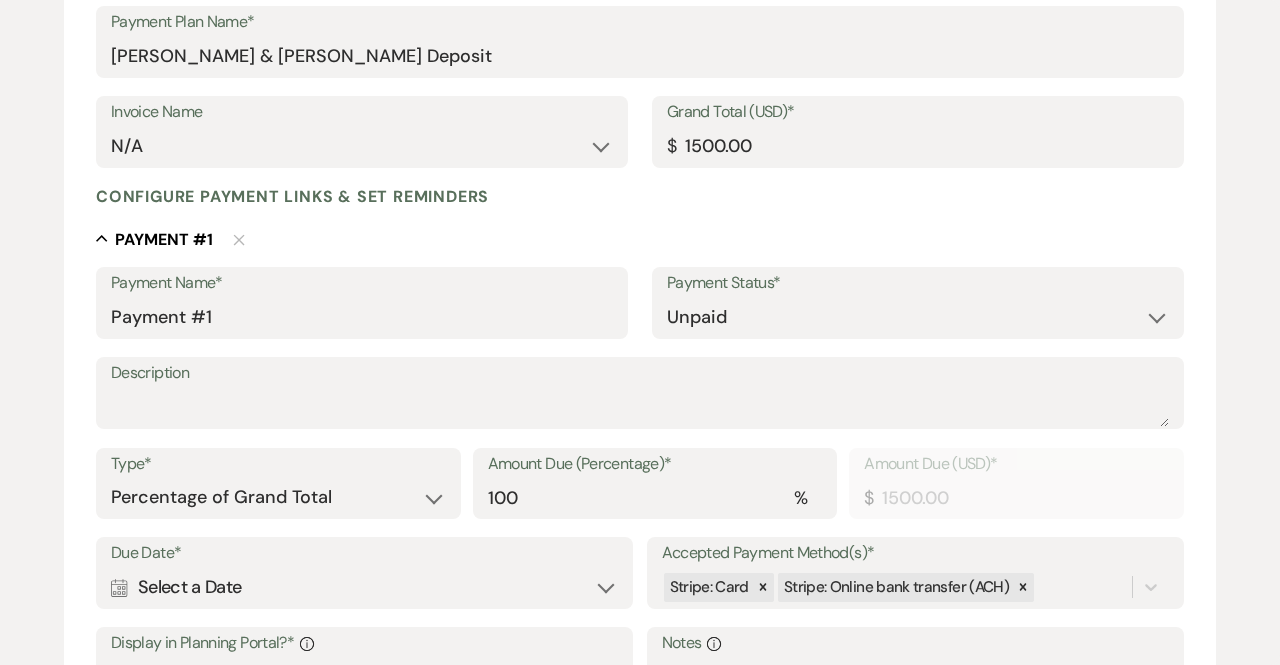 click on "Configure payment links & set reminders Collapse Payment # 1 Delete Payment Name* Payment #1 Payment Status* Paid Unpaid Description Type* Dollar Amount Percentage of Grand Total Amount Due (Percentage)* % 100 Amount Due (USD)* $ 1500.00 Due Date* Calendar Select a Date Expand Accepted Payment Method(s)* Stripe: Card Stripe: Online bank transfer (ACH) Display in Planning Portal?* Info Yes No Notes Info Payment Reminder Set reminders for this task. Example : weekly |  starting  | 2 | months | before event date |  until  | complete Who would you like to remind?* client venue both Frequency* once daily weekly monthly Number* 1 Unit* days weeks months Timeframe* before due date after due date on due date on custom date Delete + Add  Another  Reminder" at bounding box center (640, 569) 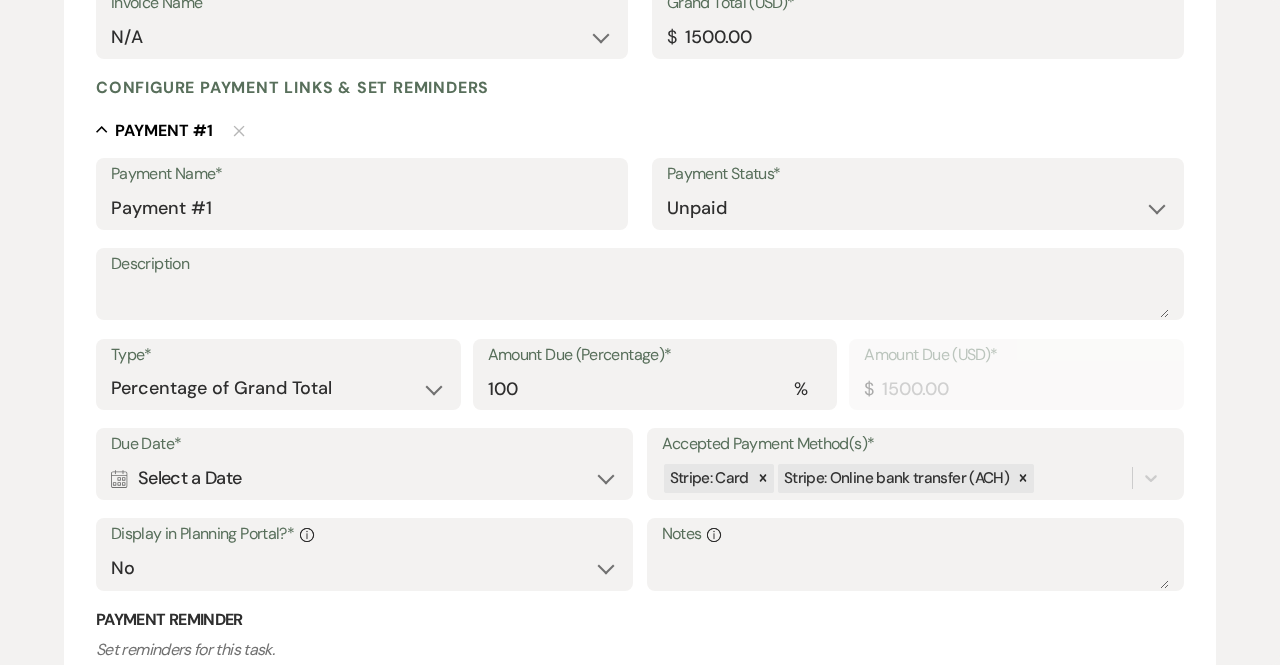 scroll, scrollTop: 510, scrollLeft: 0, axis: vertical 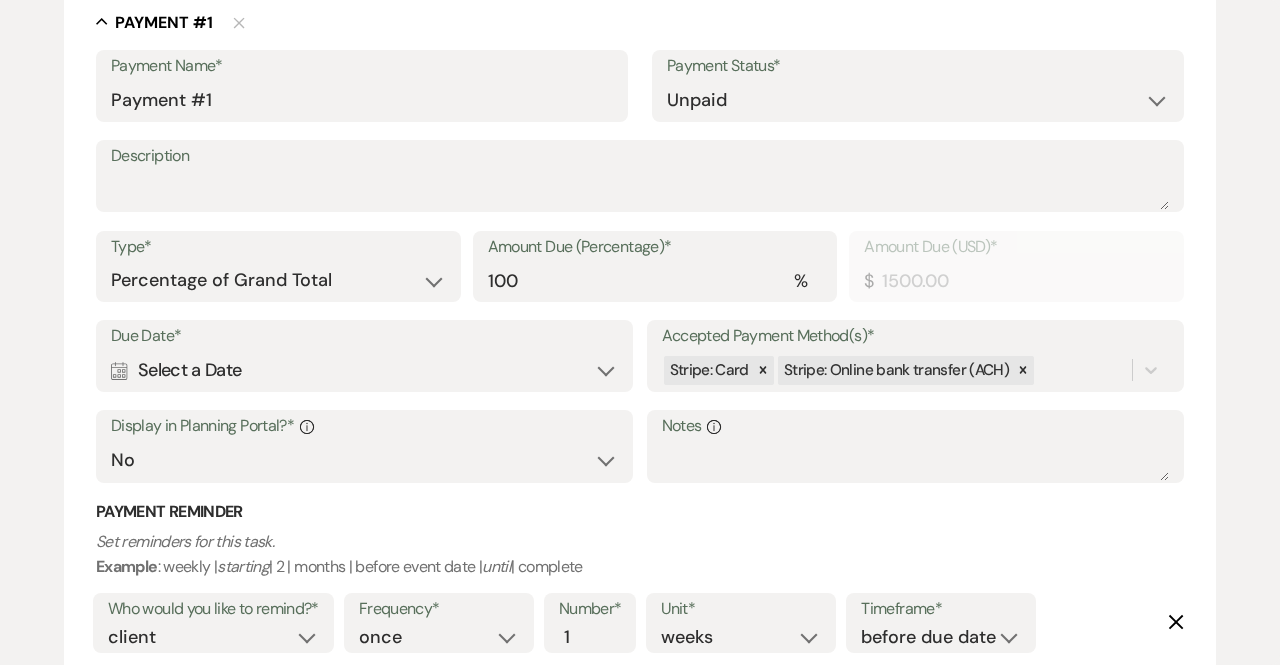 click on "Due Date*" at bounding box center (364, 336) 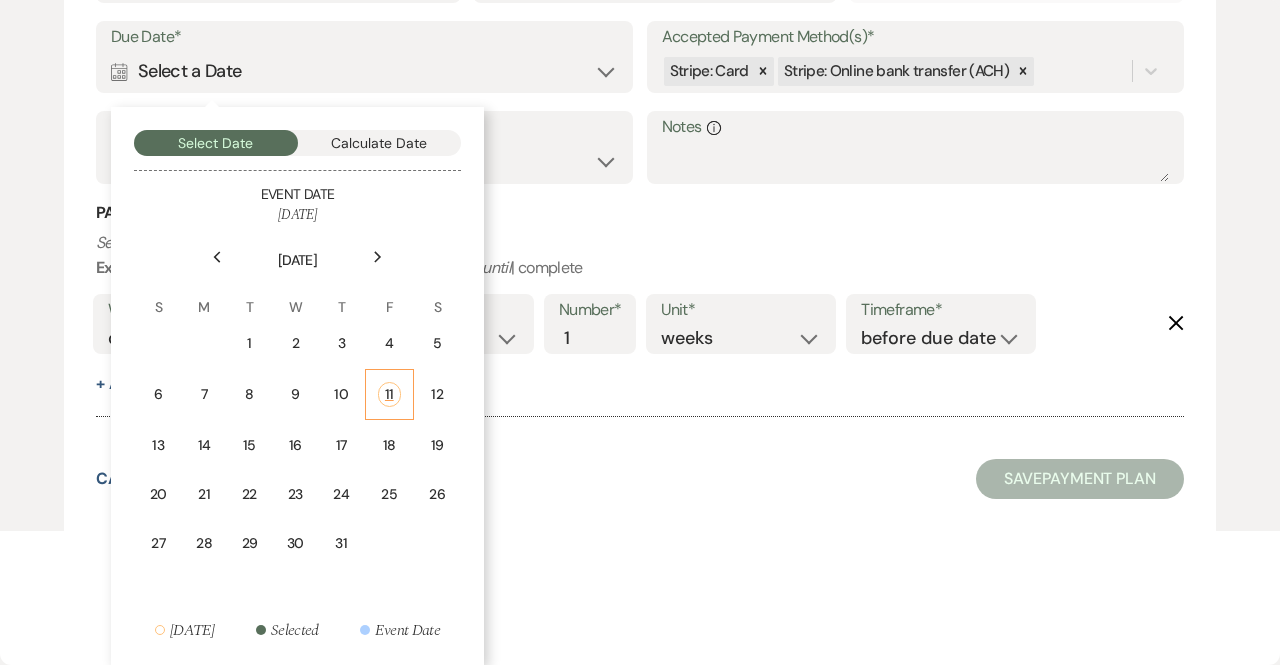 click on "11" at bounding box center [389, 394] 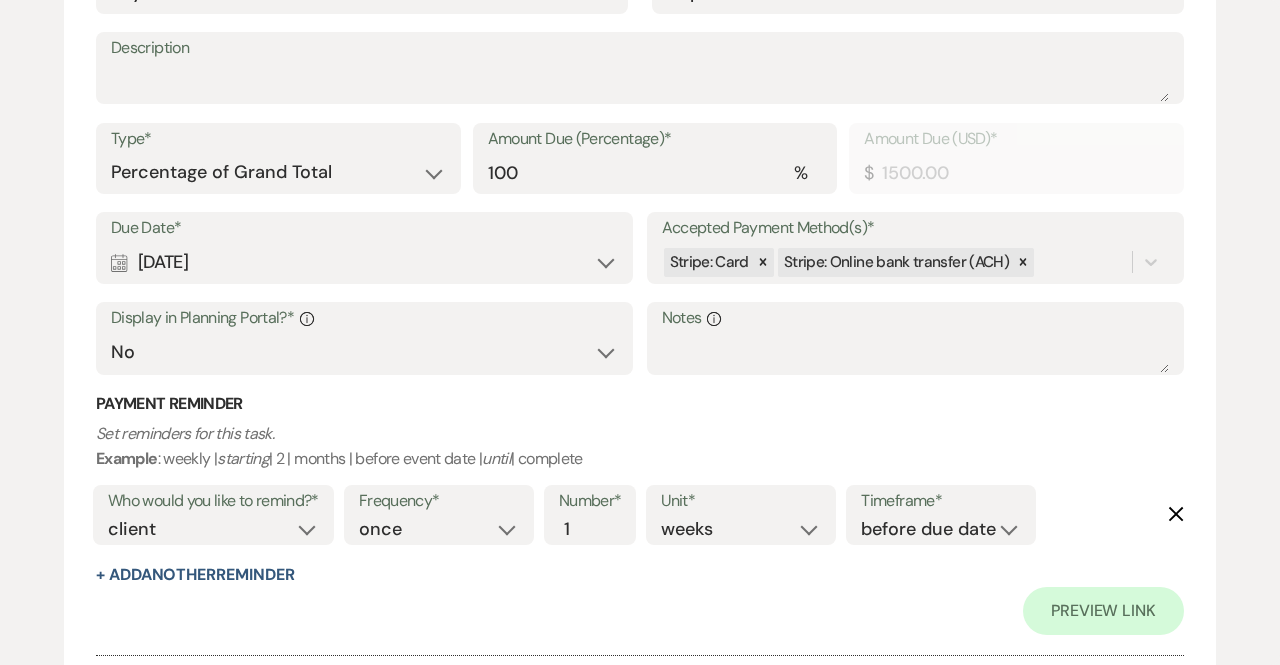 scroll, scrollTop: 619, scrollLeft: 0, axis: vertical 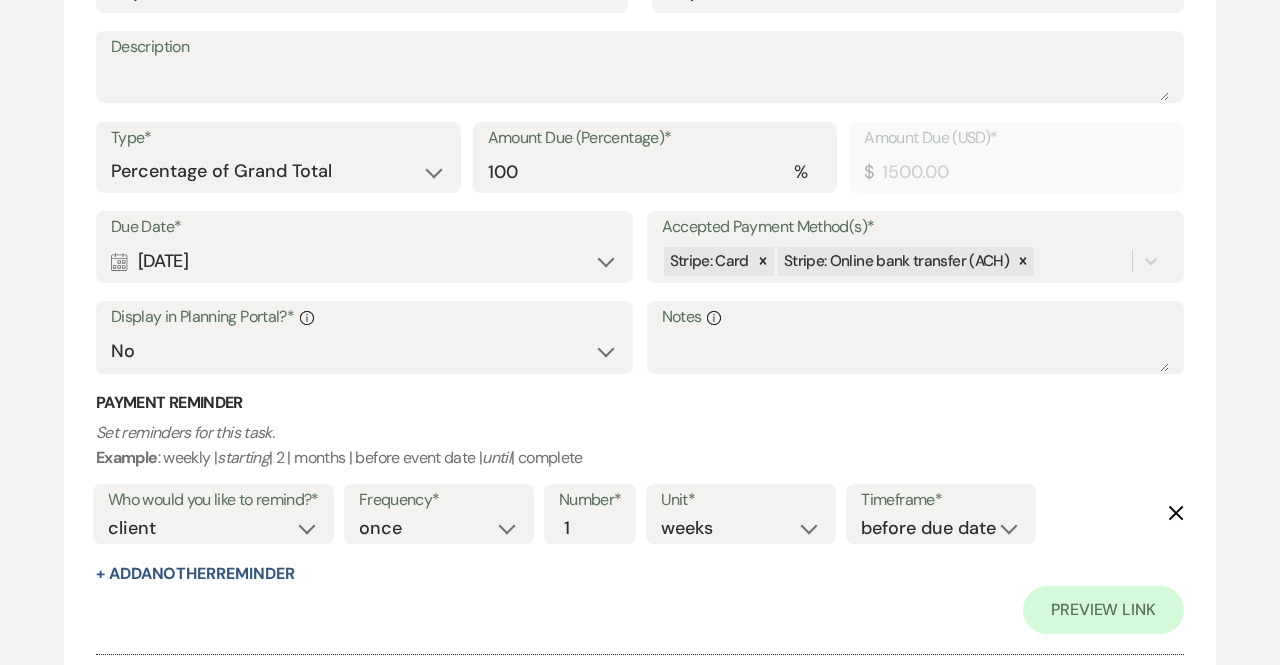 click on "Calendar [DATE] Expand" at bounding box center [364, 261] 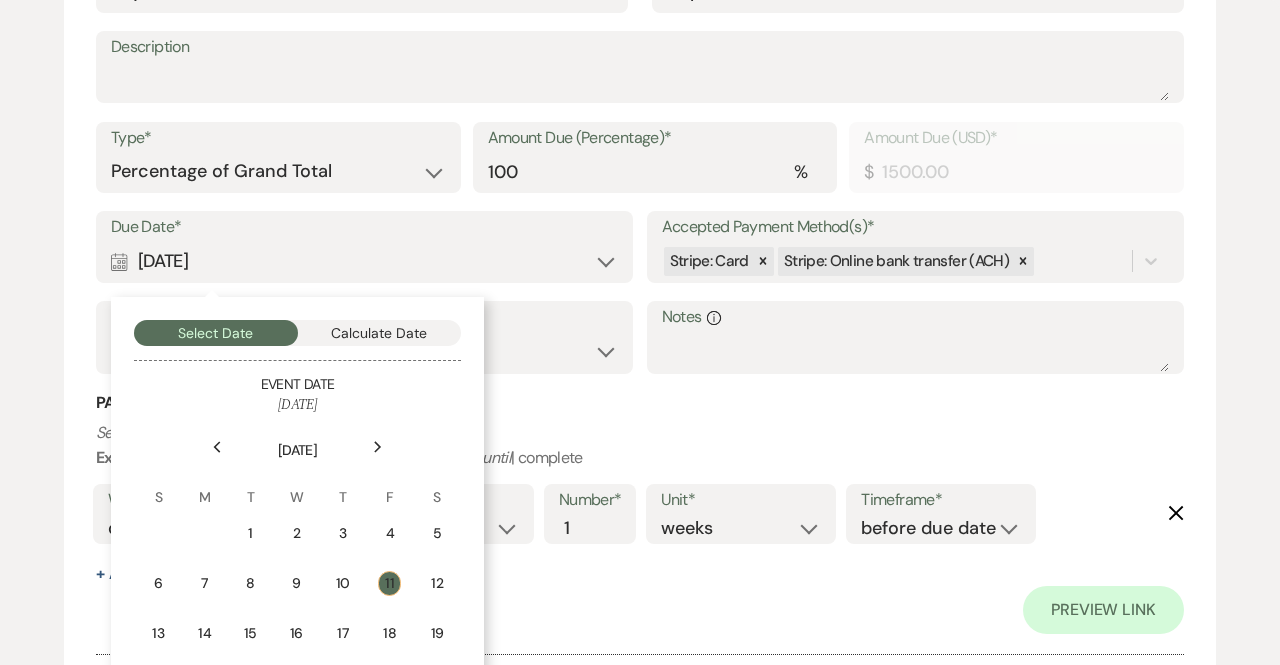scroll, scrollTop: 807, scrollLeft: 0, axis: vertical 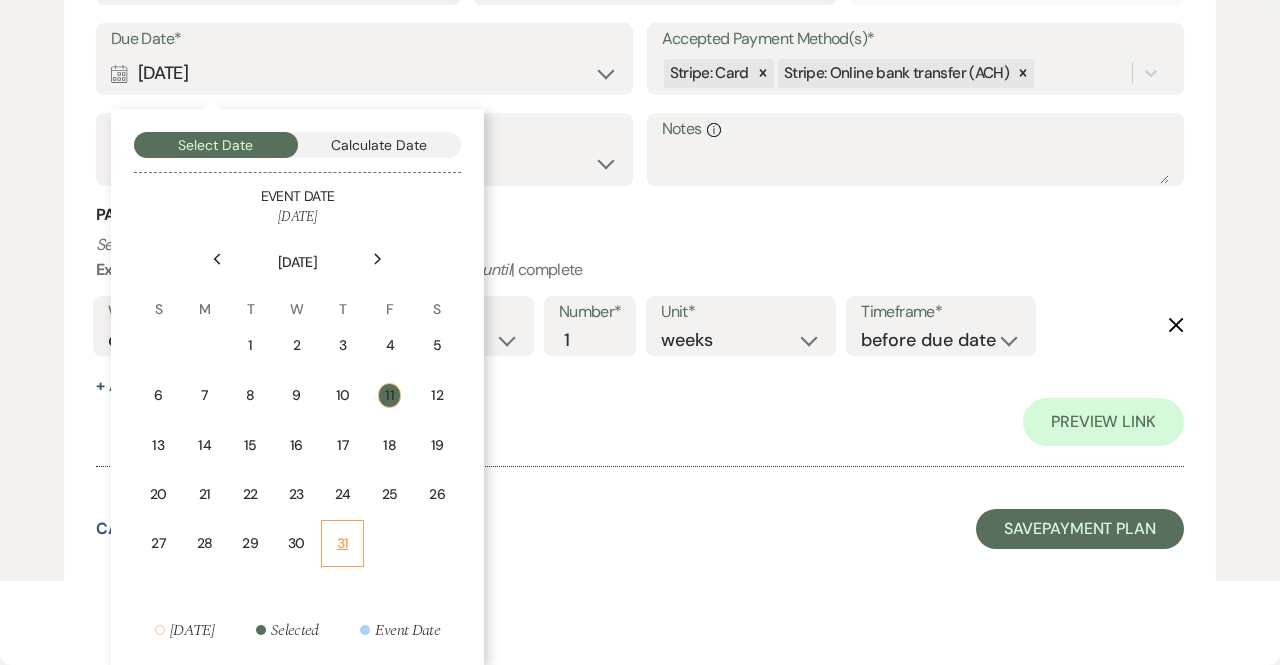 click on "31" at bounding box center (343, 543) 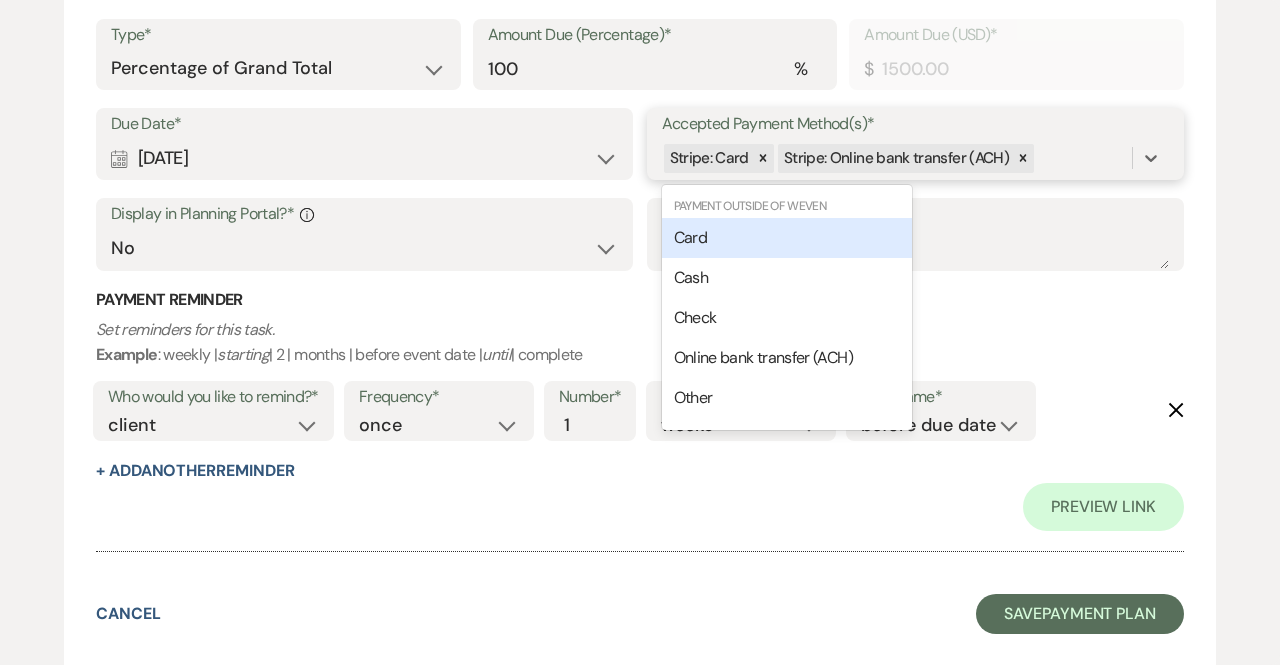 click on "Stripe: Card Stripe: Online bank transfer (ACH)" at bounding box center (897, 158) 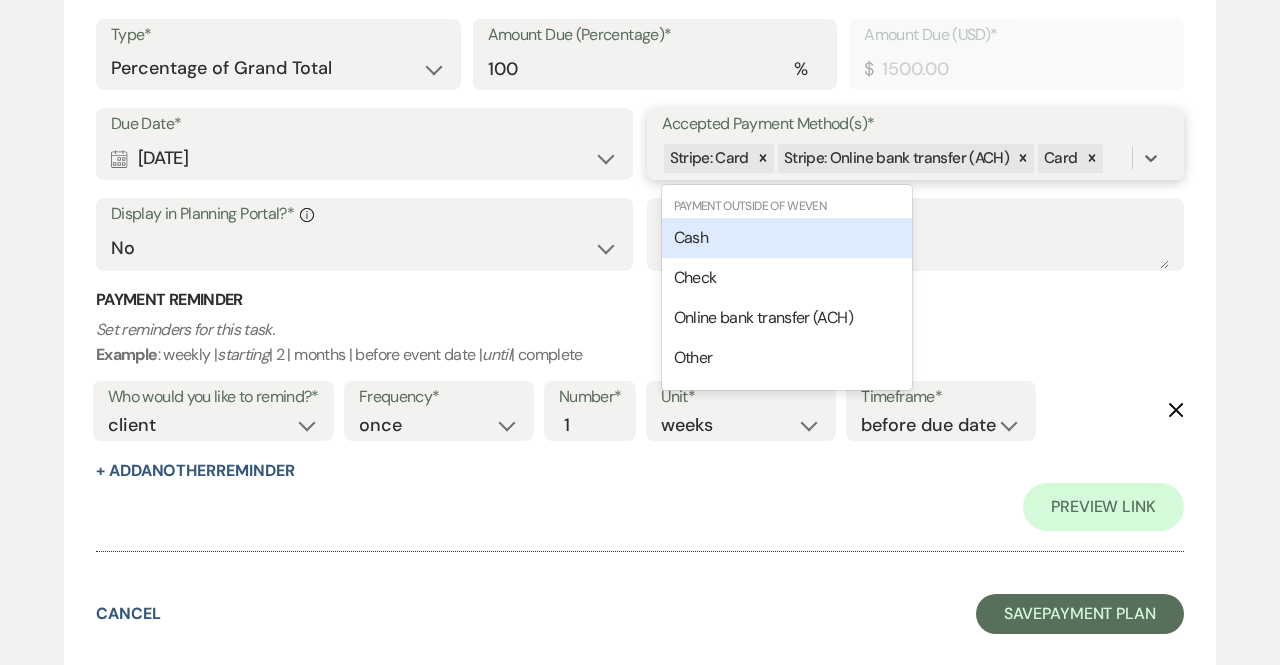click on "Stripe: Card Stripe: Online bank transfer (ACH) Card" at bounding box center (897, 158) 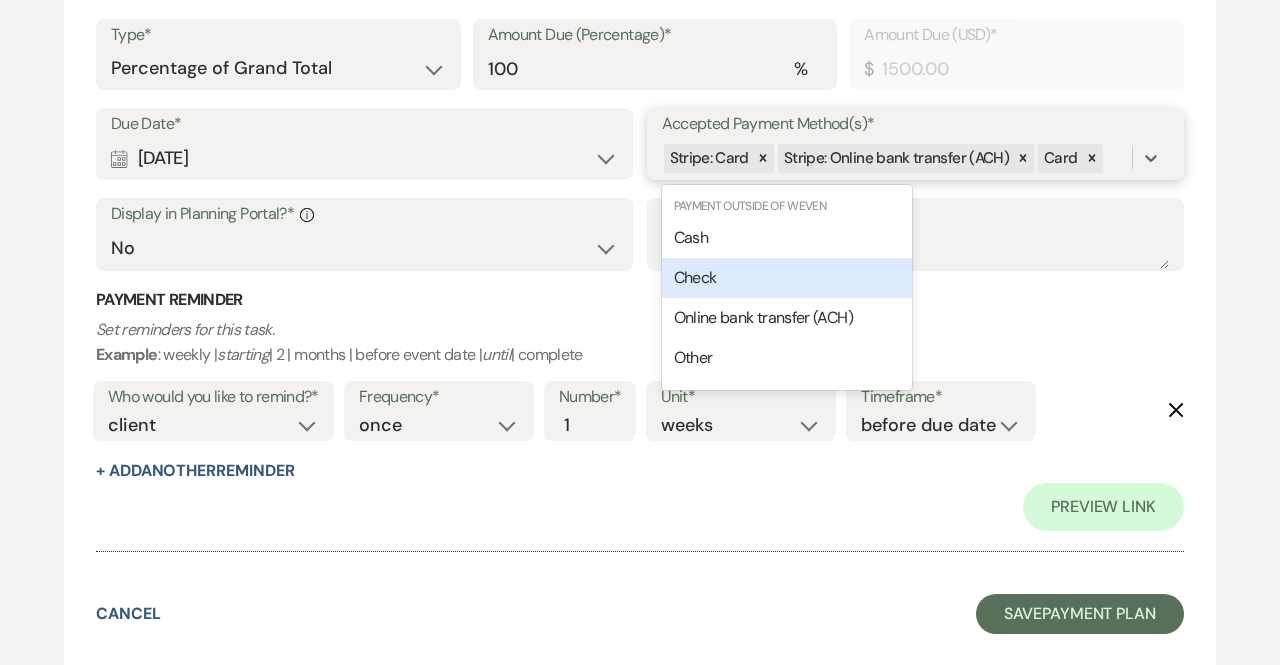 click on "Check" at bounding box center [787, 278] 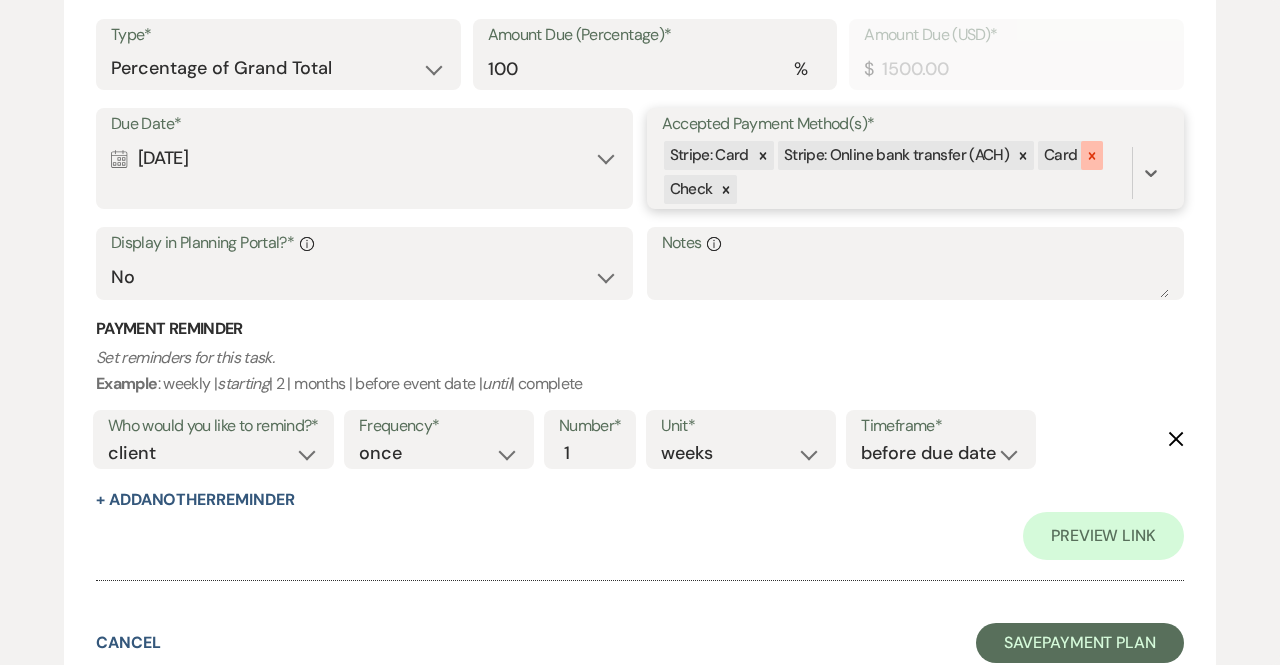 click at bounding box center [1092, 155] 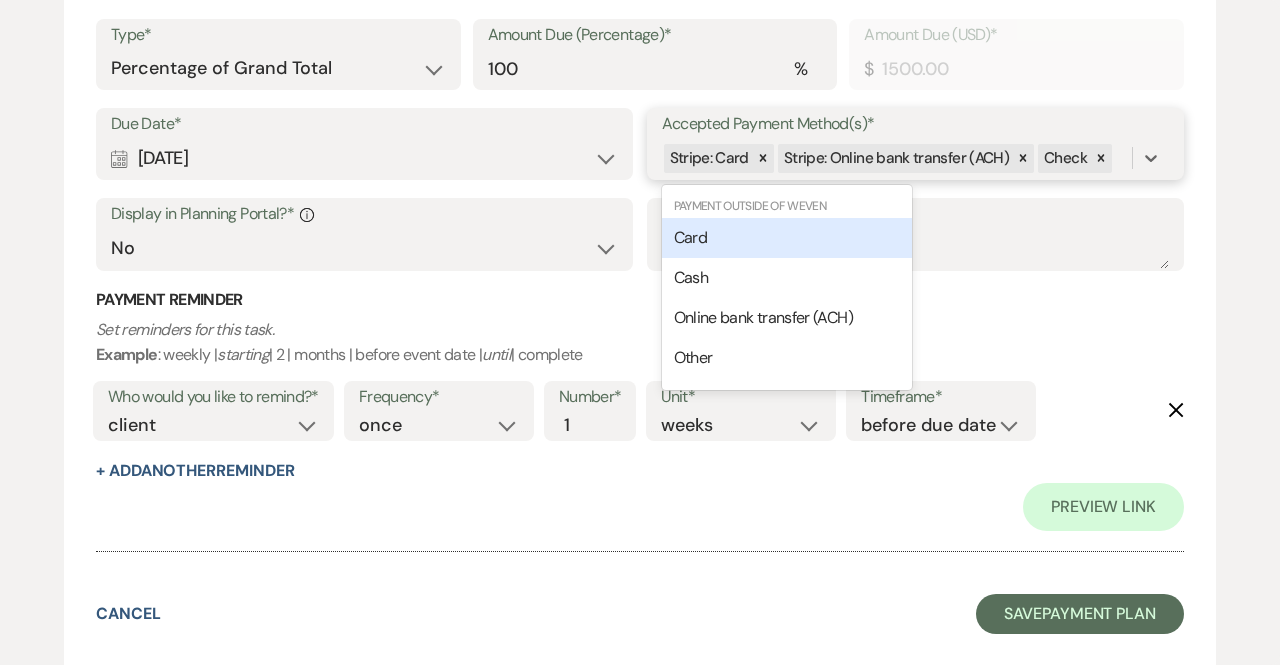 click on "Stripe: Card Stripe: Online bank transfer (ACH) Check" at bounding box center [897, 158] 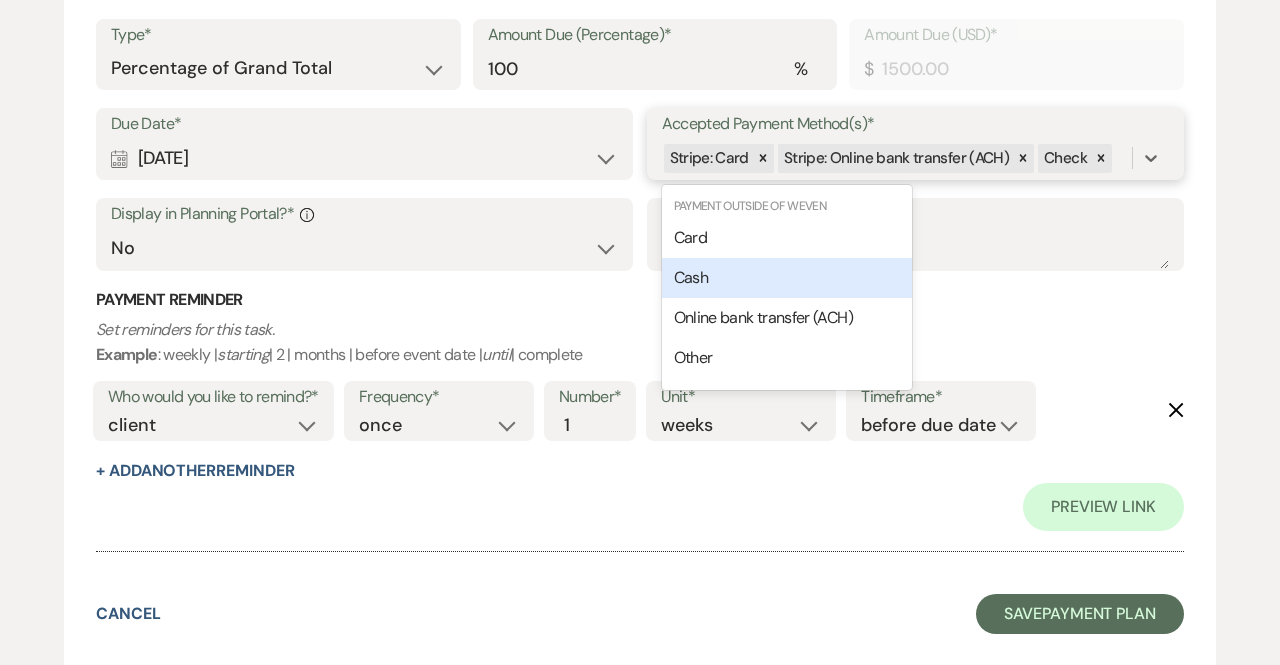 click on "Cash" at bounding box center (787, 278) 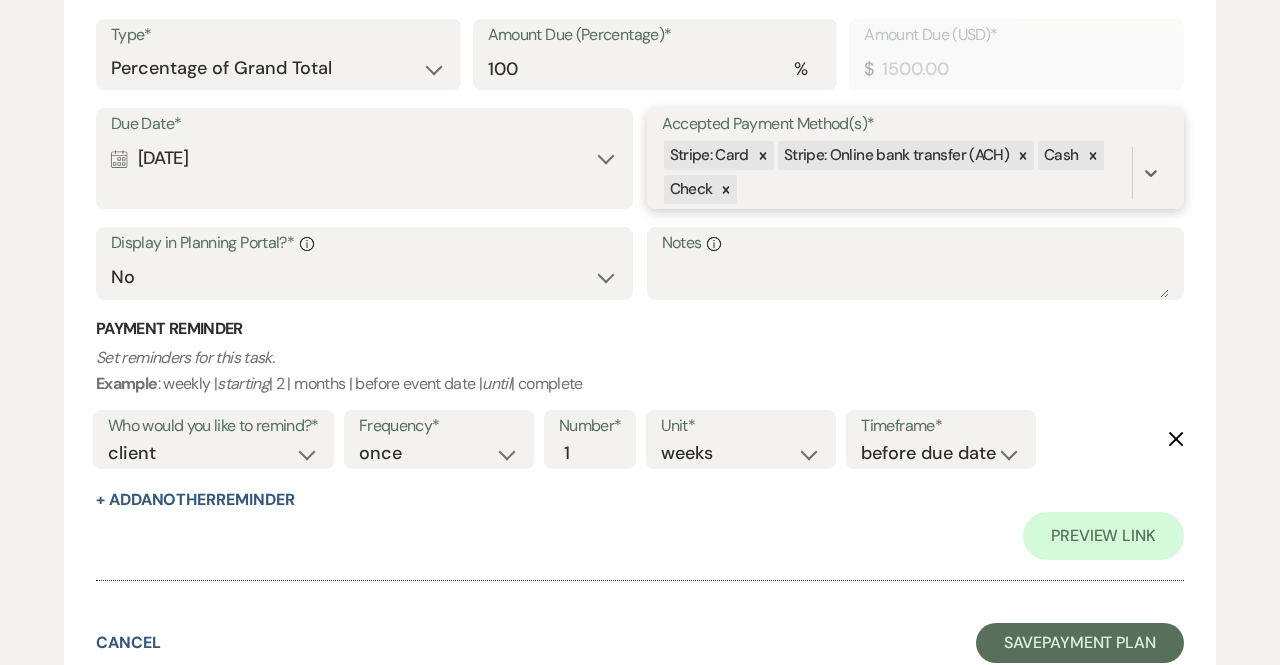 click on "Stripe: Card Stripe: Online bank transfer (ACH) Cash Check" at bounding box center [897, 173] 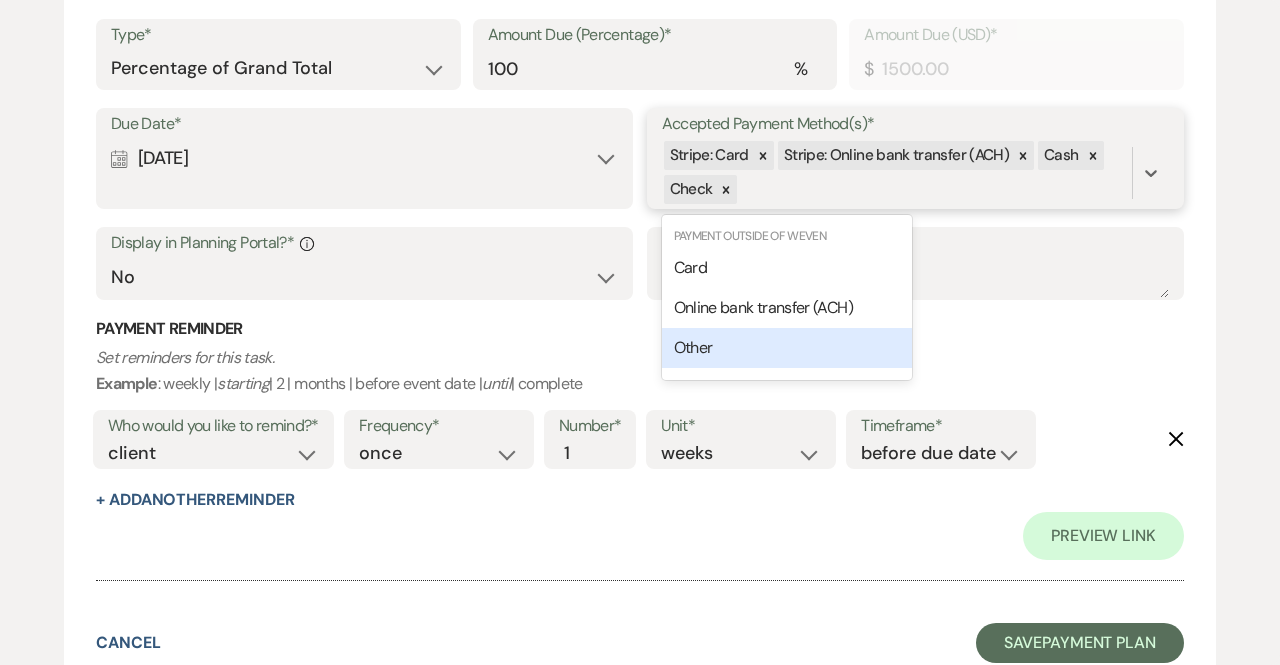 click on "Other" at bounding box center (787, 348) 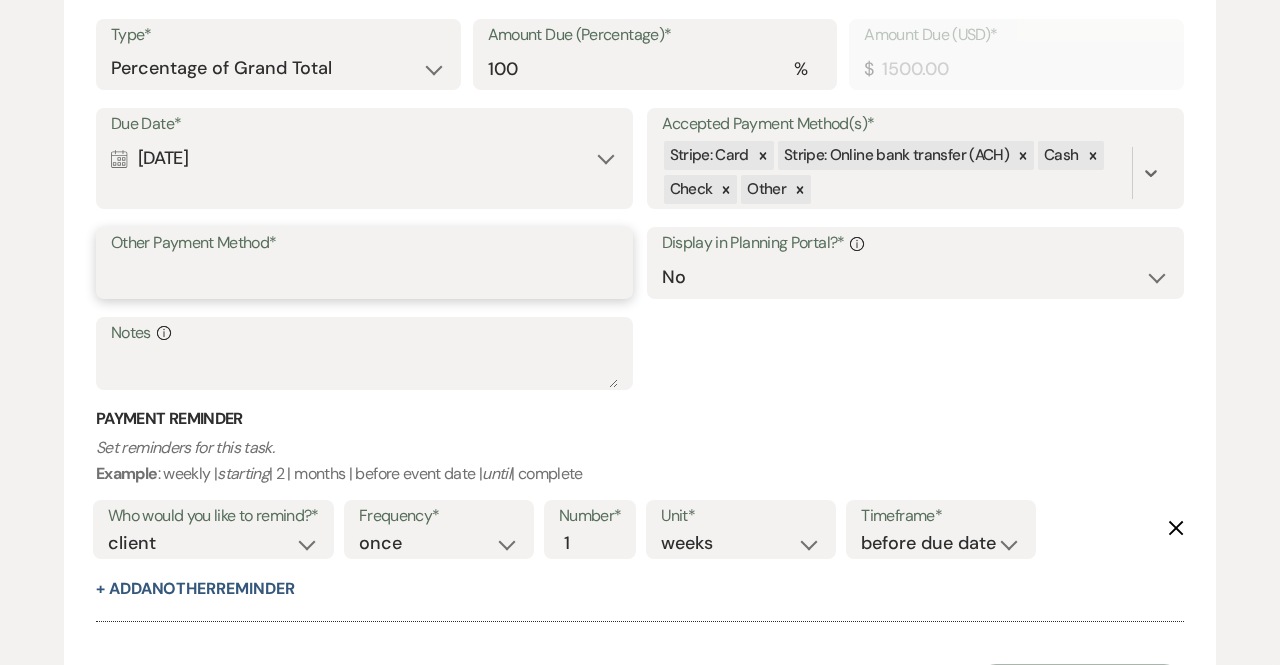 click on "Other Payment Method*" at bounding box center (364, 277) 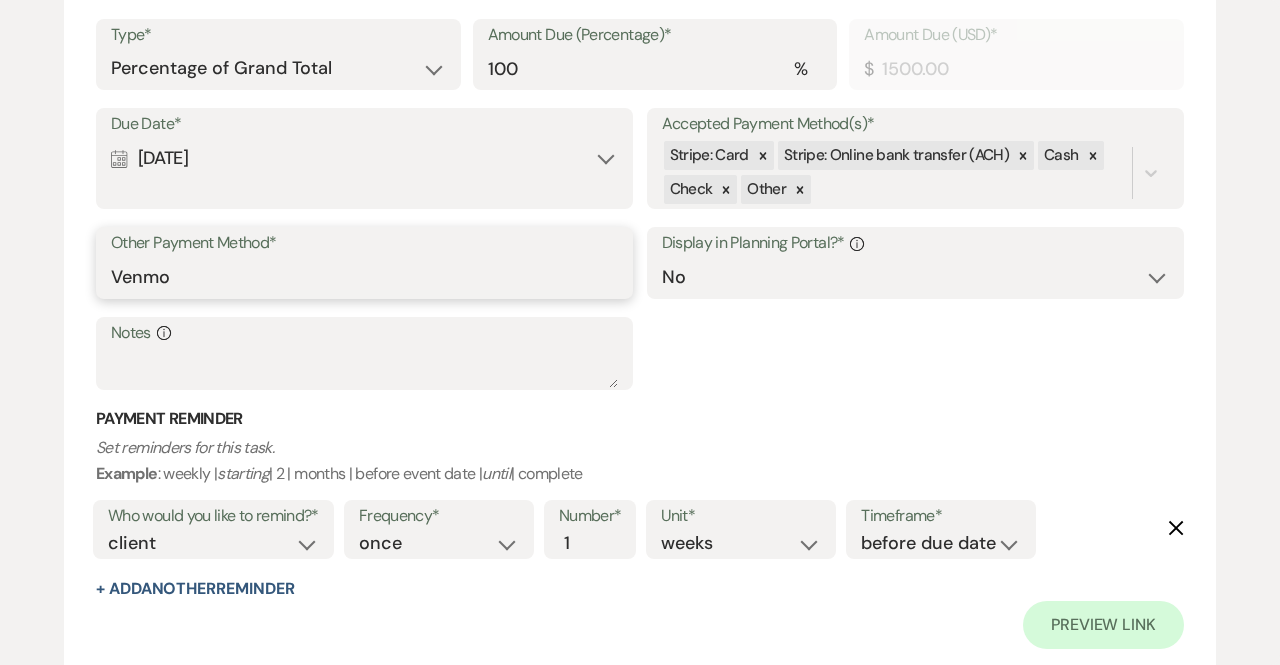 type on "Venmo" 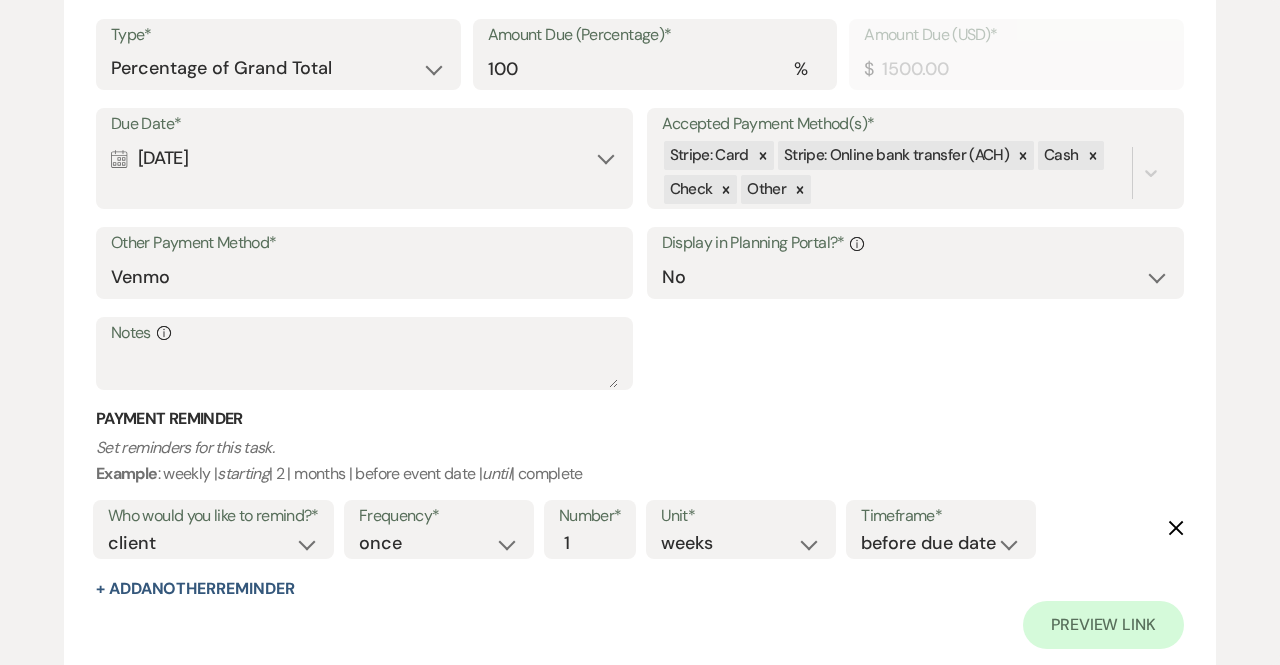 click on "Due Date* Calendar [DATE] Expand Accepted Payment Method(s)* Stripe: Card Stripe: Online bank transfer (ACH) Cash Check Other Other Payment Method* Venmo Display in Planning Portal?* Info Yes No Notes Info" at bounding box center [640, 258] 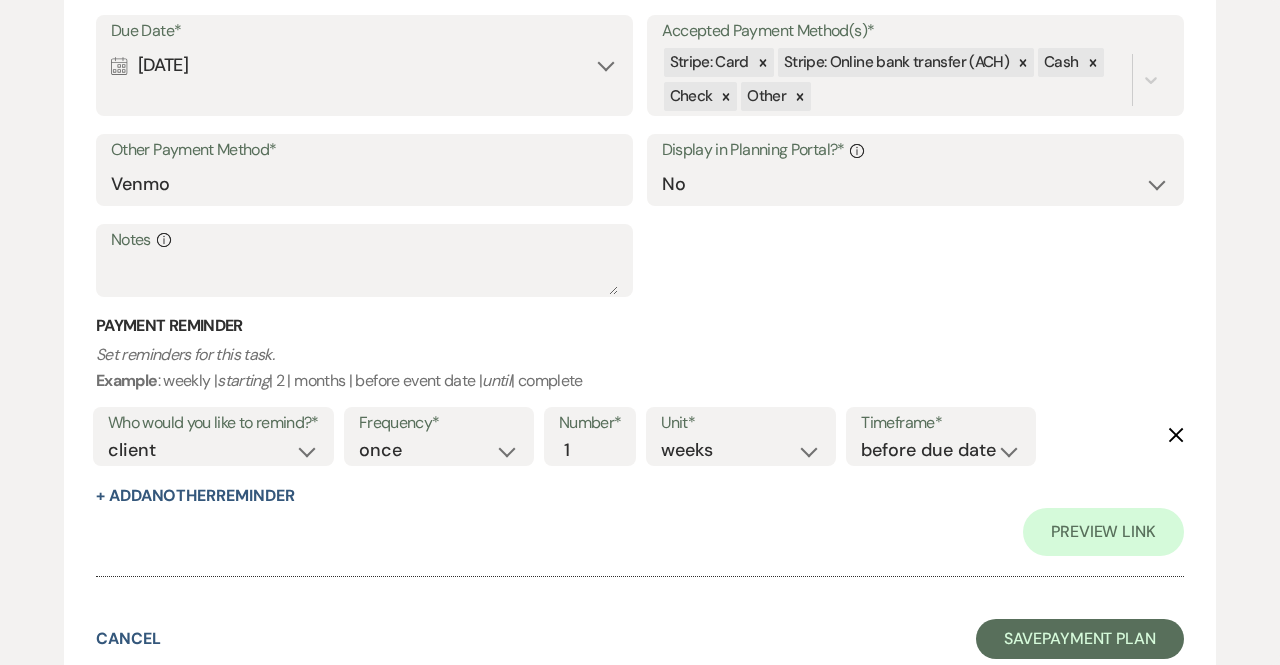 scroll, scrollTop: 841, scrollLeft: 0, axis: vertical 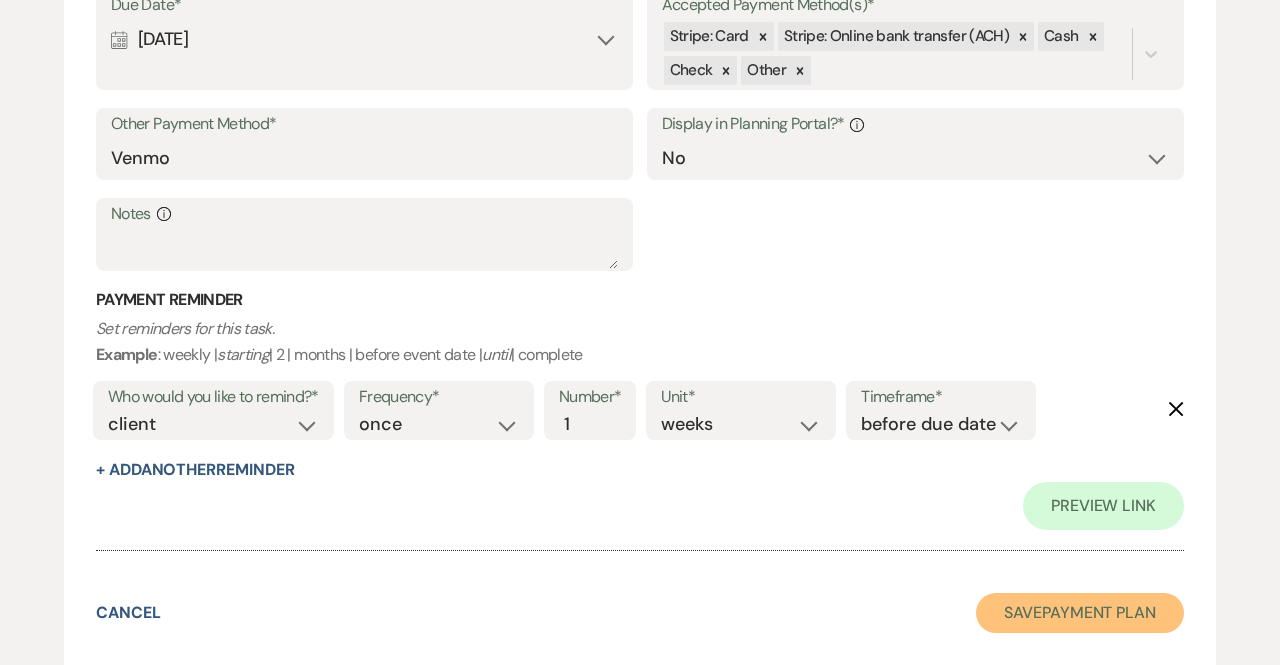 click on "Save  Payment Plan" at bounding box center (1080, 613) 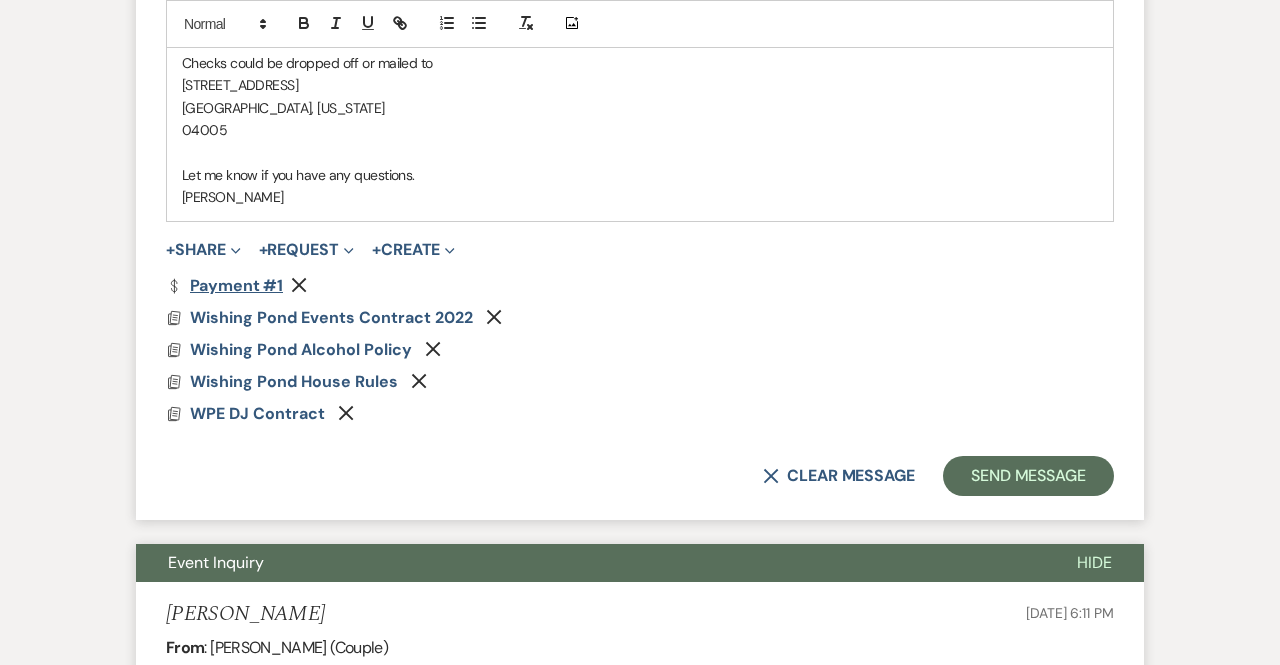 click on "Dollar Payment Payment #1" at bounding box center (224, 286) 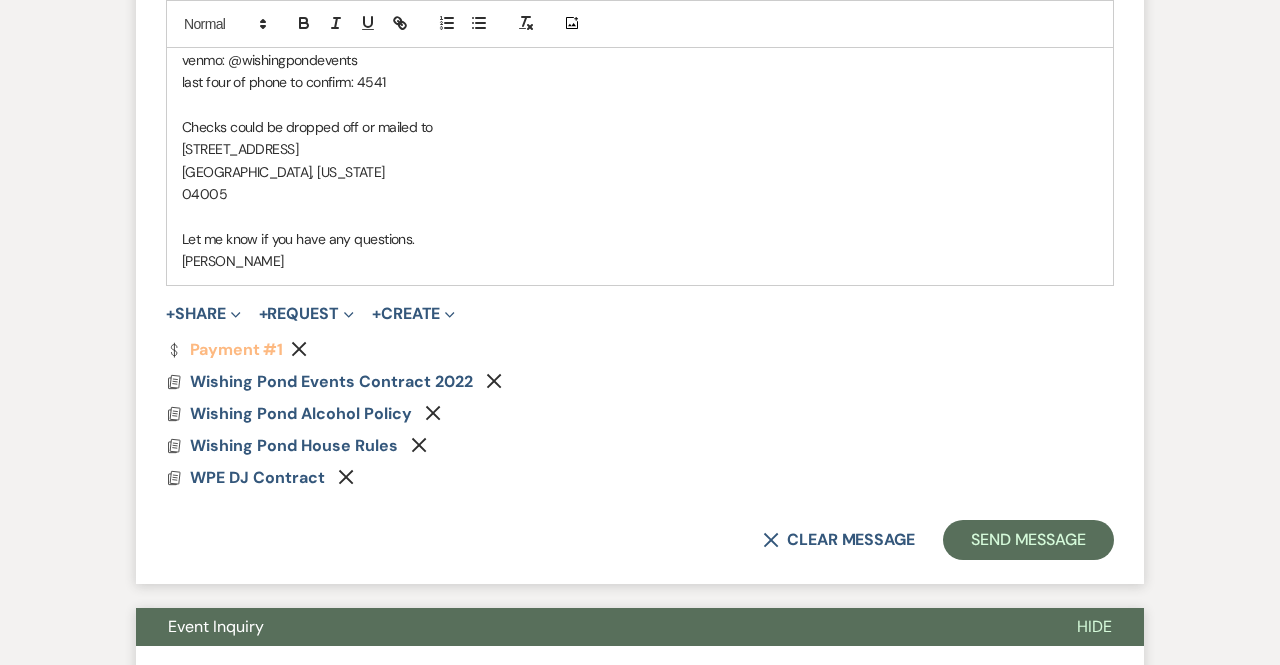 scroll, scrollTop: 1067, scrollLeft: 0, axis: vertical 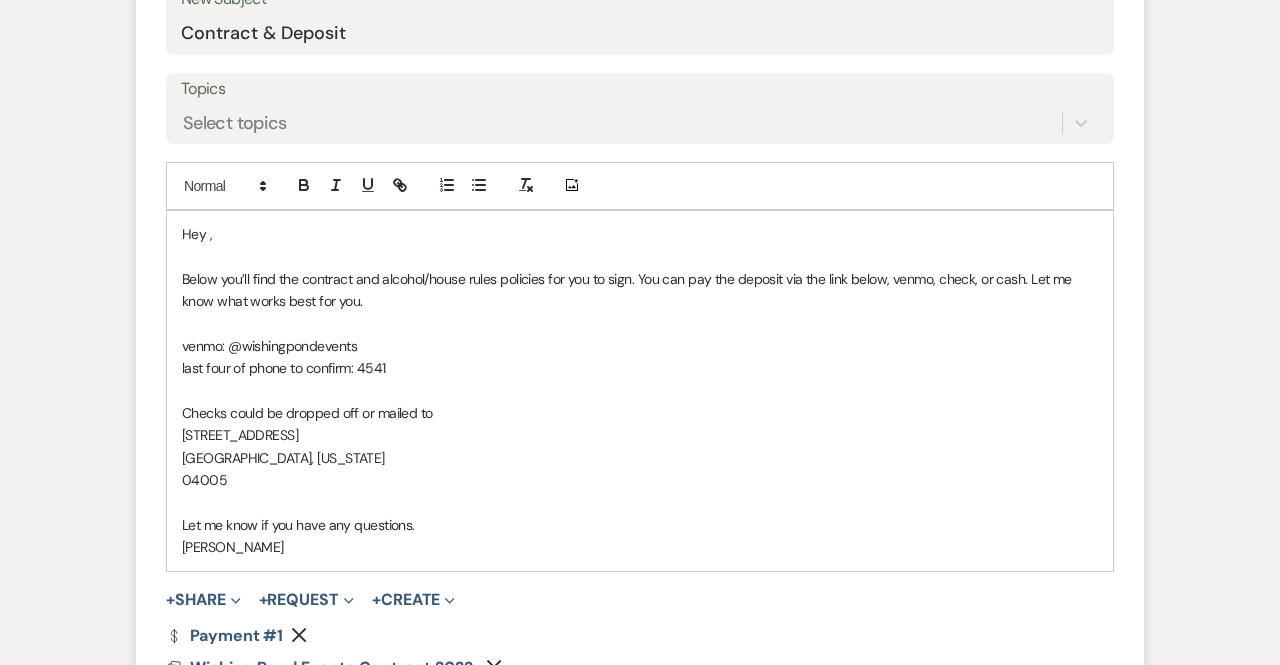 click on "Hey ," at bounding box center [640, 234] 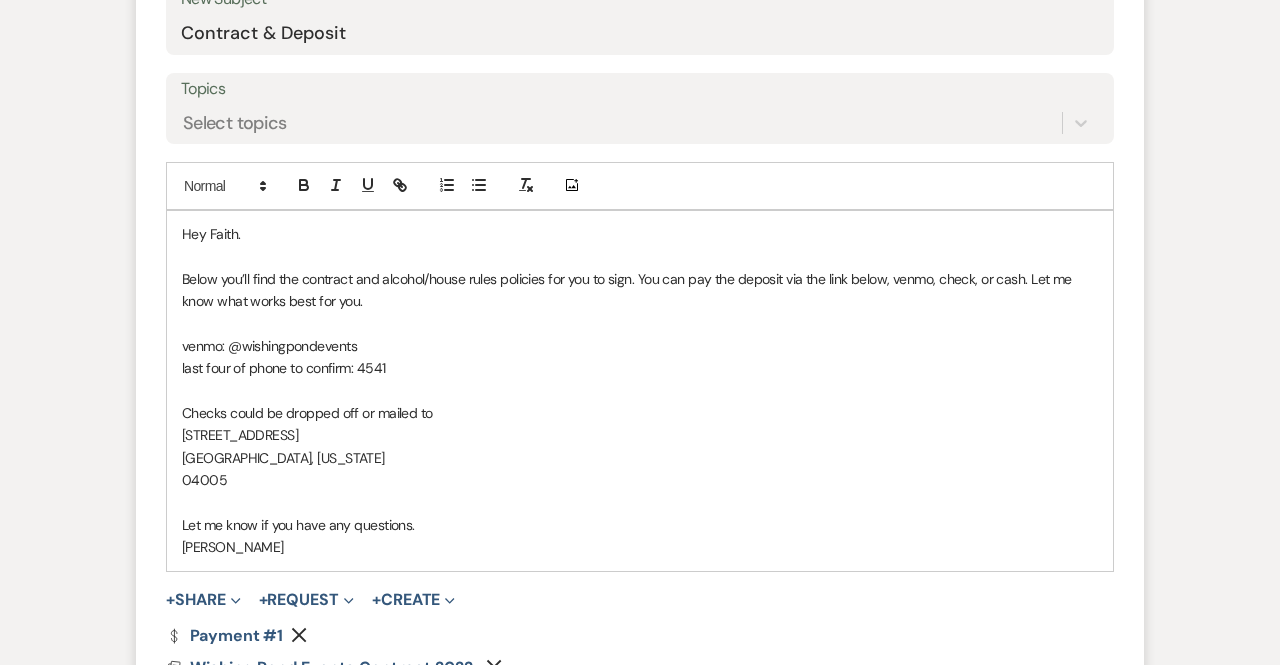 click on "Below you’ll find the contract and alcohol/house rules policies for you to sign. You can pay the deposit via the link below, venmo, check, or cash. Let me know what works best for you." at bounding box center (640, 290) 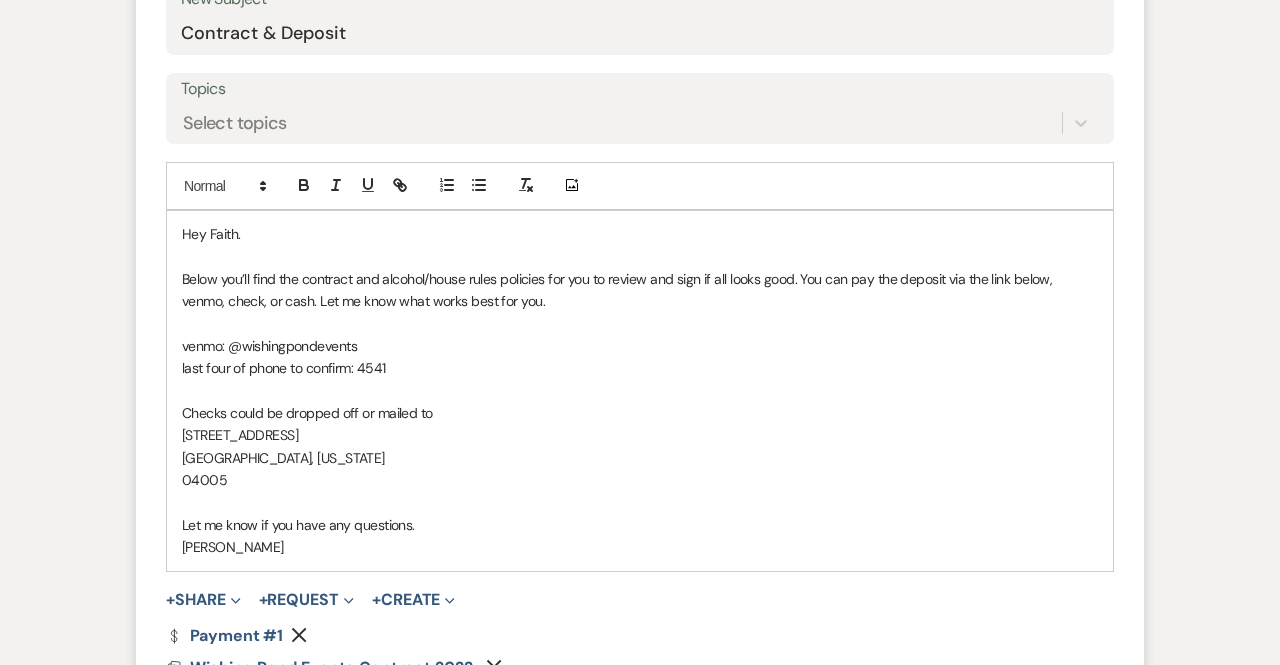 click at bounding box center [640, 323] 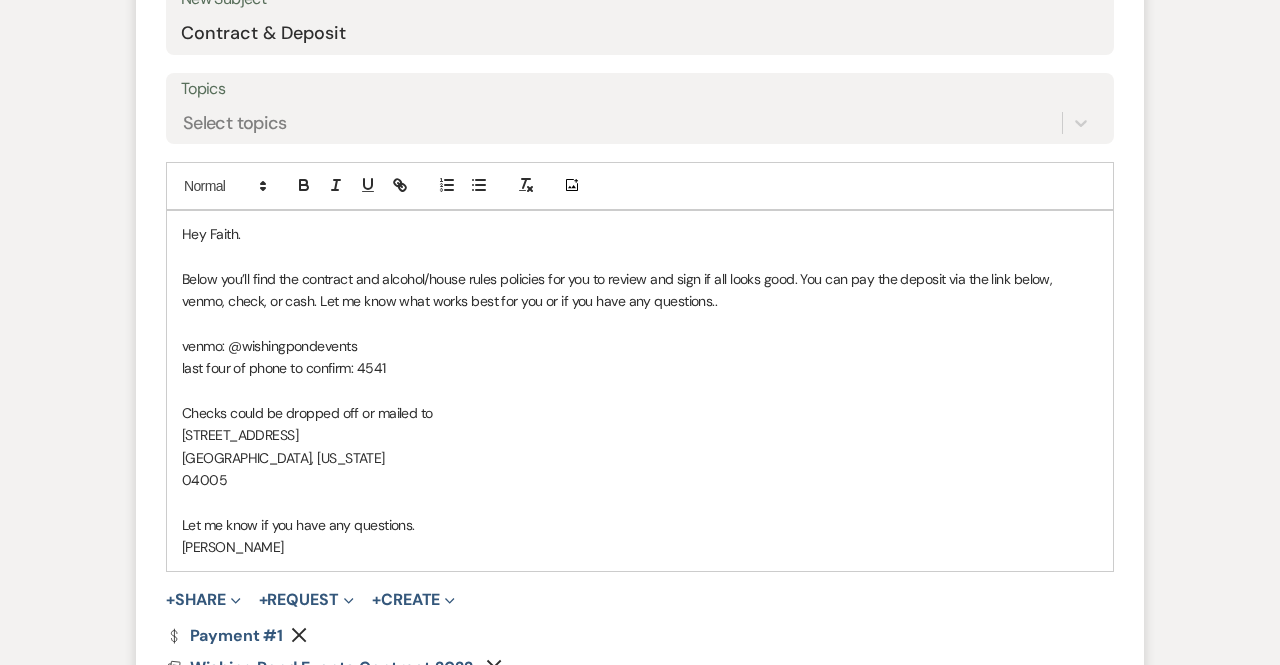 click at bounding box center [640, 323] 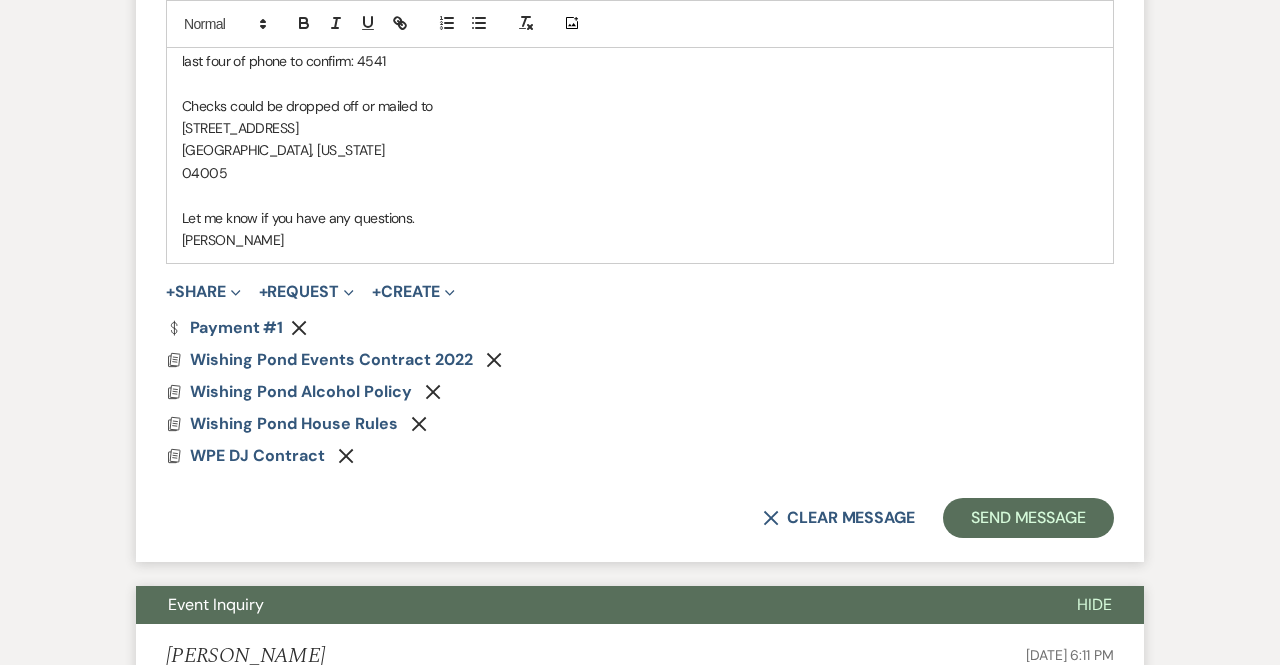 scroll, scrollTop: 1365, scrollLeft: 0, axis: vertical 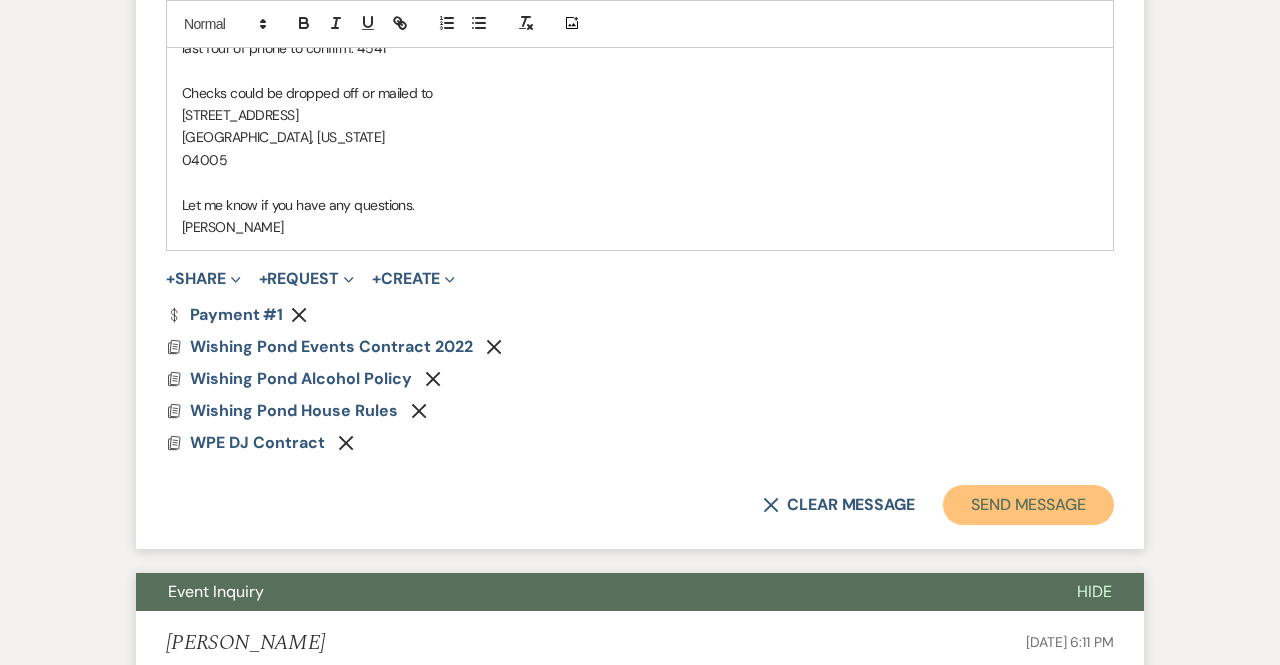 click on "Send Message" at bounding box center (1028, 505) 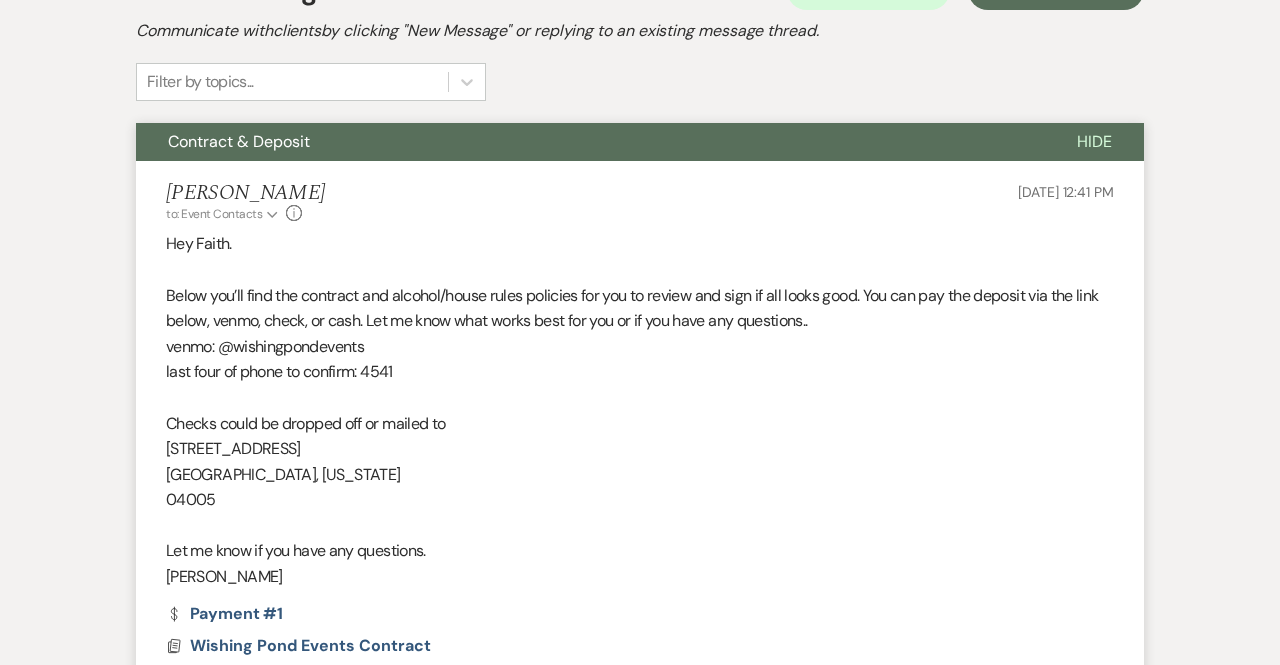 scroll, scrollTop: 0, scrollLeft: 0, axis: both 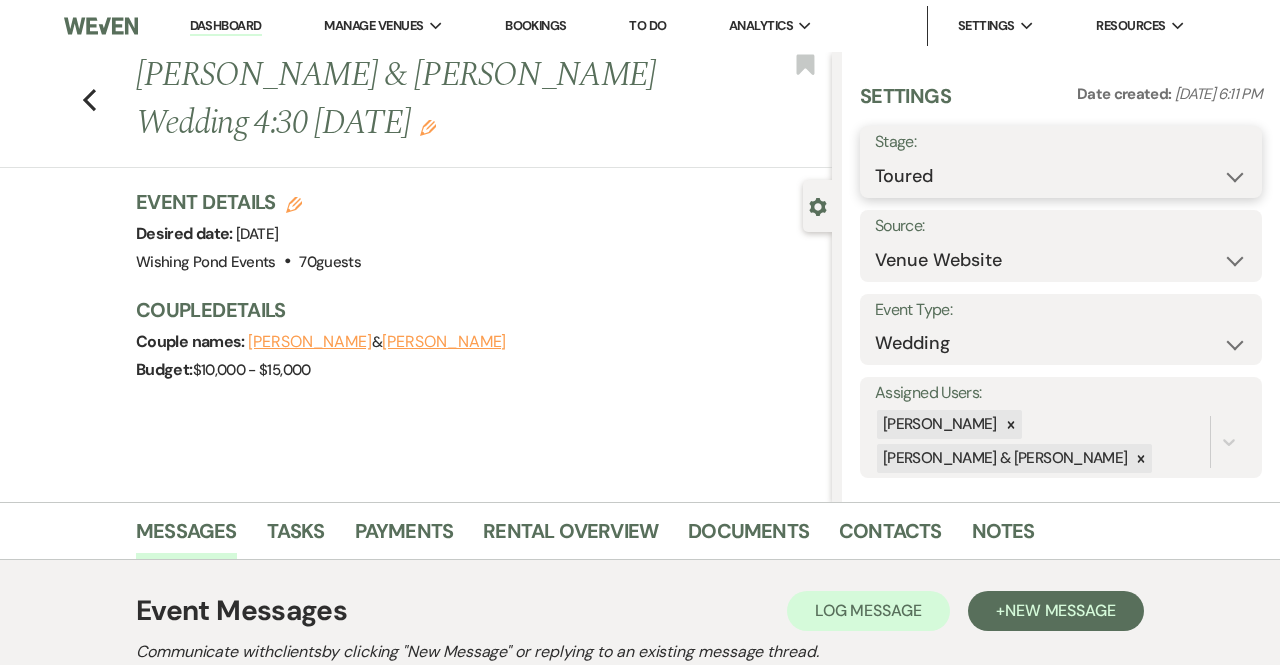 click on "Inquiry Follow Up Tour Requested Tour Confirmed Toured Proposal Sent Booked Lost" at bounding box center [1061, 176] 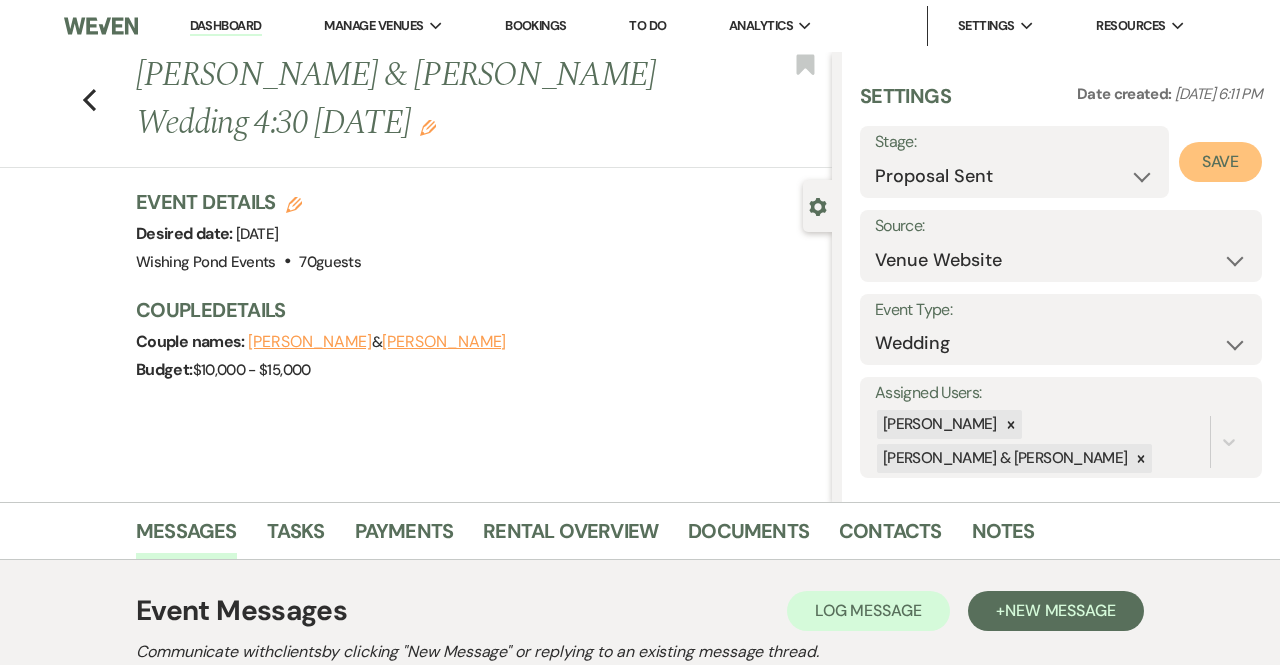 click on "Save" at bounding box center (1220, 162) 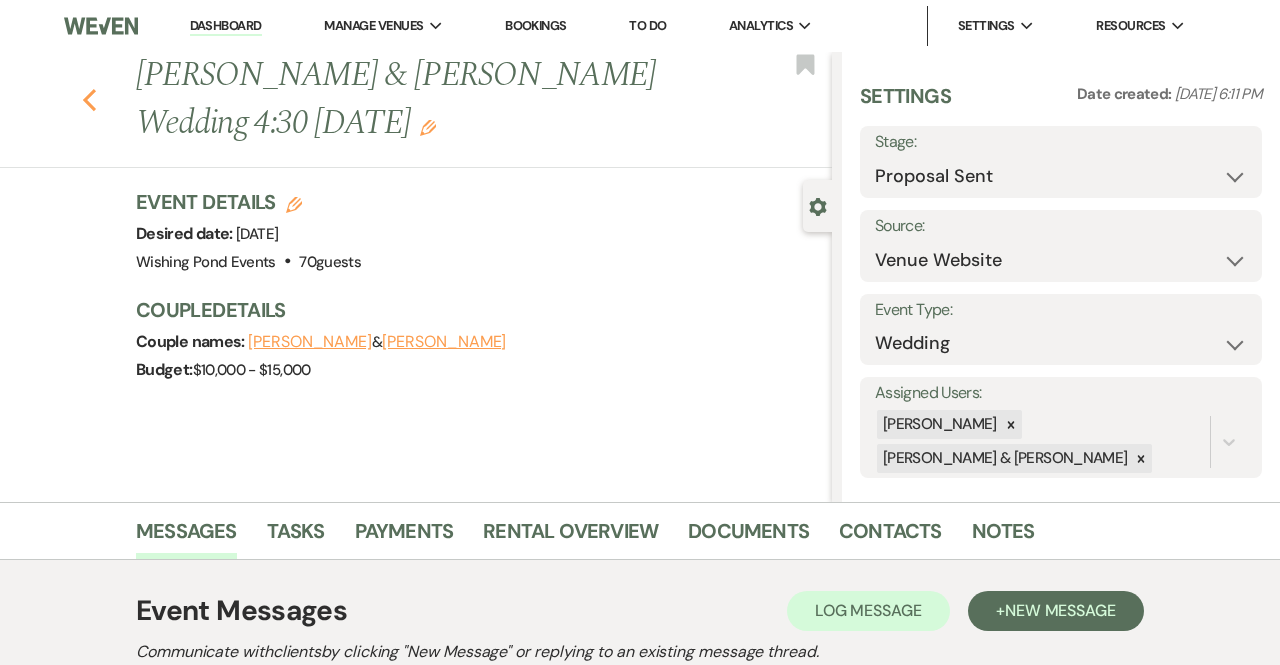 click on "Previous" 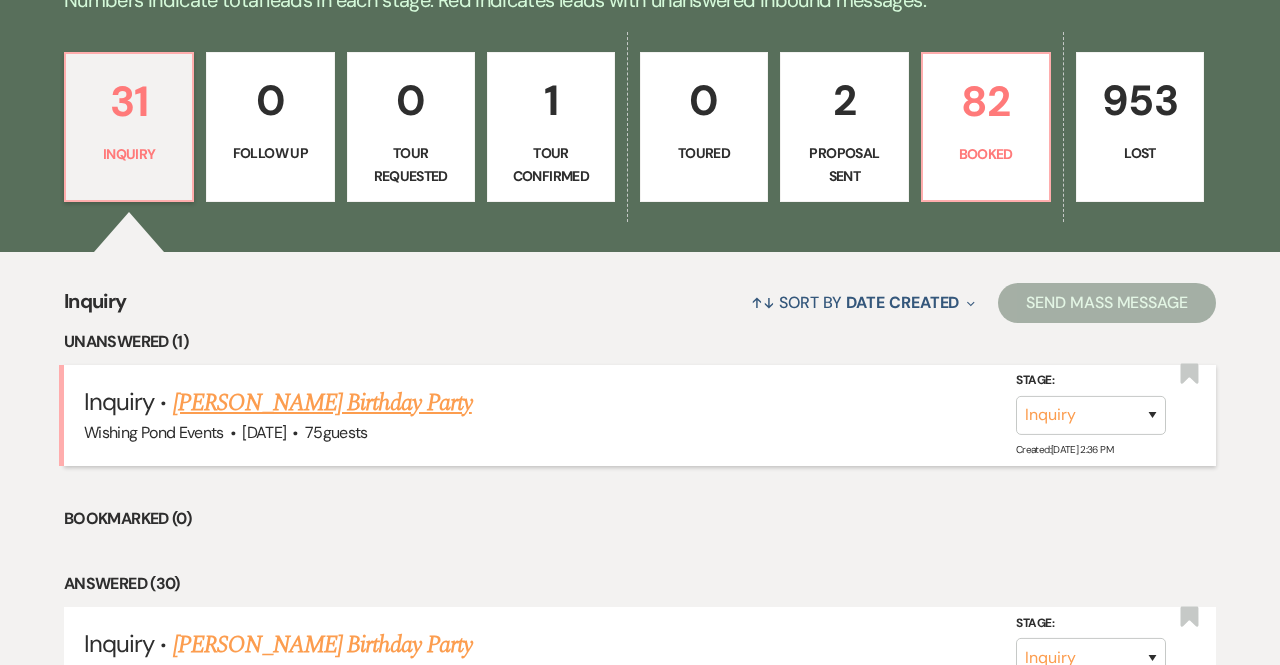 scroll, scrollTop: 494, scrollLeft: 0, axis: vertical 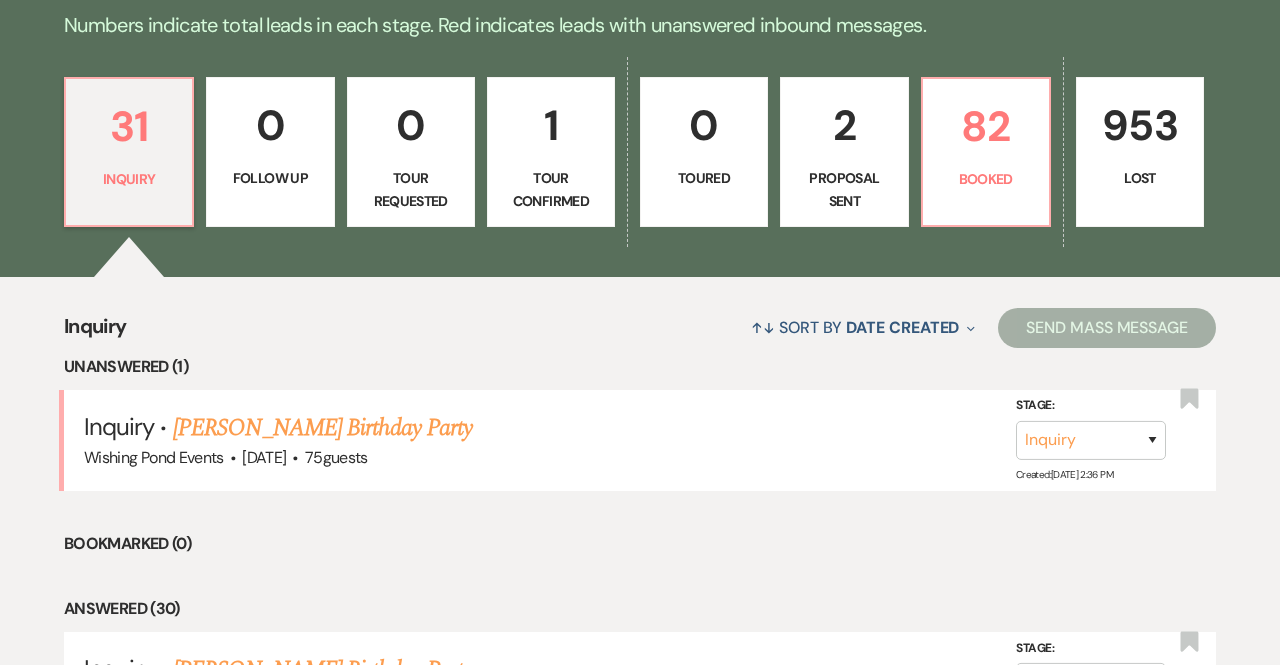 click on "Proposal Sent" at bounding box center [844, 189] 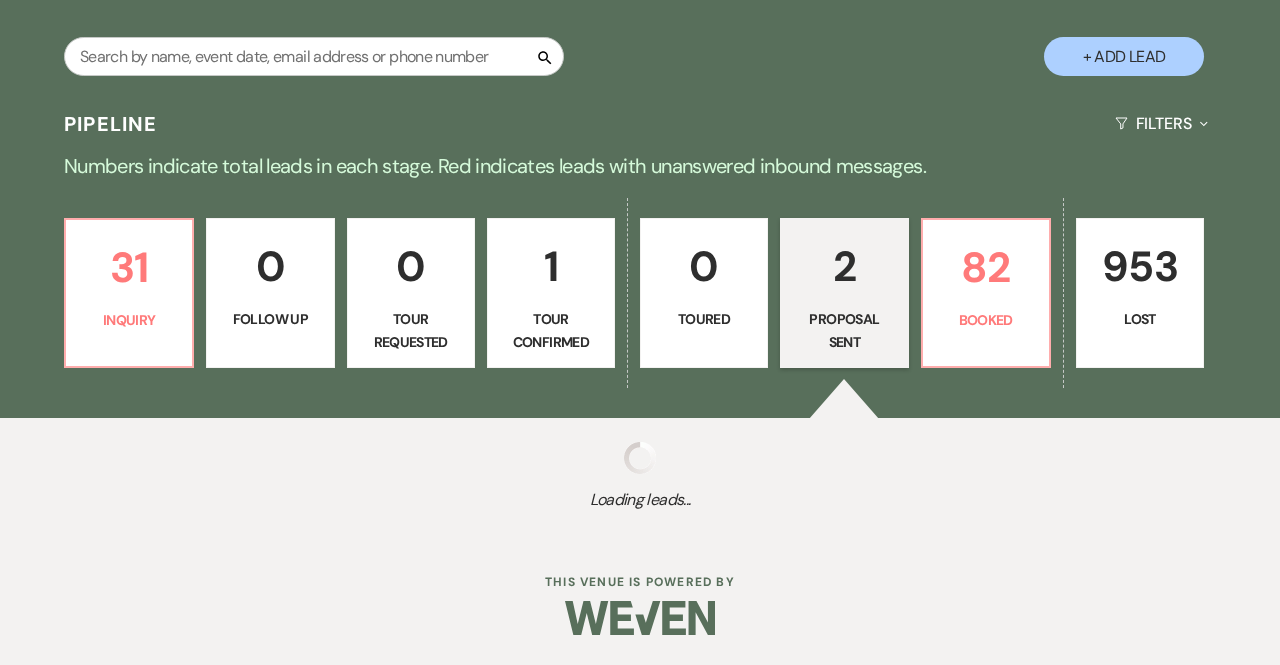 select on "6" 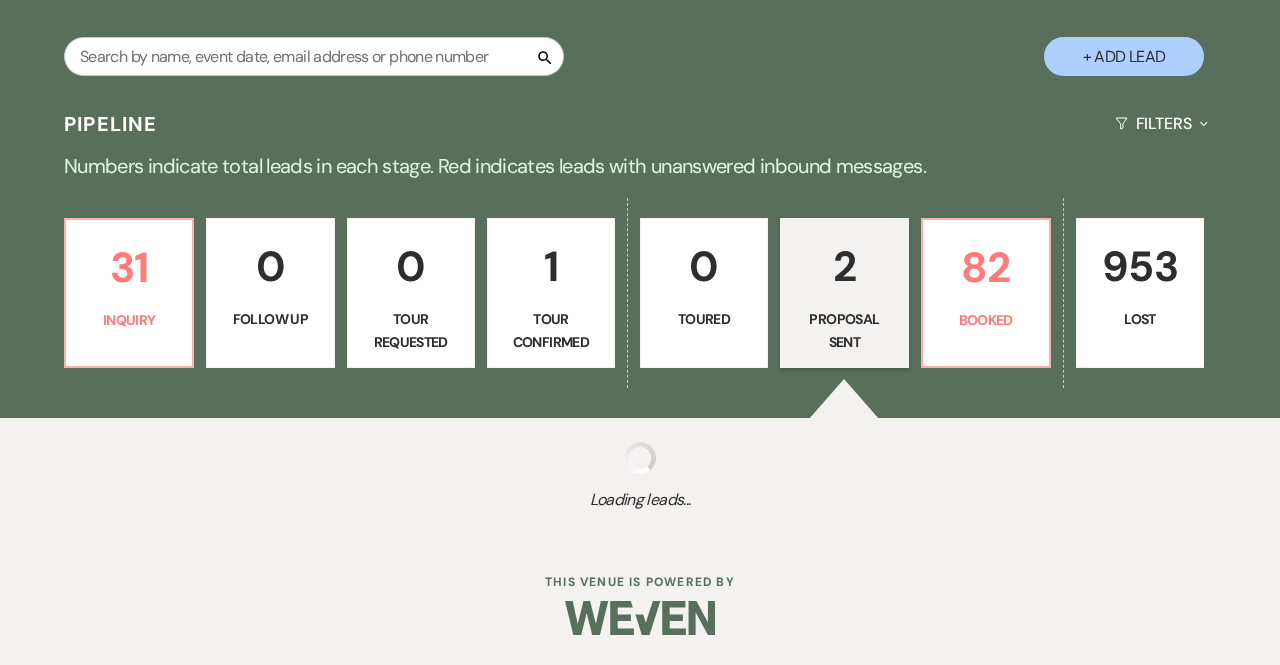 select on "6" 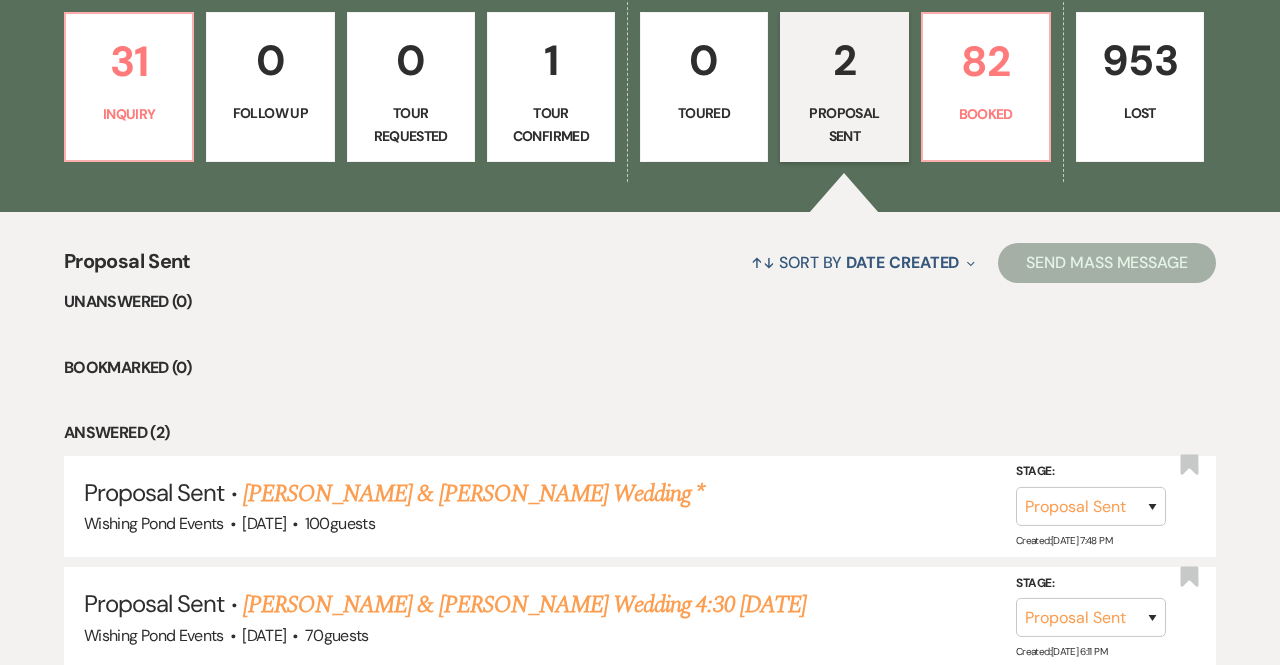 scroll, scrollTop: 723, scrollLeft: 0, axis: vertical 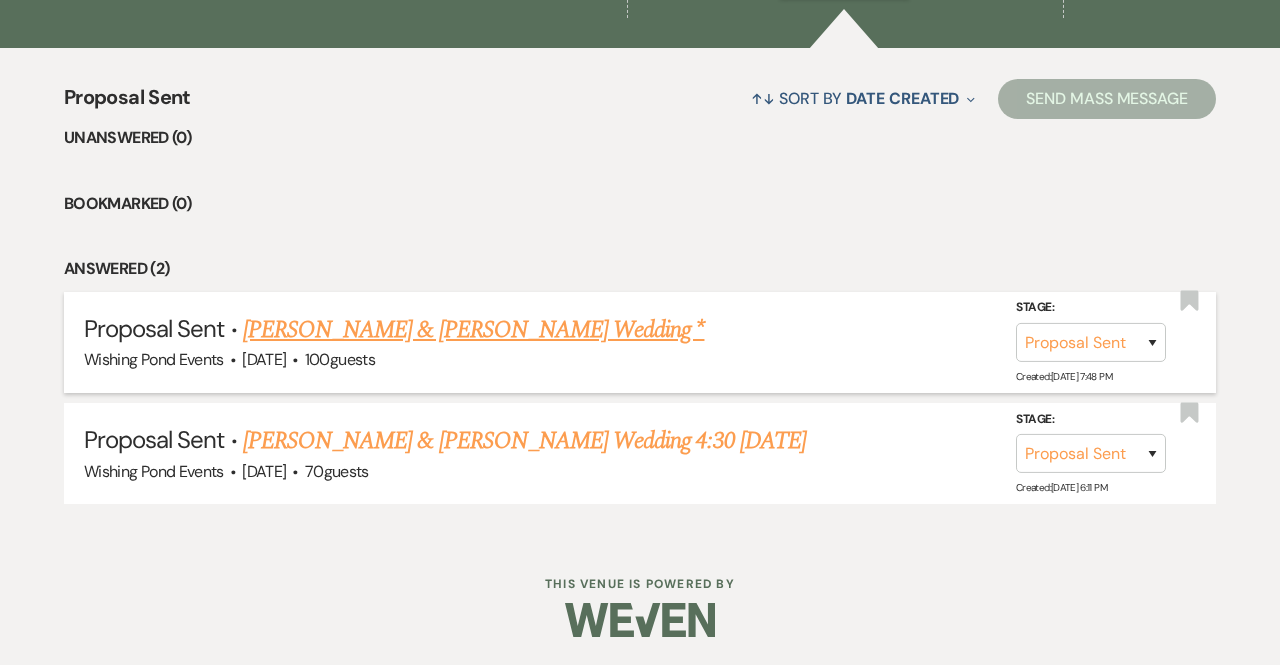 click on "[PERSON_NAME] & [PERSON_NAME] Wedding *" at bounding box center [474, 330] 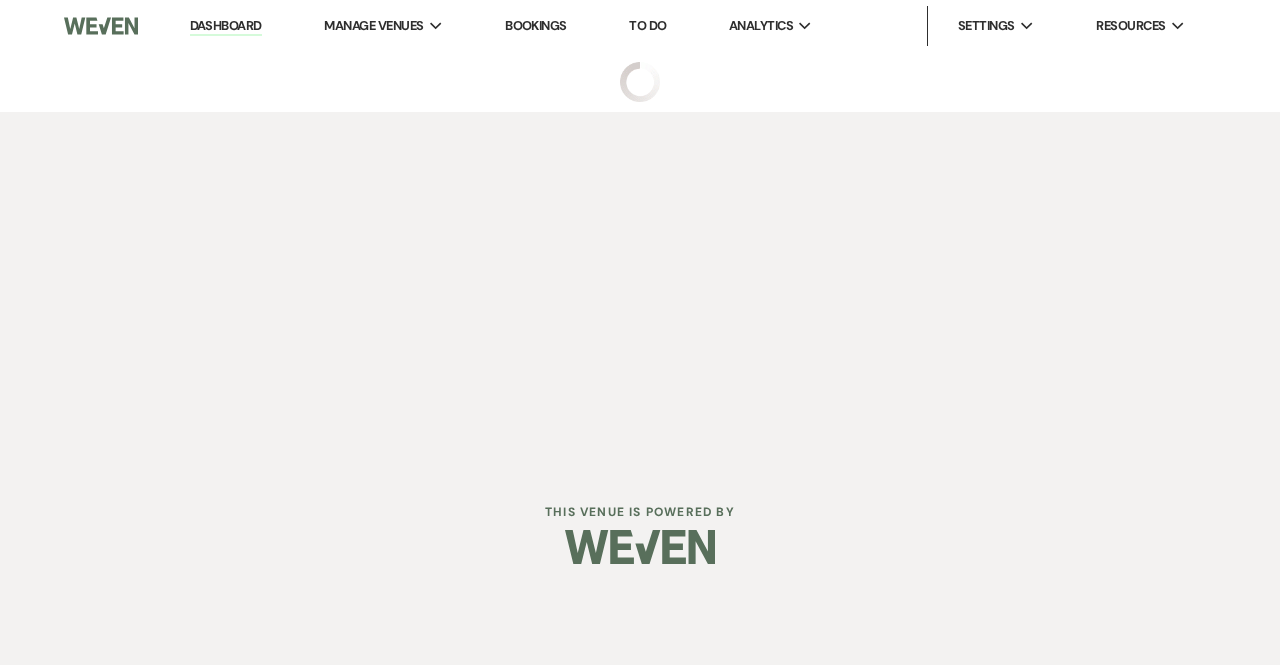 scroll, scrollTop: 0, scrollLeft: 0, axis: both 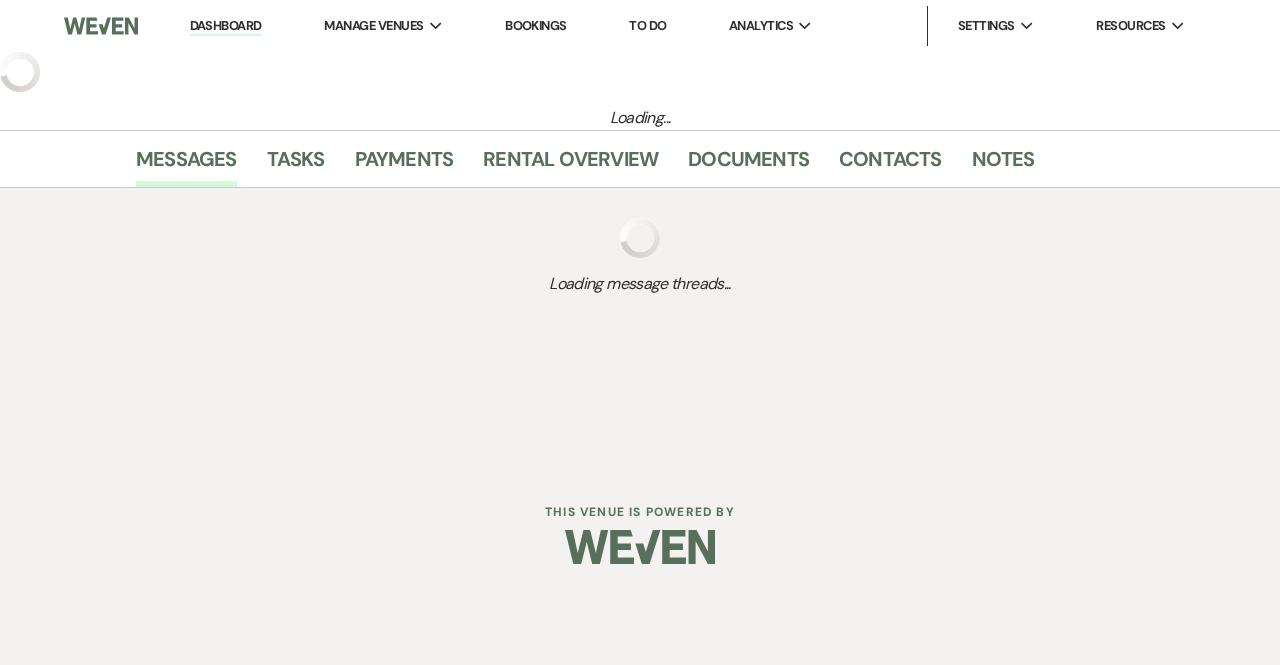 select on "6" 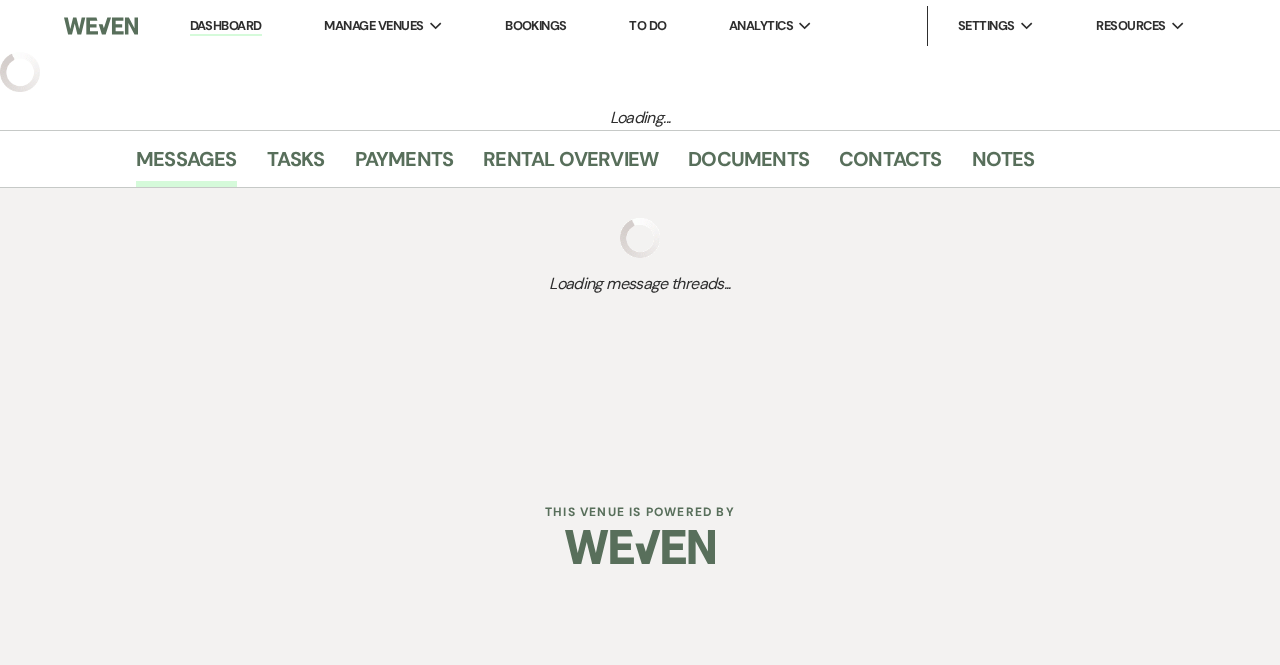 select on "5" 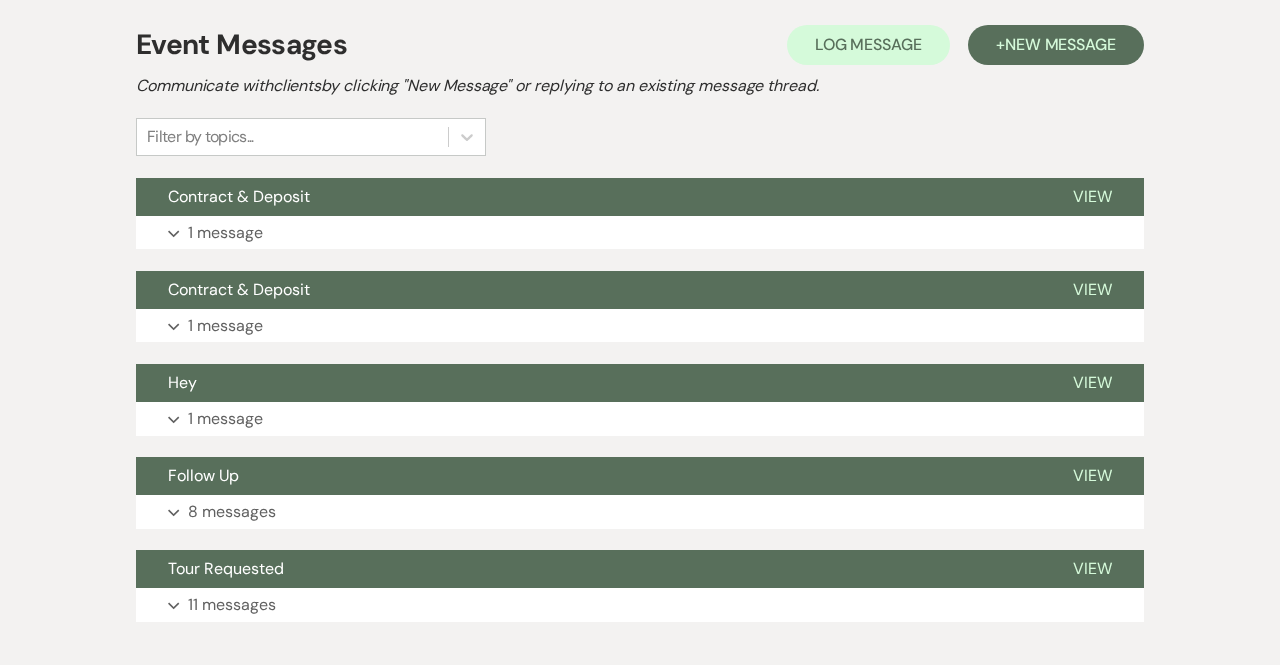 scroll, scrollTop: 681, scrollLeft: 0, axis: vertical 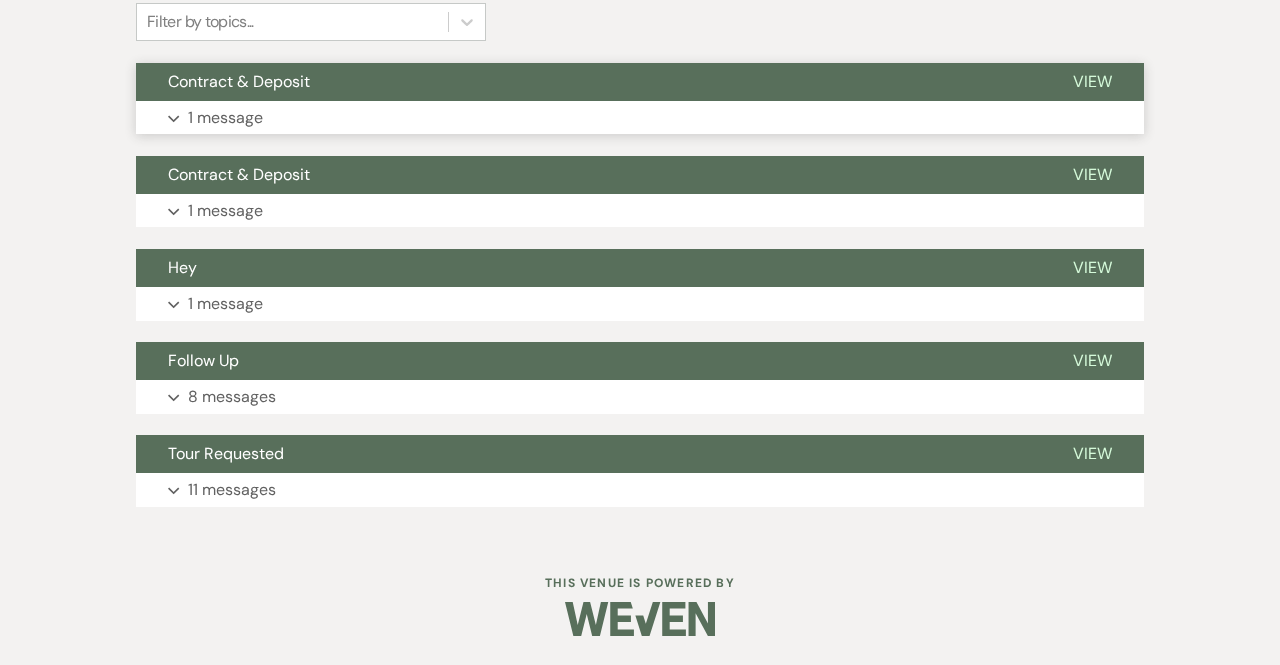 click on "Expand 1 message" at bounding box center [640, 118] 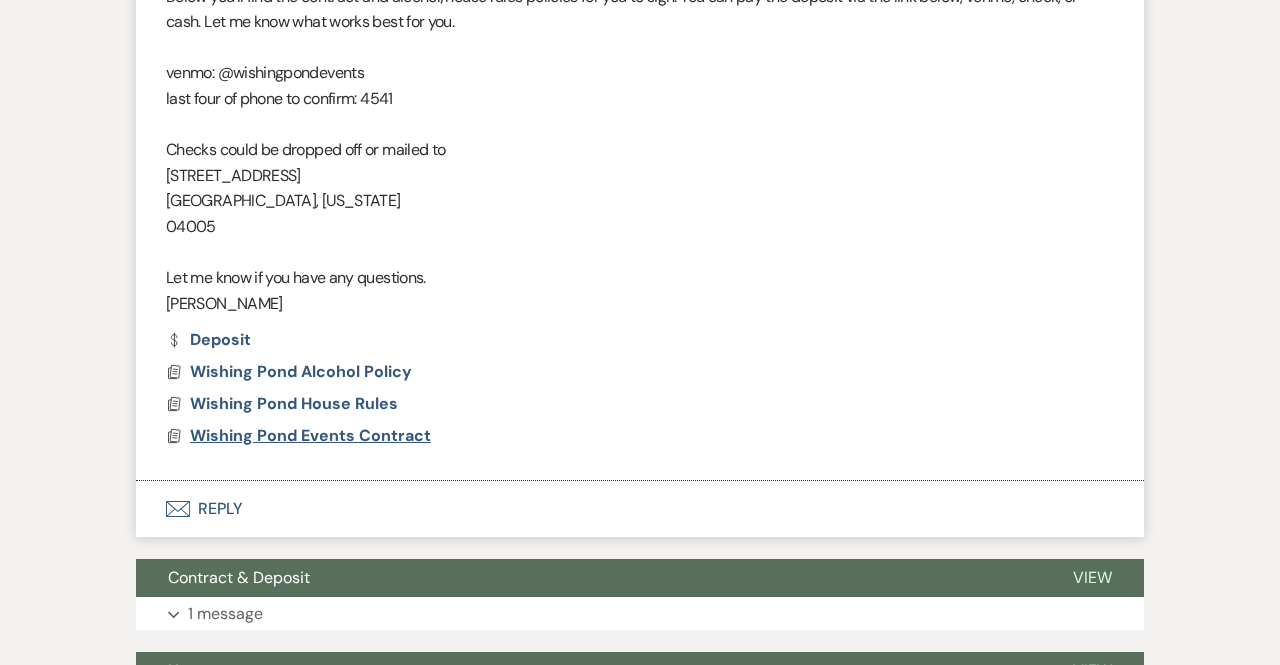 click on "Wishing Pond Events Contract" at bounding box center [310, 435] 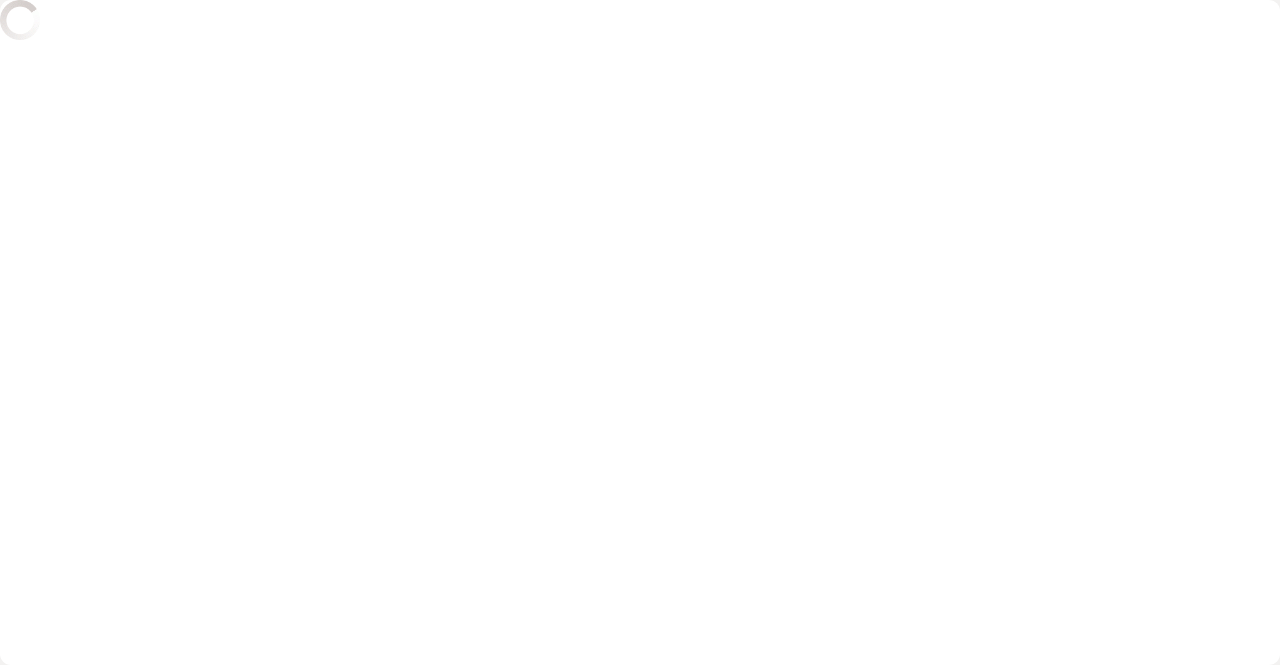 scroll, scrollTop: 921, scrollLeft: 0, axis: vertical 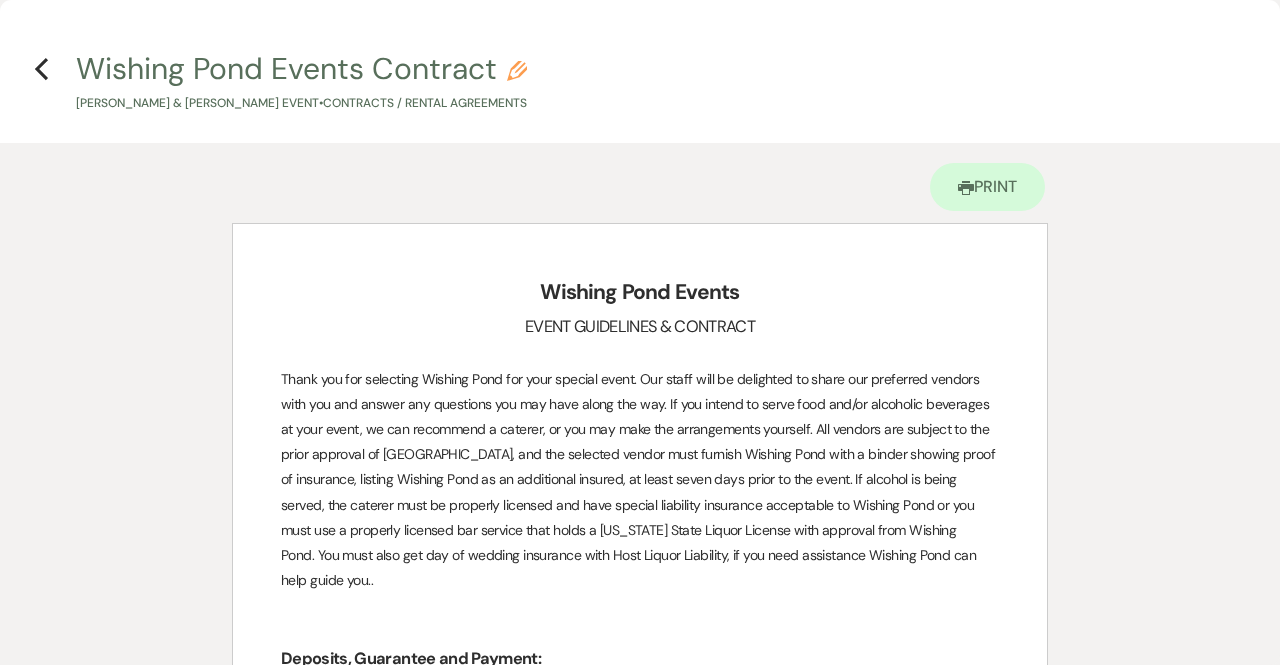 select on "6" 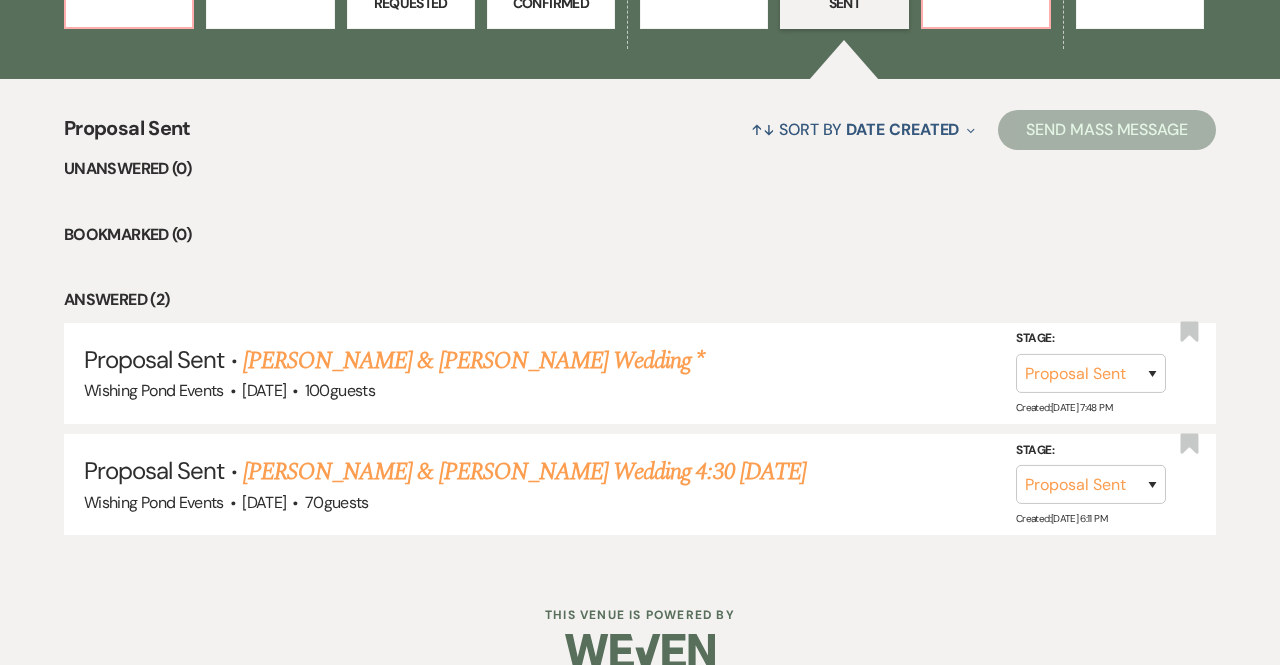 scroll, scrollTop: 723, scrollLeft: 0, axis: vertical 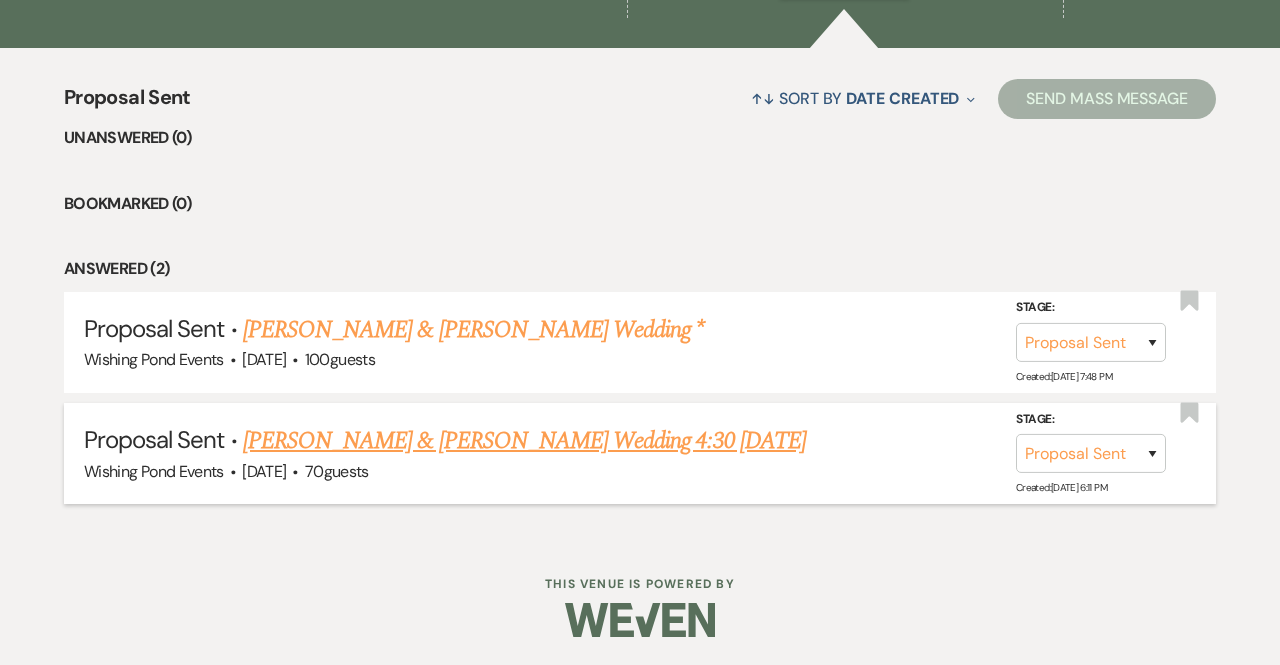 click on "[PERSON_NAME] & [PERSON_NAME] Wedding 4:30 [DATE]" at bounding box center [524, 441] 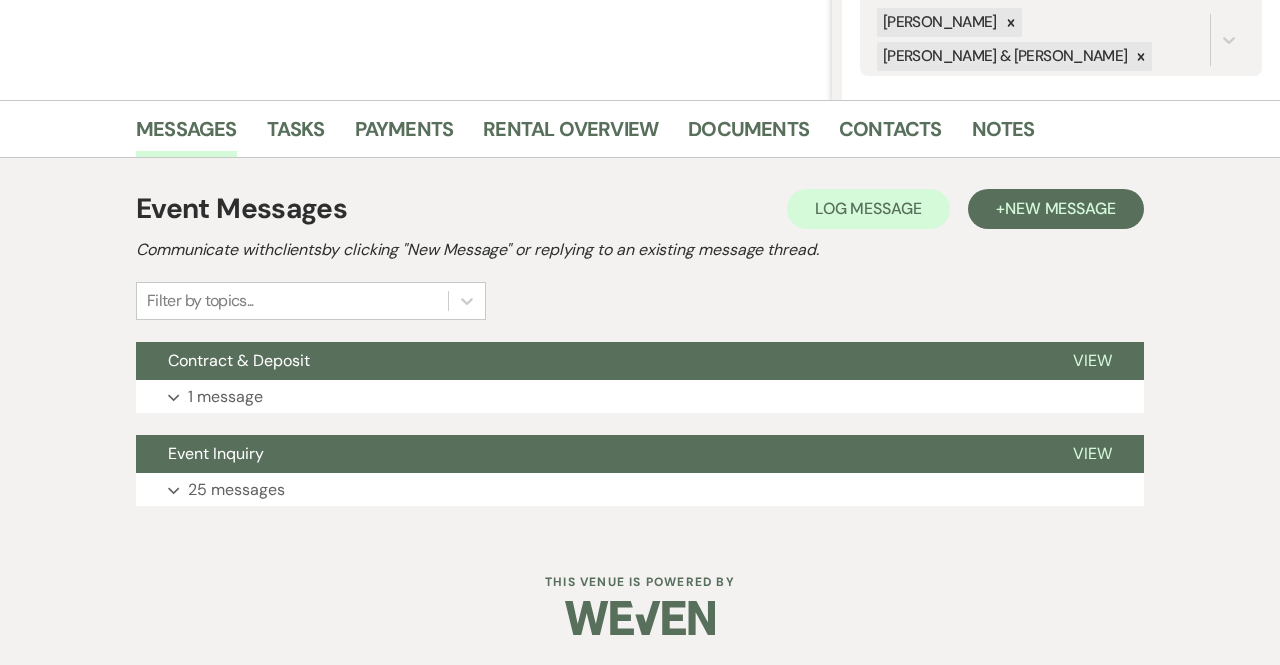 scroll, scrollTop: 402, scrollLeft: 0, axis: vertical 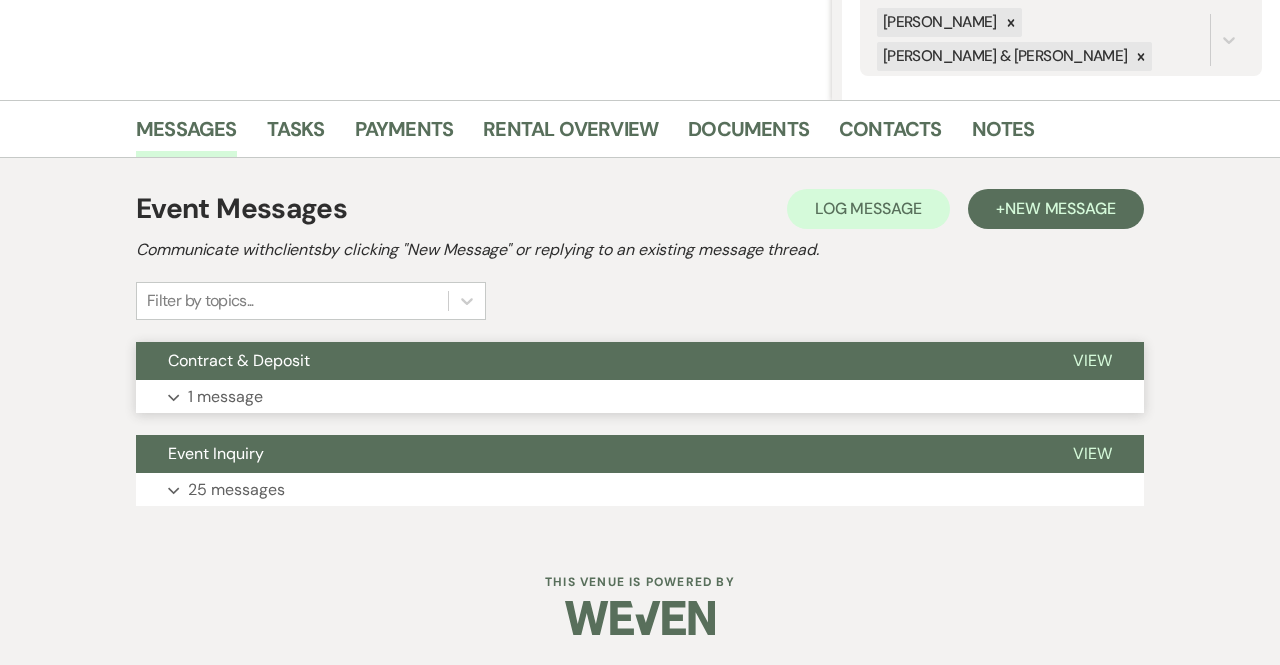 click on "Contract & Deposit" at bounding box center (588, 361) 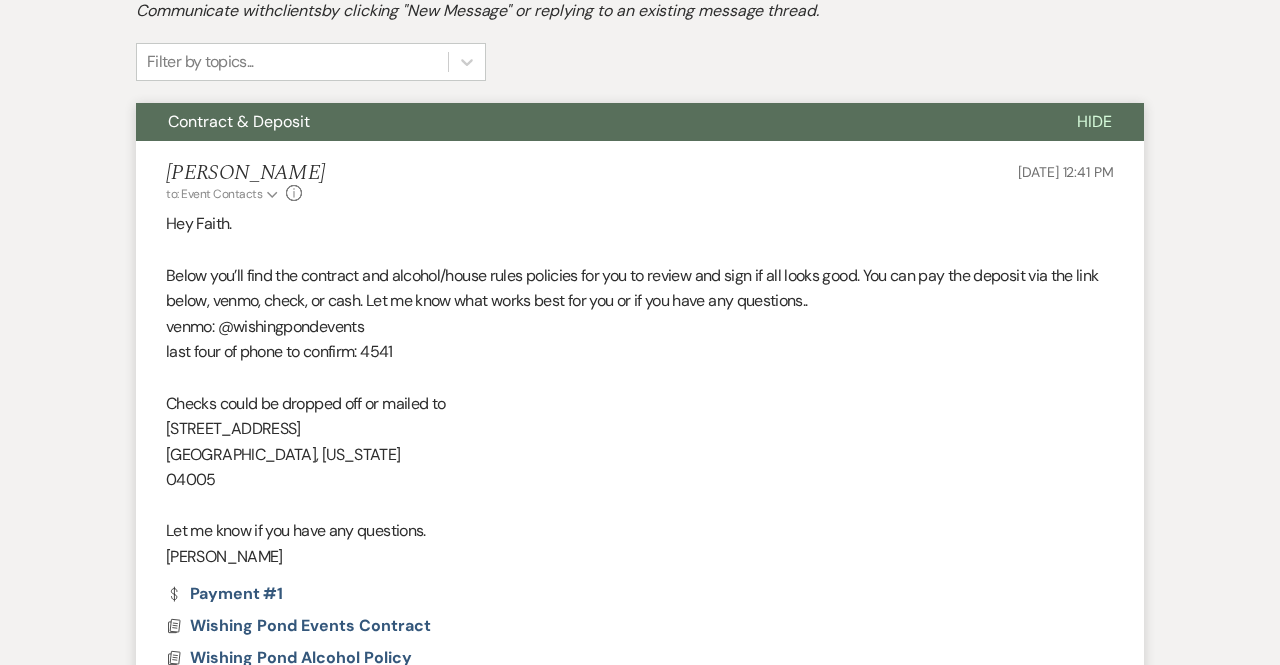 scroll, scrollTop: 639, scrollLeft: 0, axis: vertical 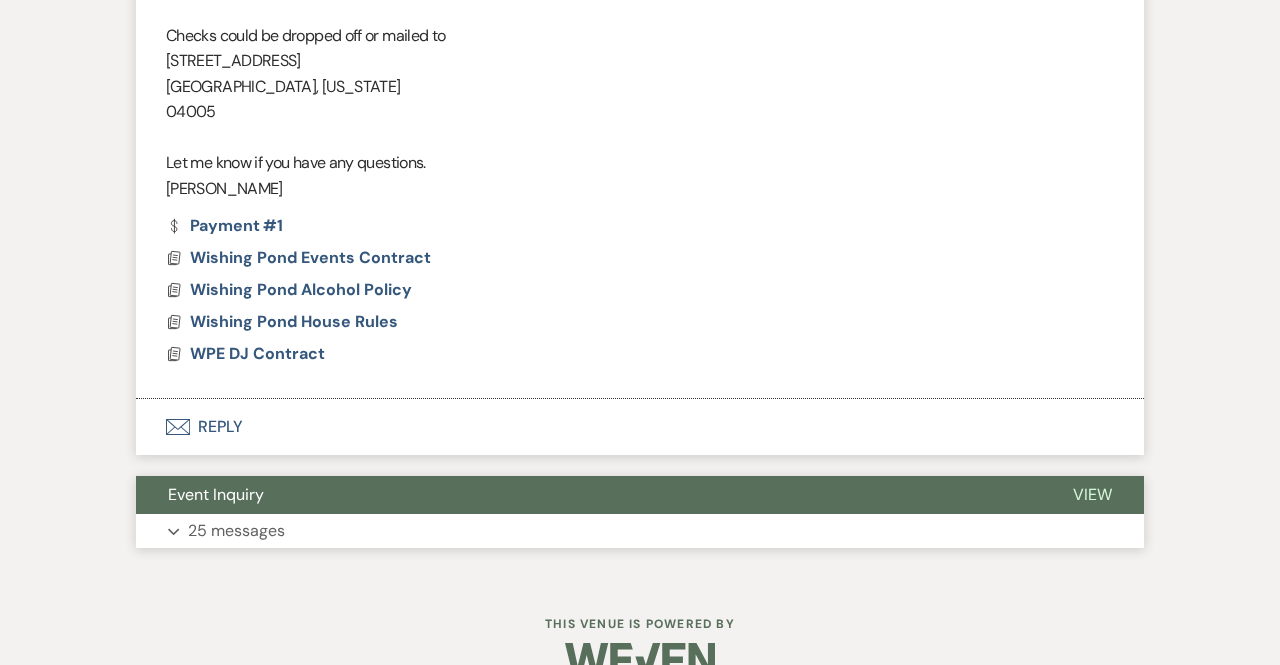 click on "Event Inquiry" at bounding box center [588, 495] 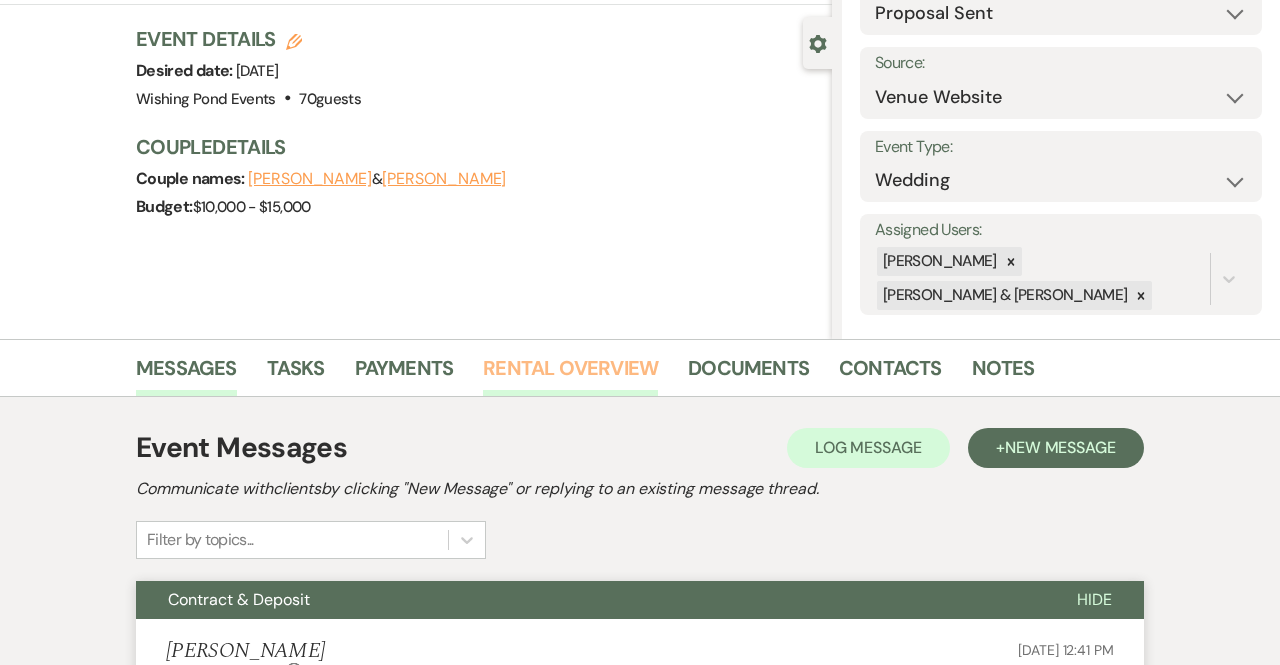 scroll, scrollTop: 275, scrollLeft: 0, axis: vertical 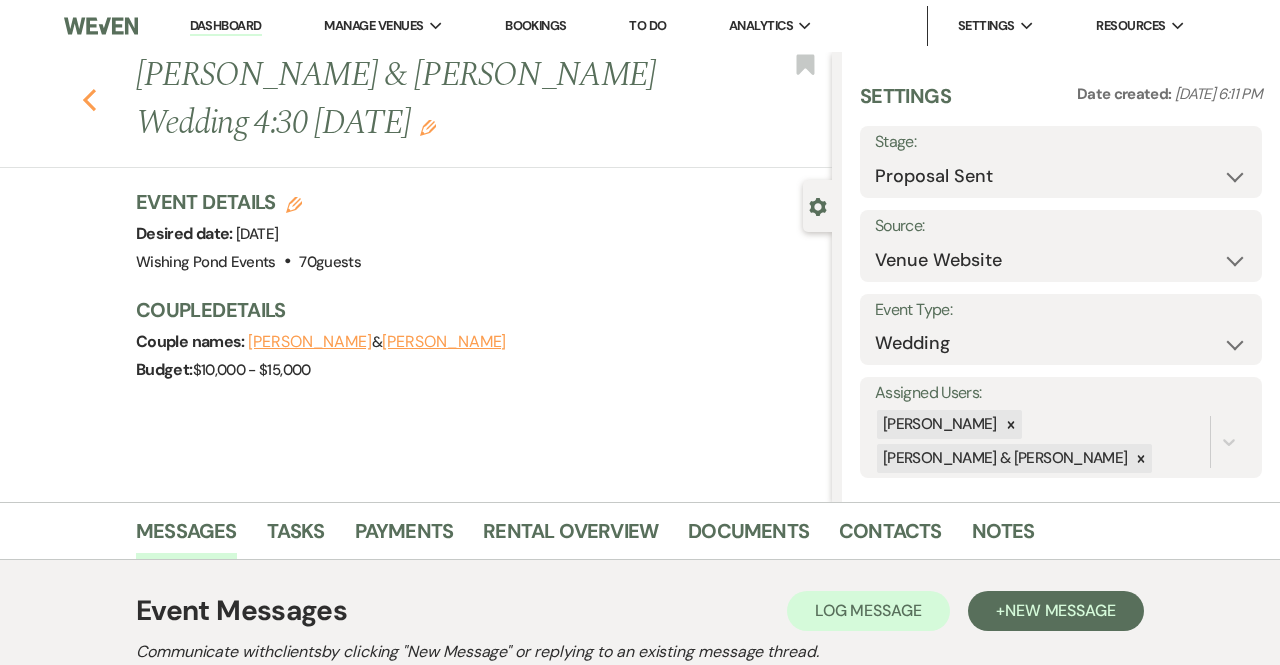 click 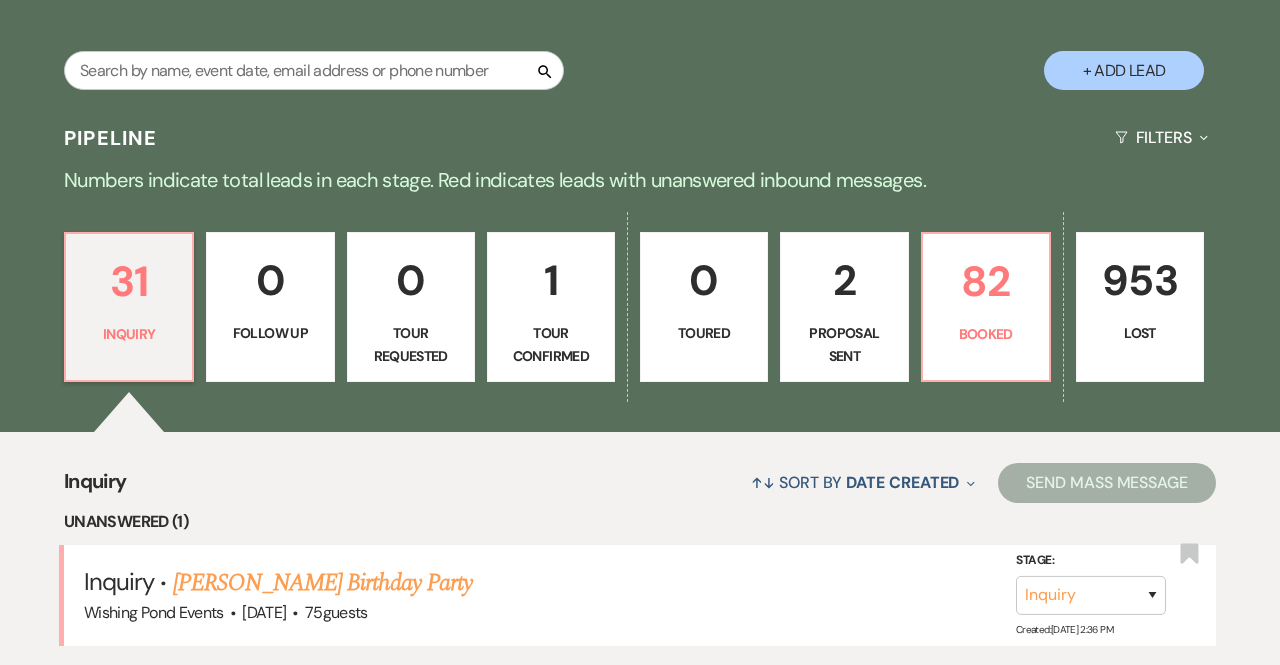 click on "31 Inquiry 0 Follow Up 0 Tour Requested 1 Tour Confirmed 0 Toured 2 Proposal Sent 82 Booked 953 Lost" at bounding box center (640, 320) 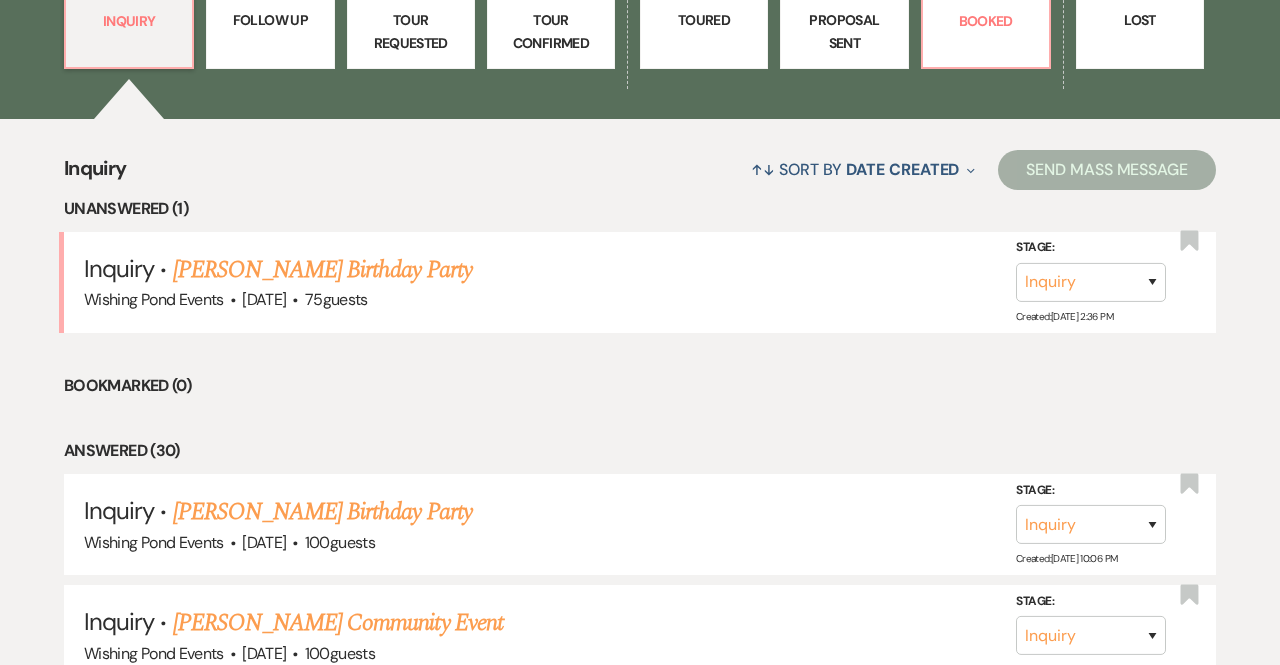 scroll, scrollTop: 653, scrollLeft: 0, axis: vertical 